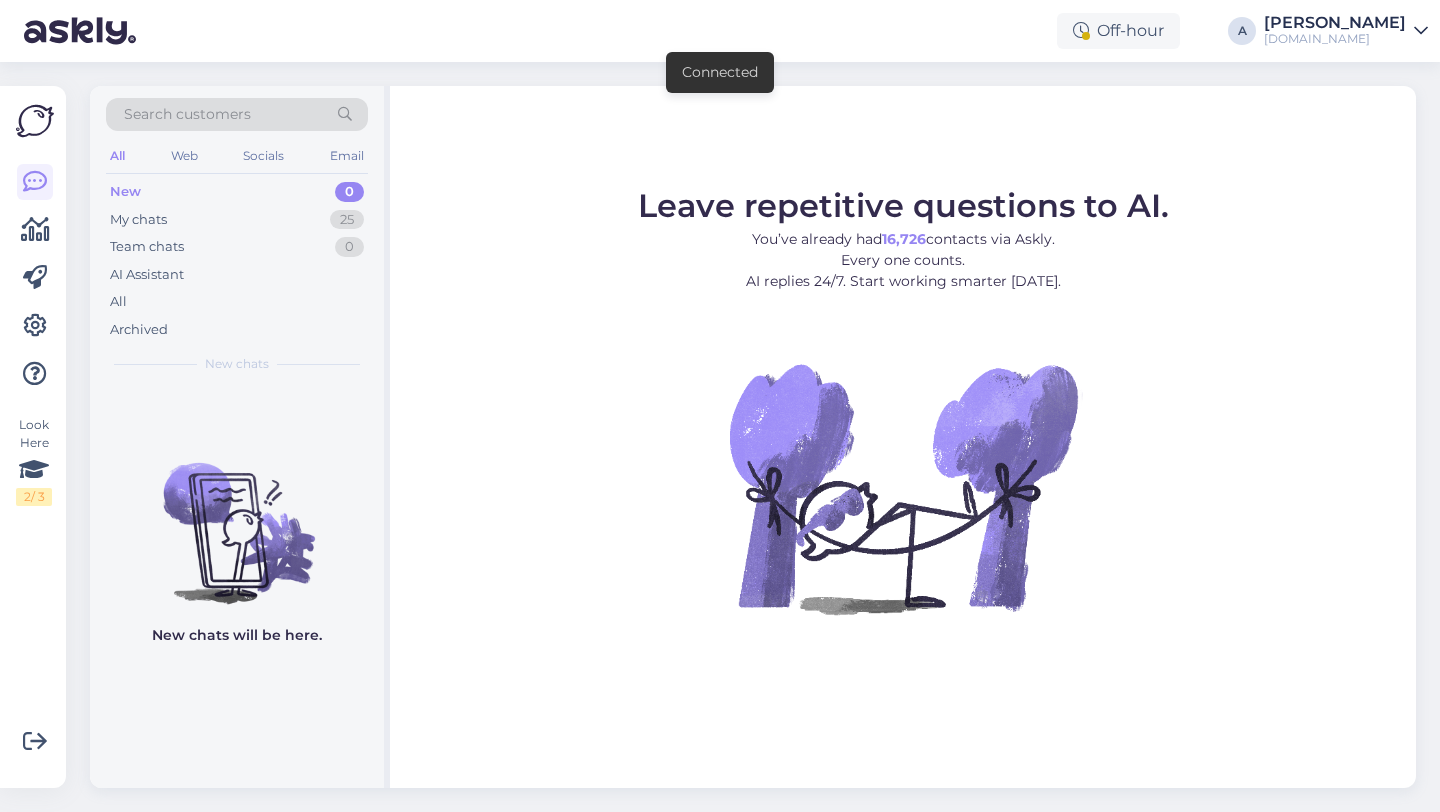 scroll, scrollTop: 0, scrollLeft: 0, axis: both 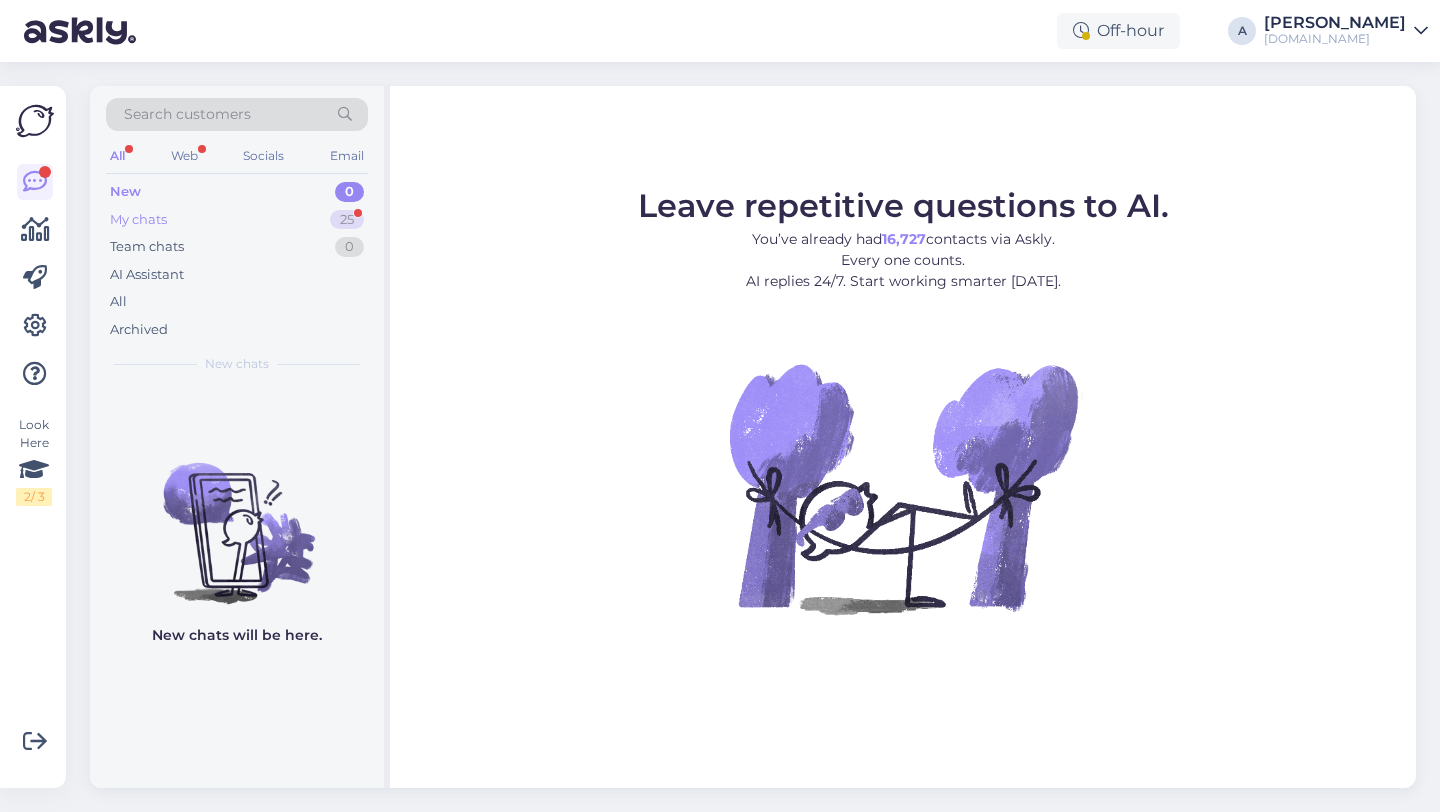 click on "25" at bounding box center [347, 220] 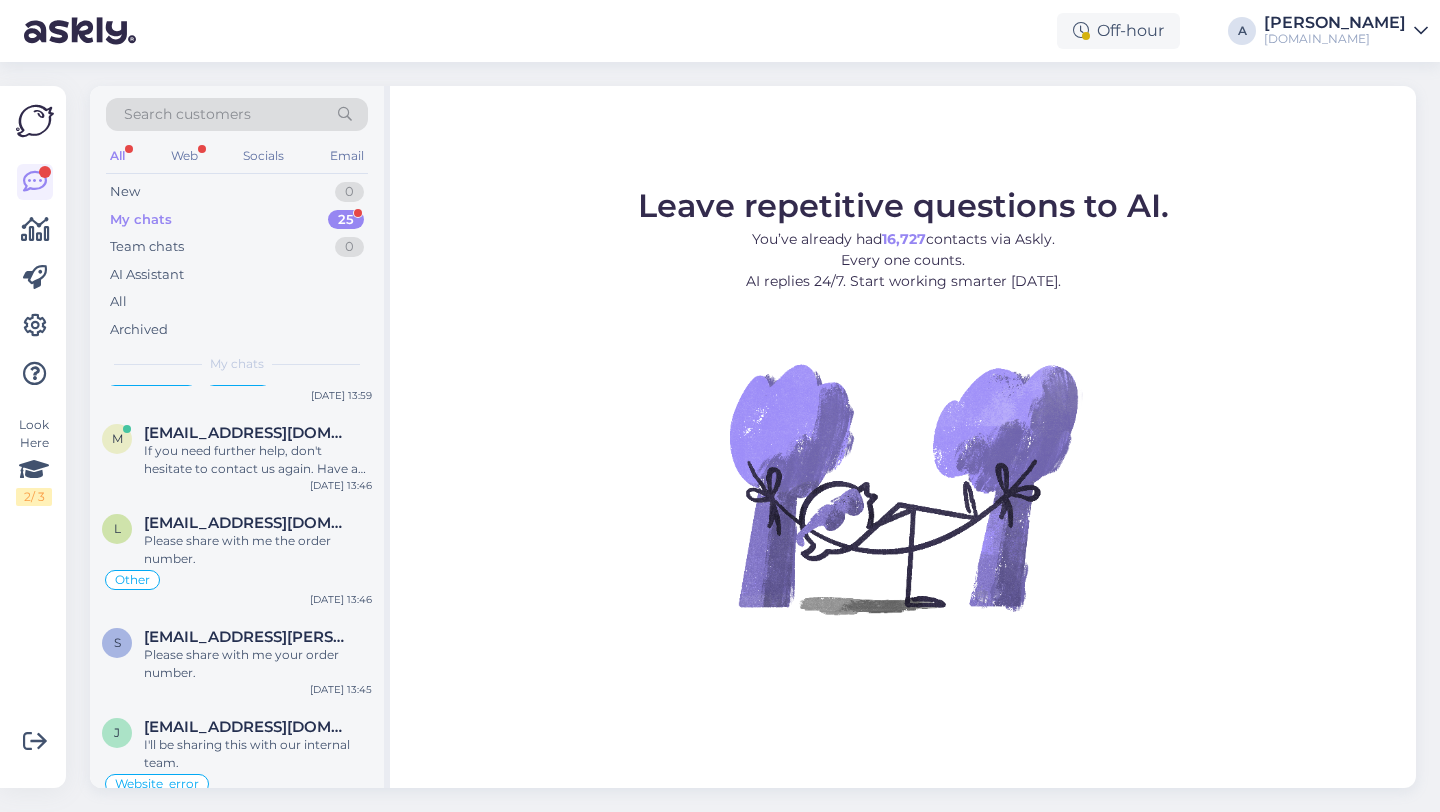 scroll, scrollTop: 2201, scrollLeft: 0, axis: vertical 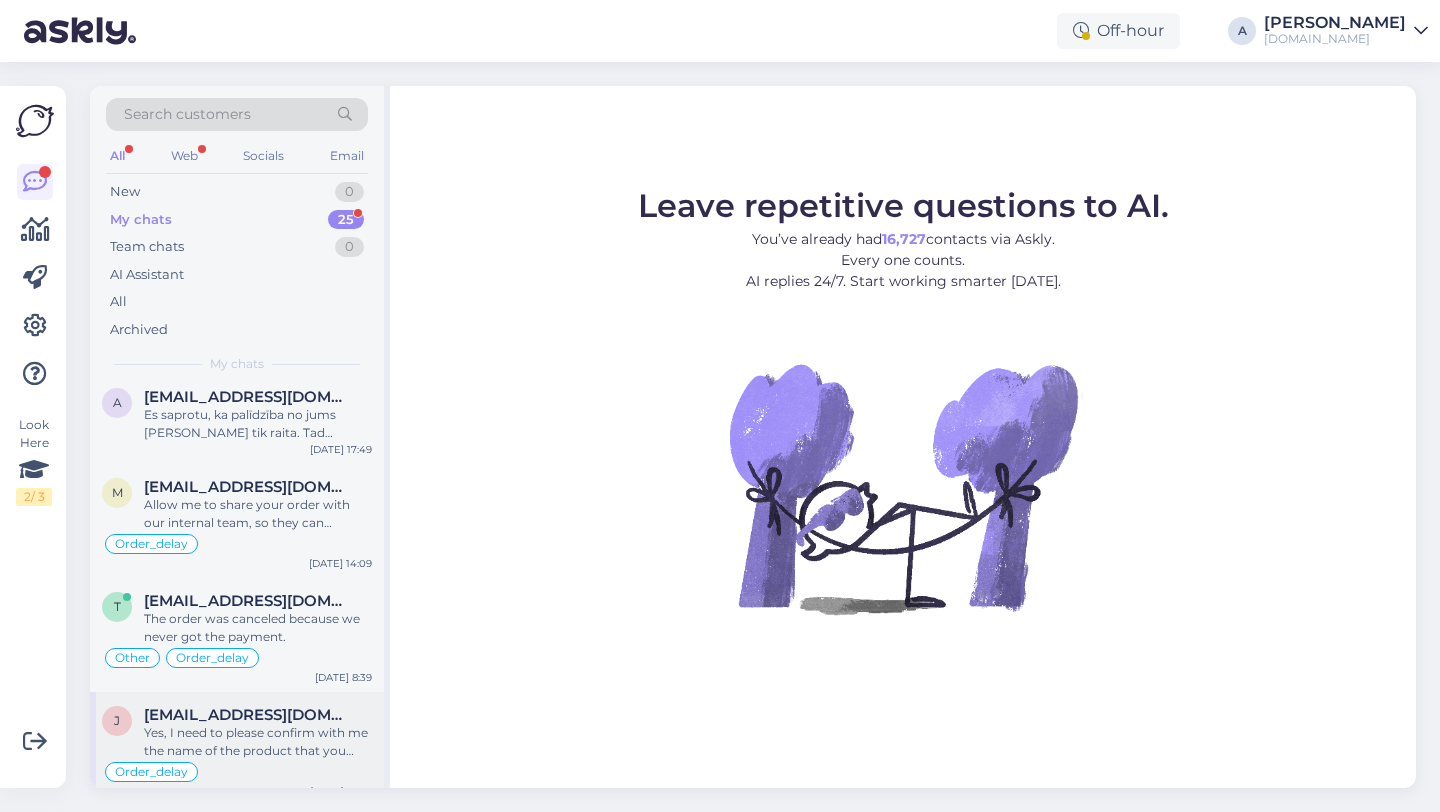 click on "Yes, I need to please confirm with me the name of the product that you bought." at bounding box center (258, 742) 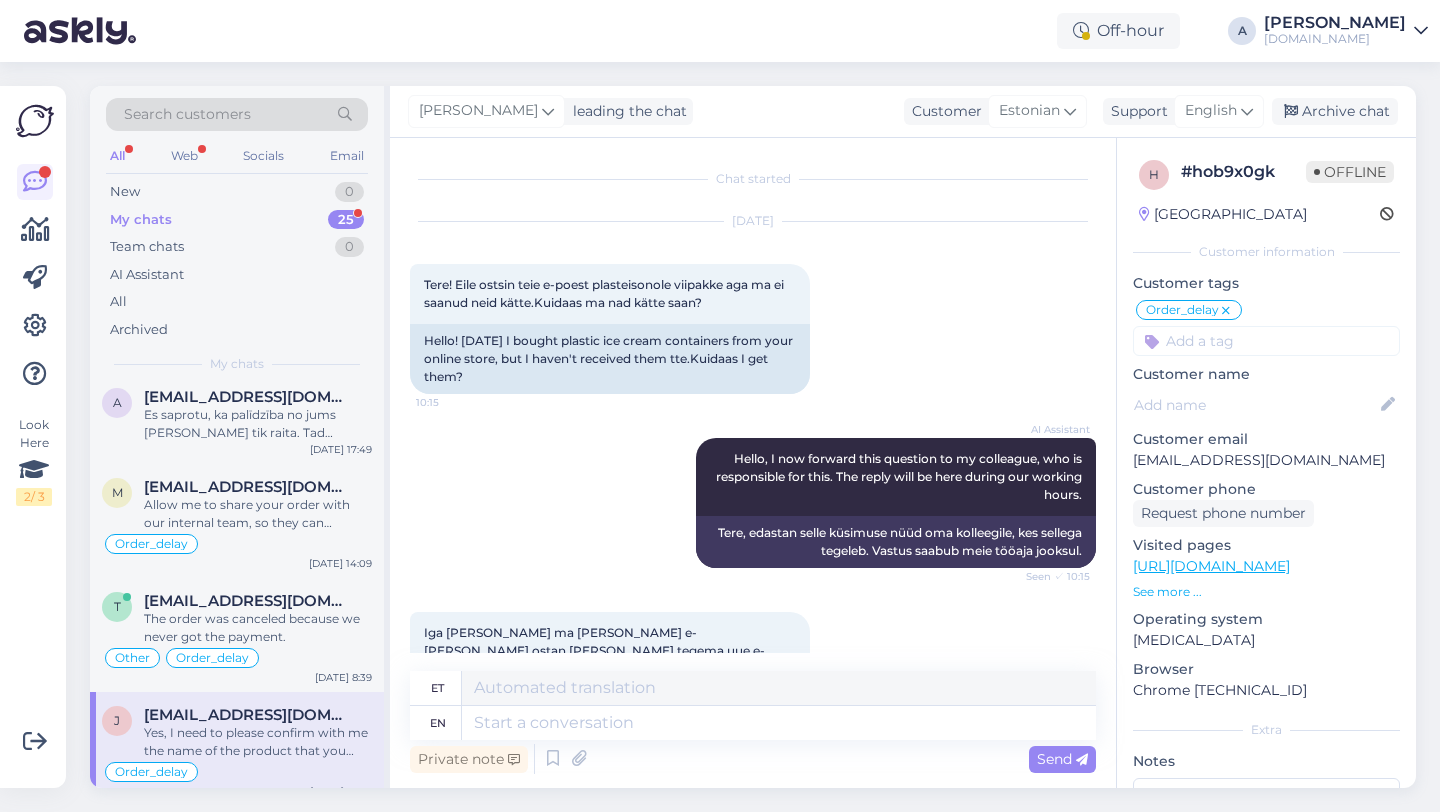 scroll, scrollTop: 2742, scrollLeft: 0, axis: vertical 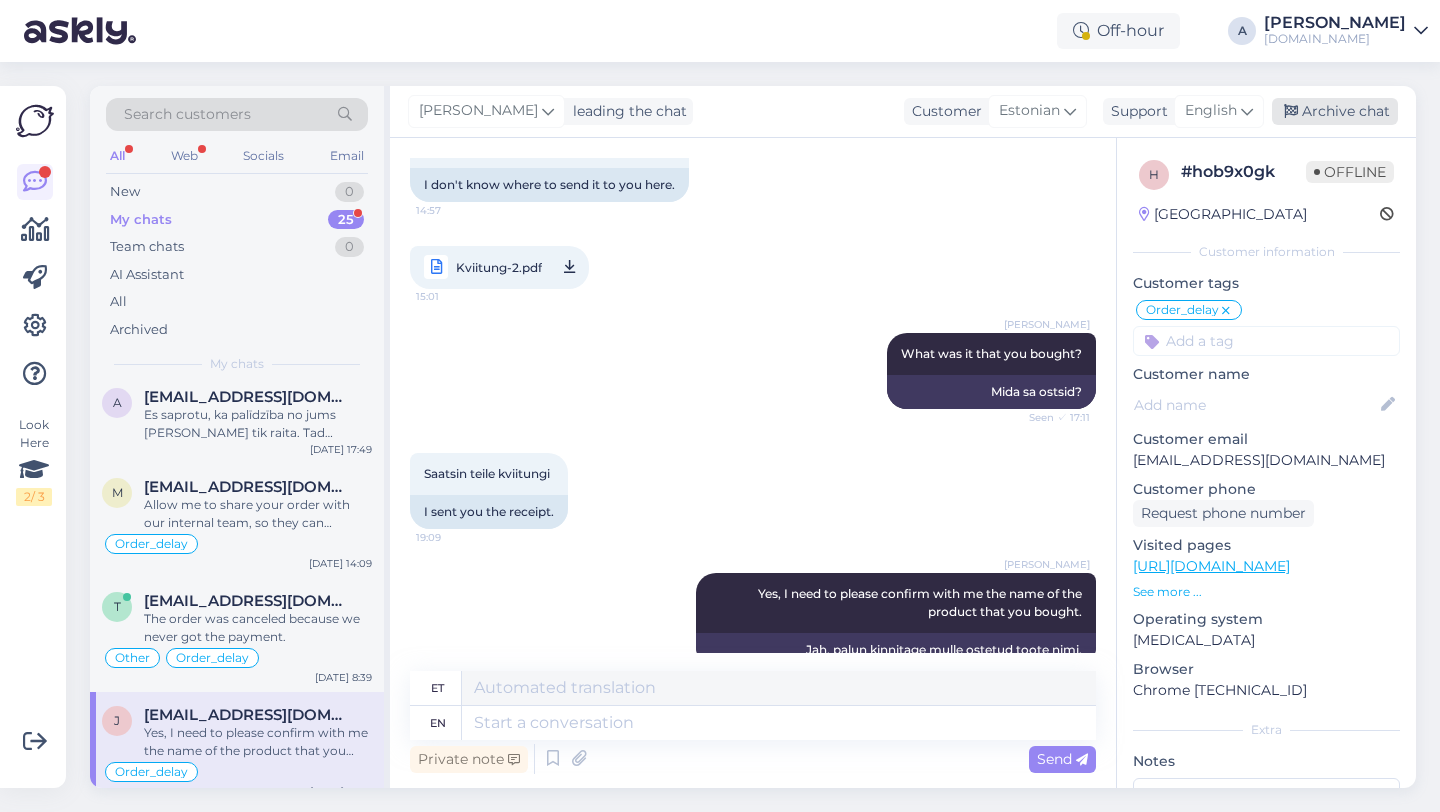 click on "Archive chat" at bounding box center (1335, 111) 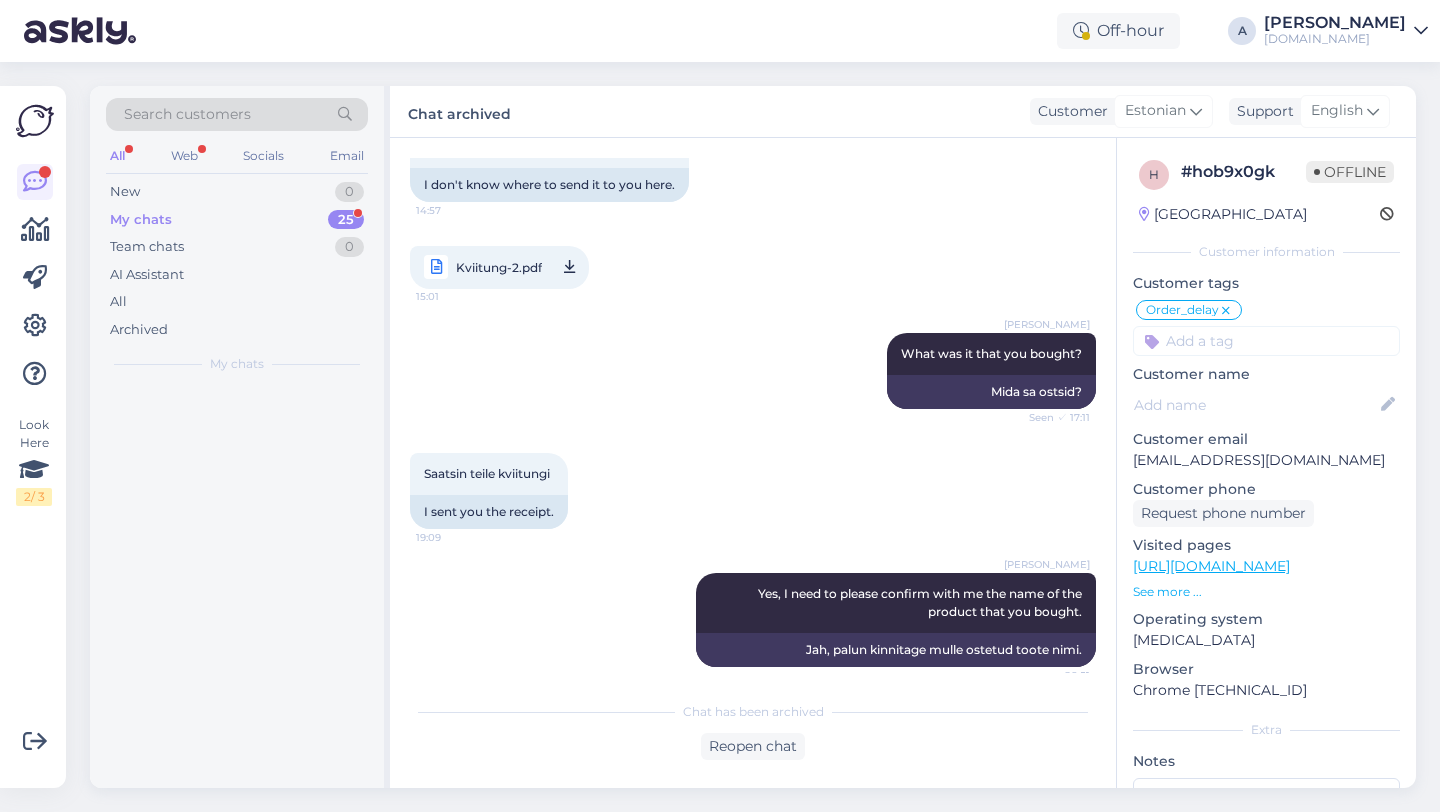 scroll, scrollTop: 0, scrollLeft: 0, axis: both 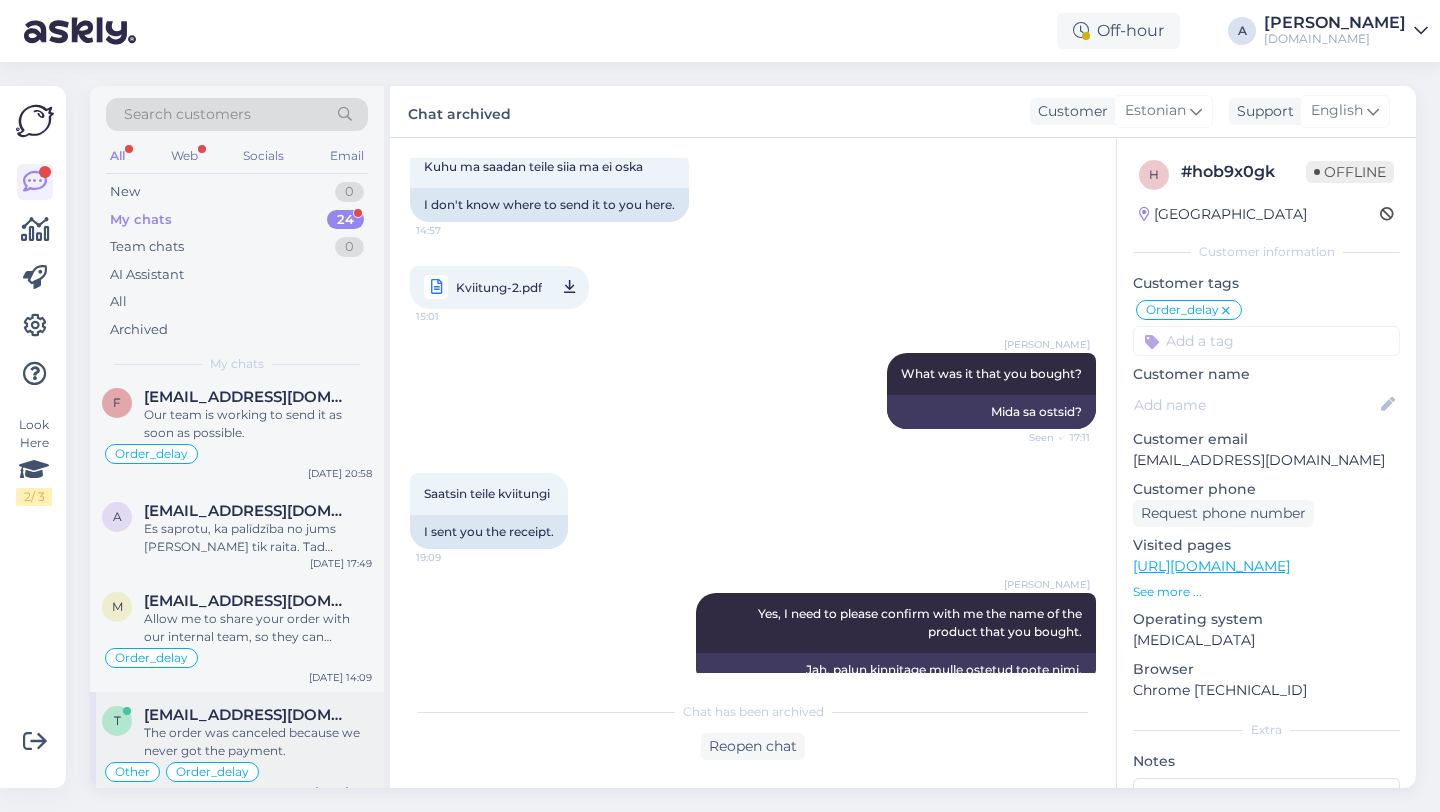 click on "The order was canceled because we never got the payment." at bounding box center [258, 742] 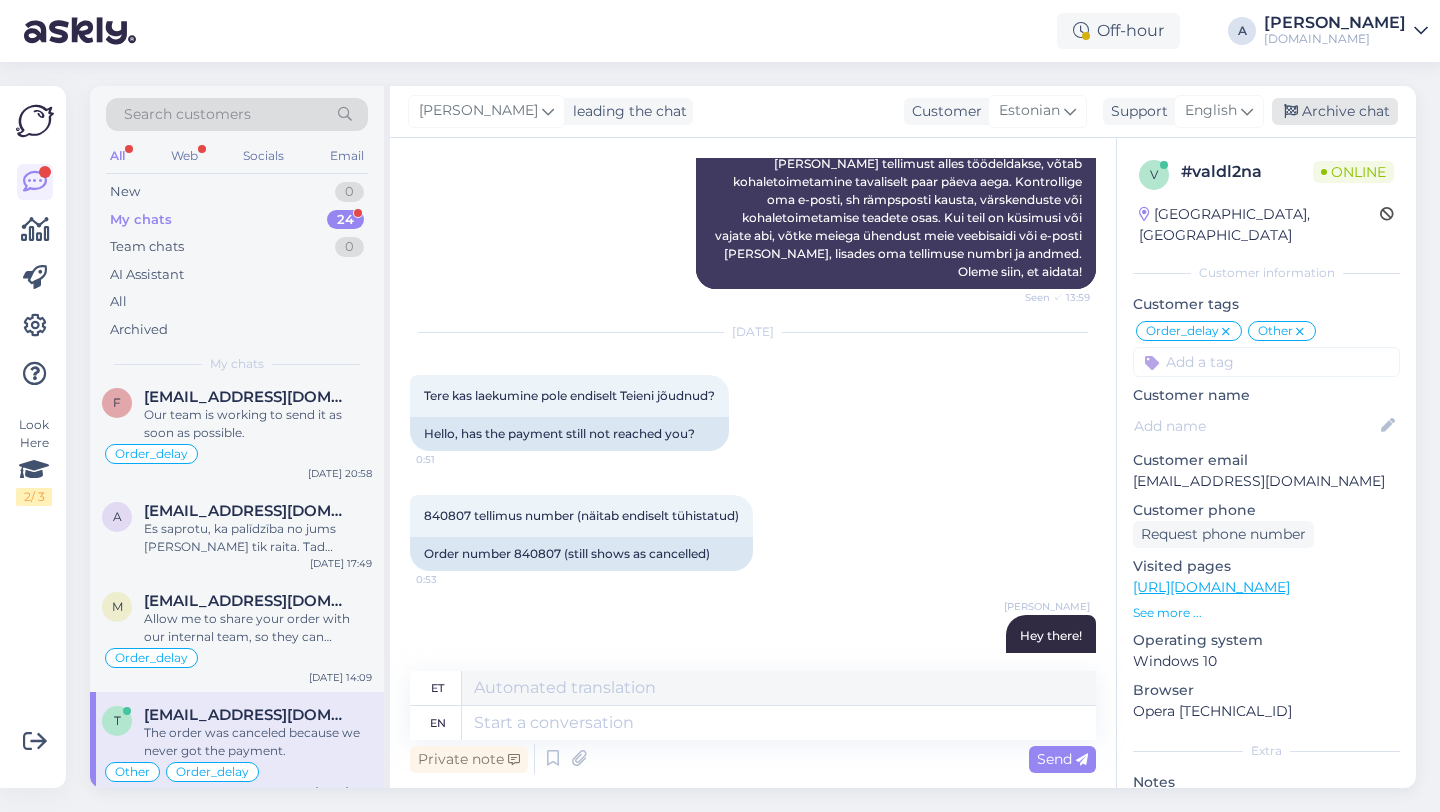 click on "Archive chat" at bounding box center [1335, 111] 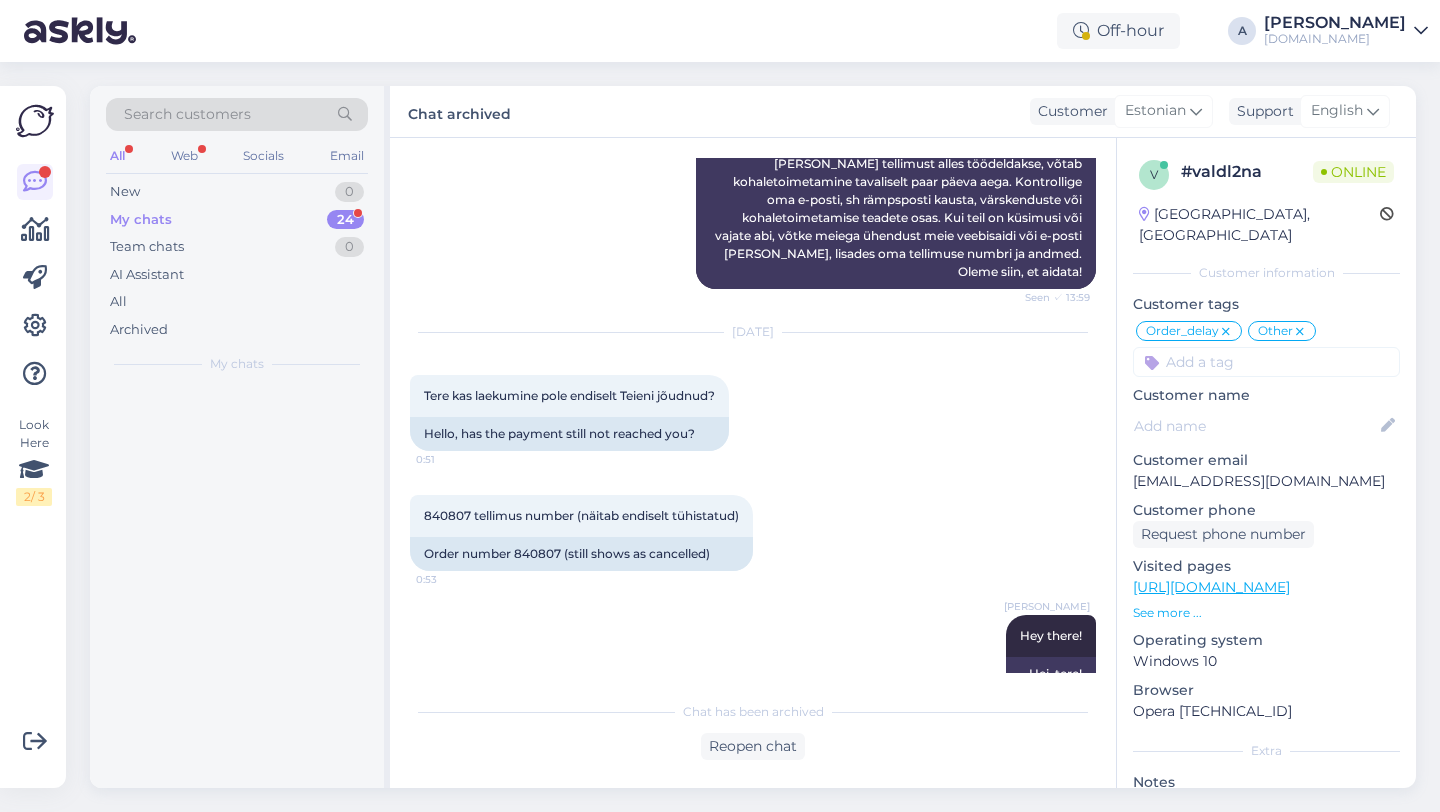 scroll, scrollTop: 0, scrollLeft: 0, axis: both 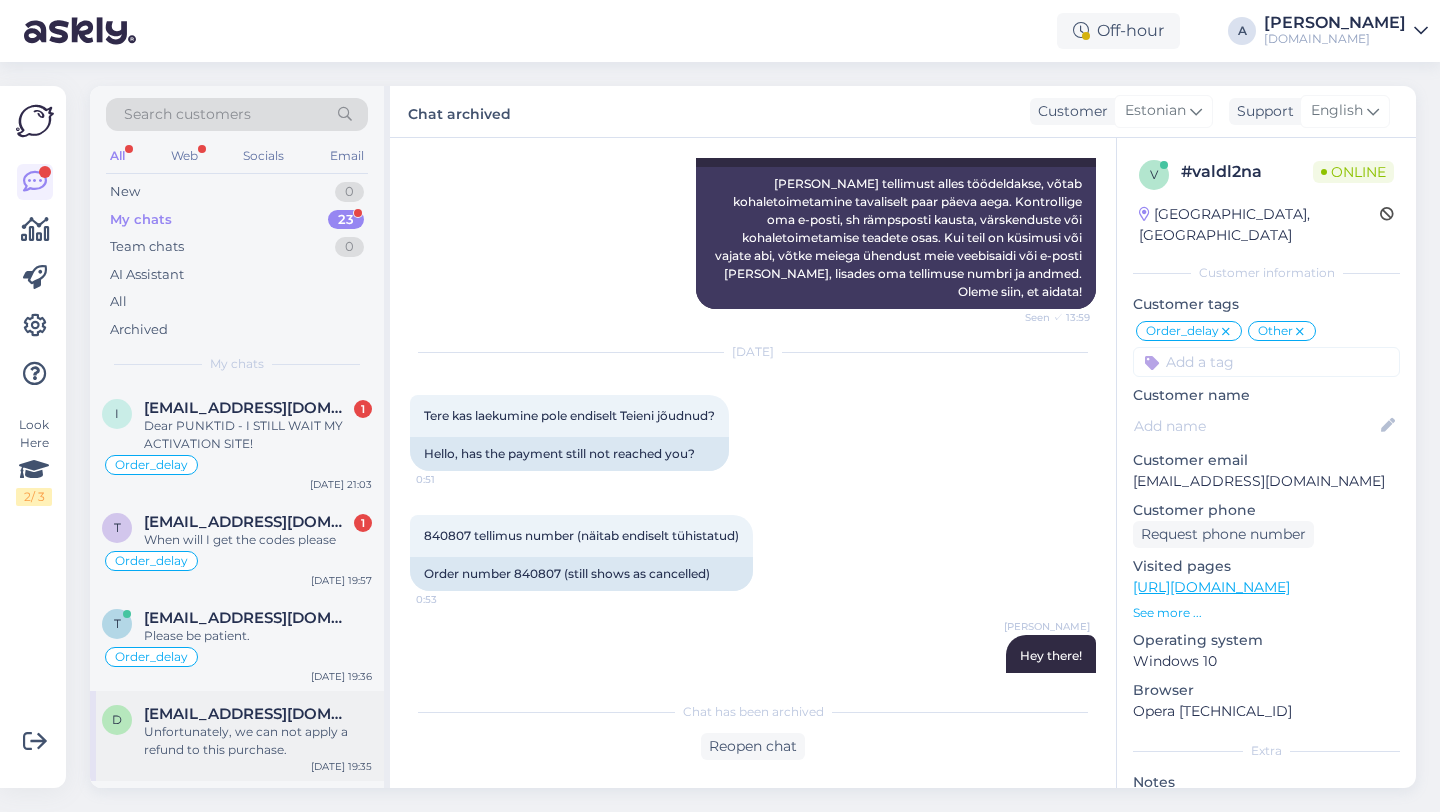 click on "Unfortunately, we can not apply a refund to this purchase." at bounding box center (258, 741) 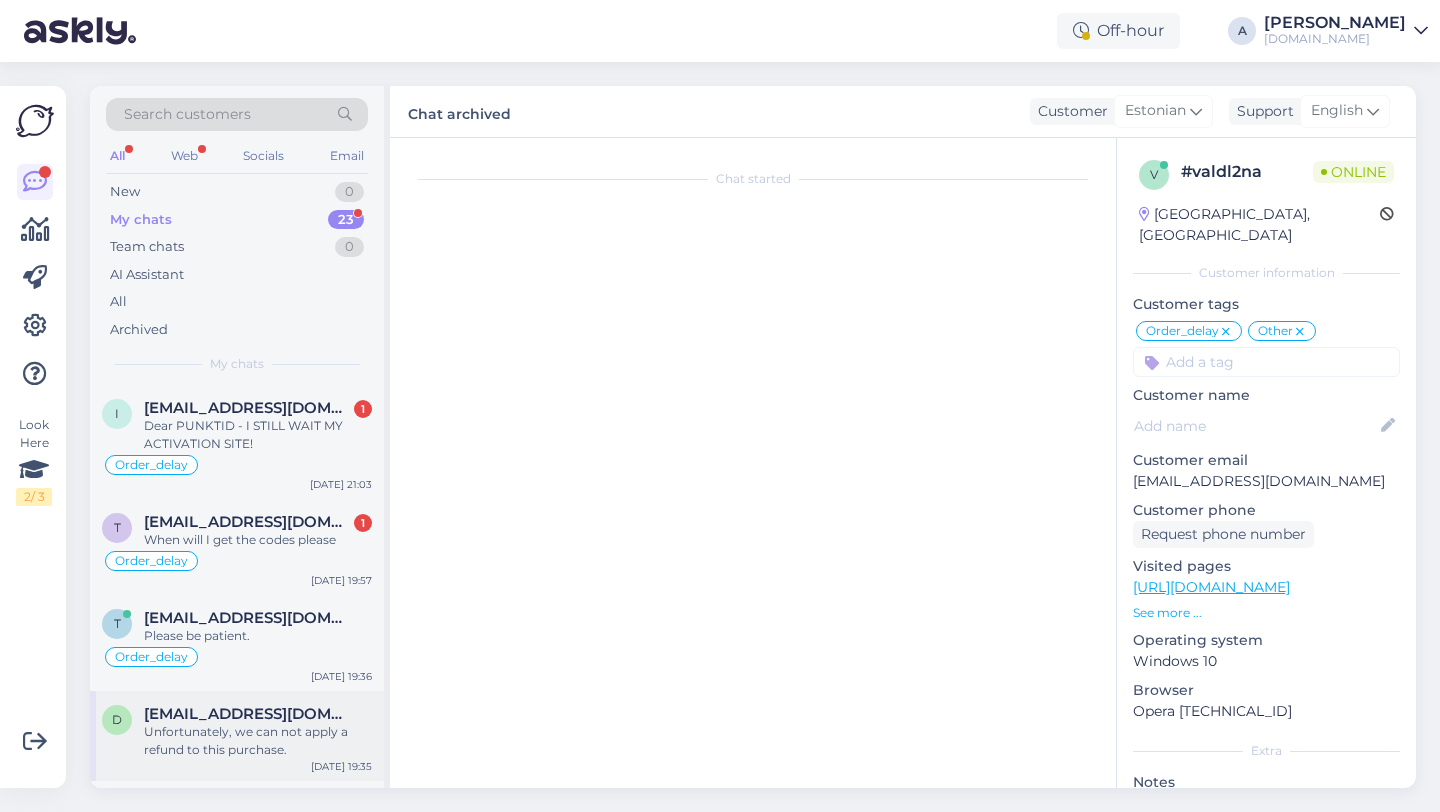 type 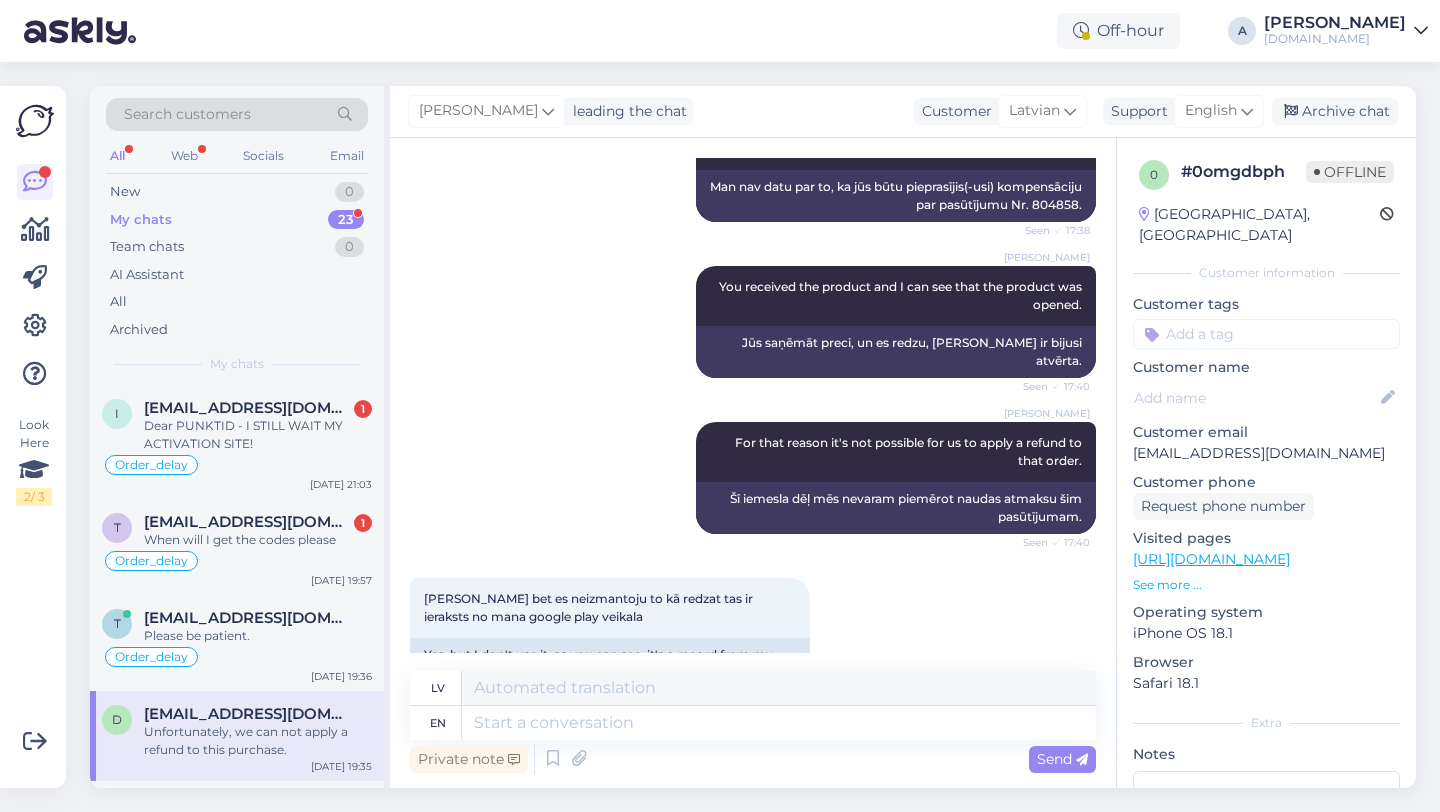 scroll, scrollTop: 3255, scrollLeft: 0, axis: vertical 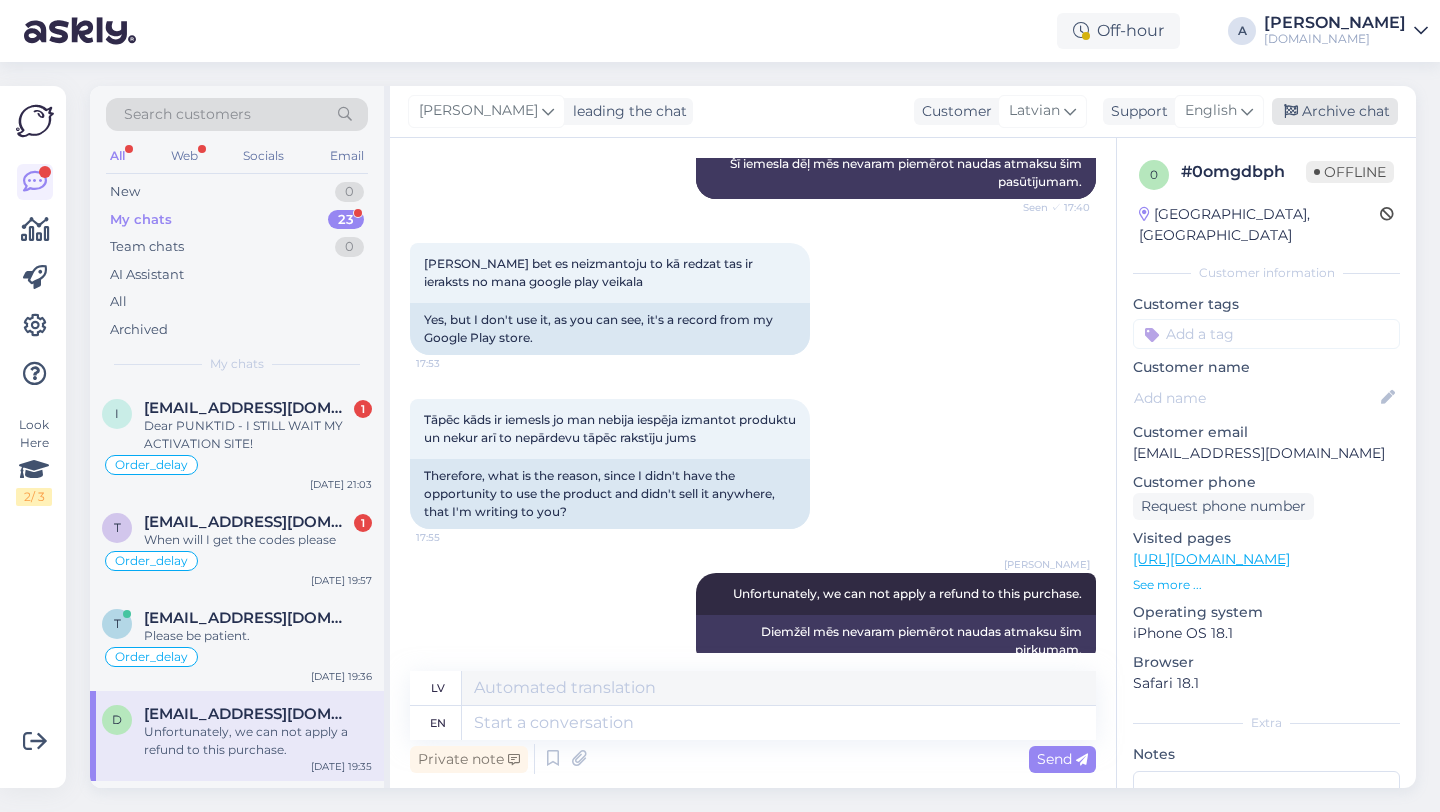 click on "Archive chat" at bounding box center [1335, 111] 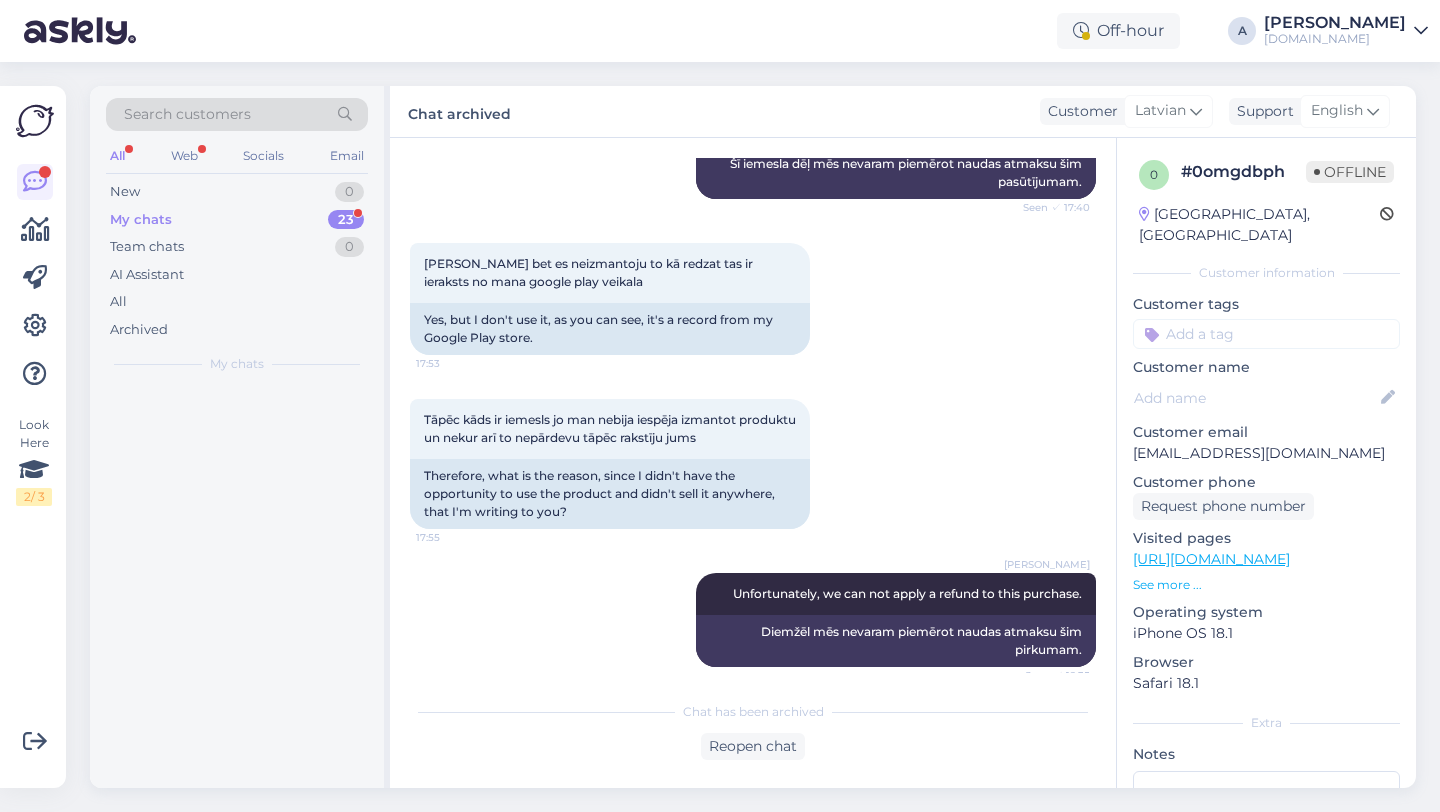 scroll, scrollTop: 3235, scrollLeft: 0, axis: vertical 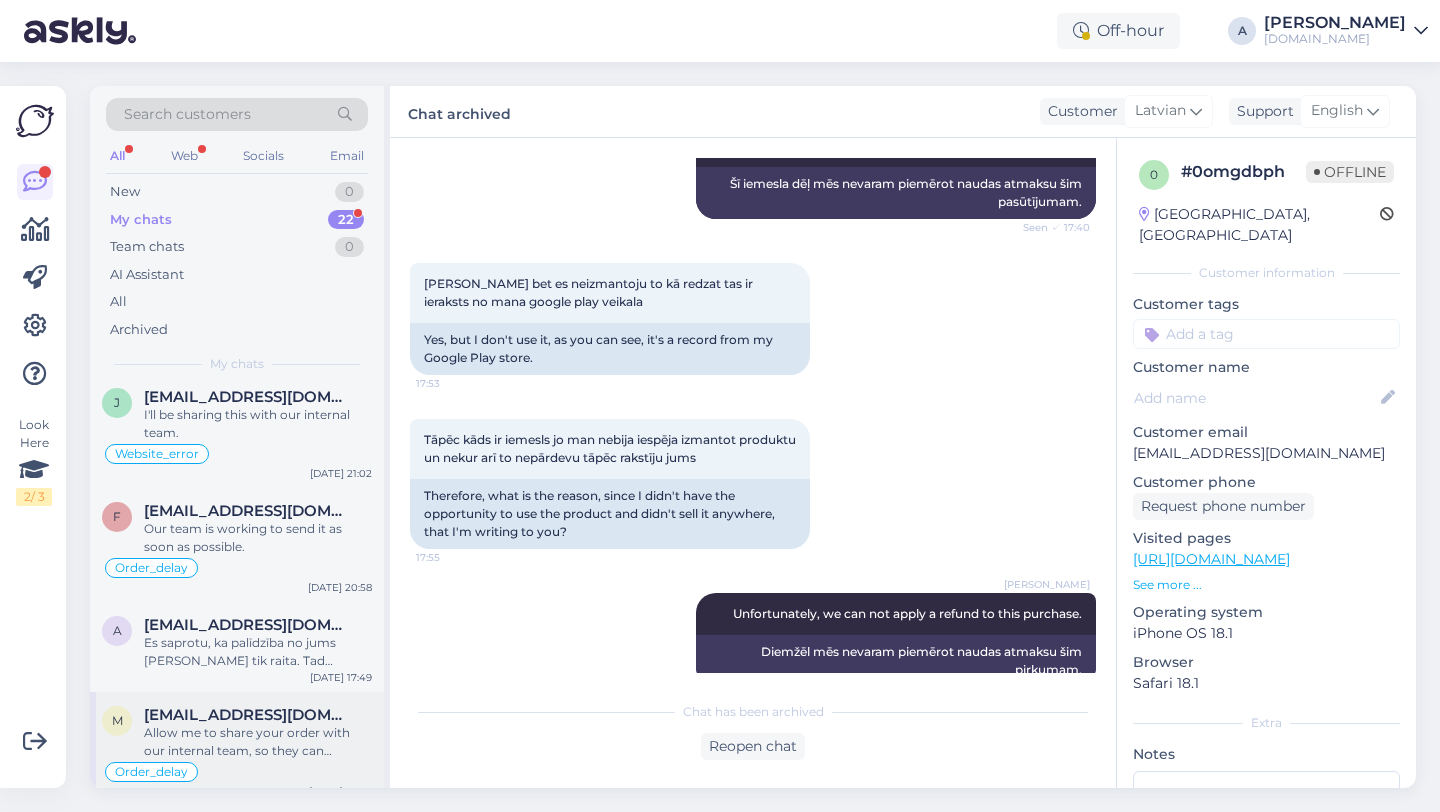 click on "Allow me to share your order with our internal team, so they can expedite it." at bounding box center (258, 742) 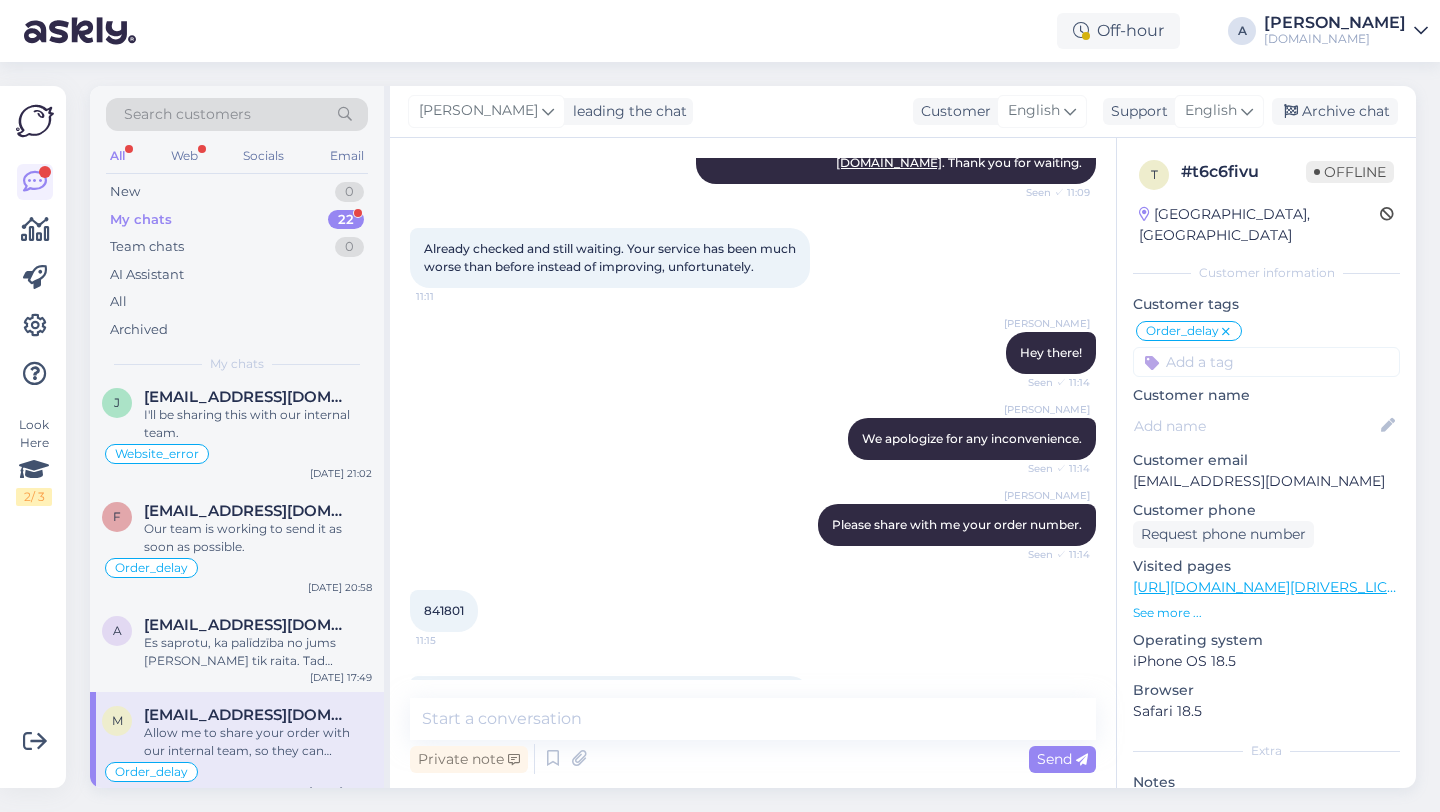 scroll, scrollTop: 0, scrollLeft: 0, axis: both 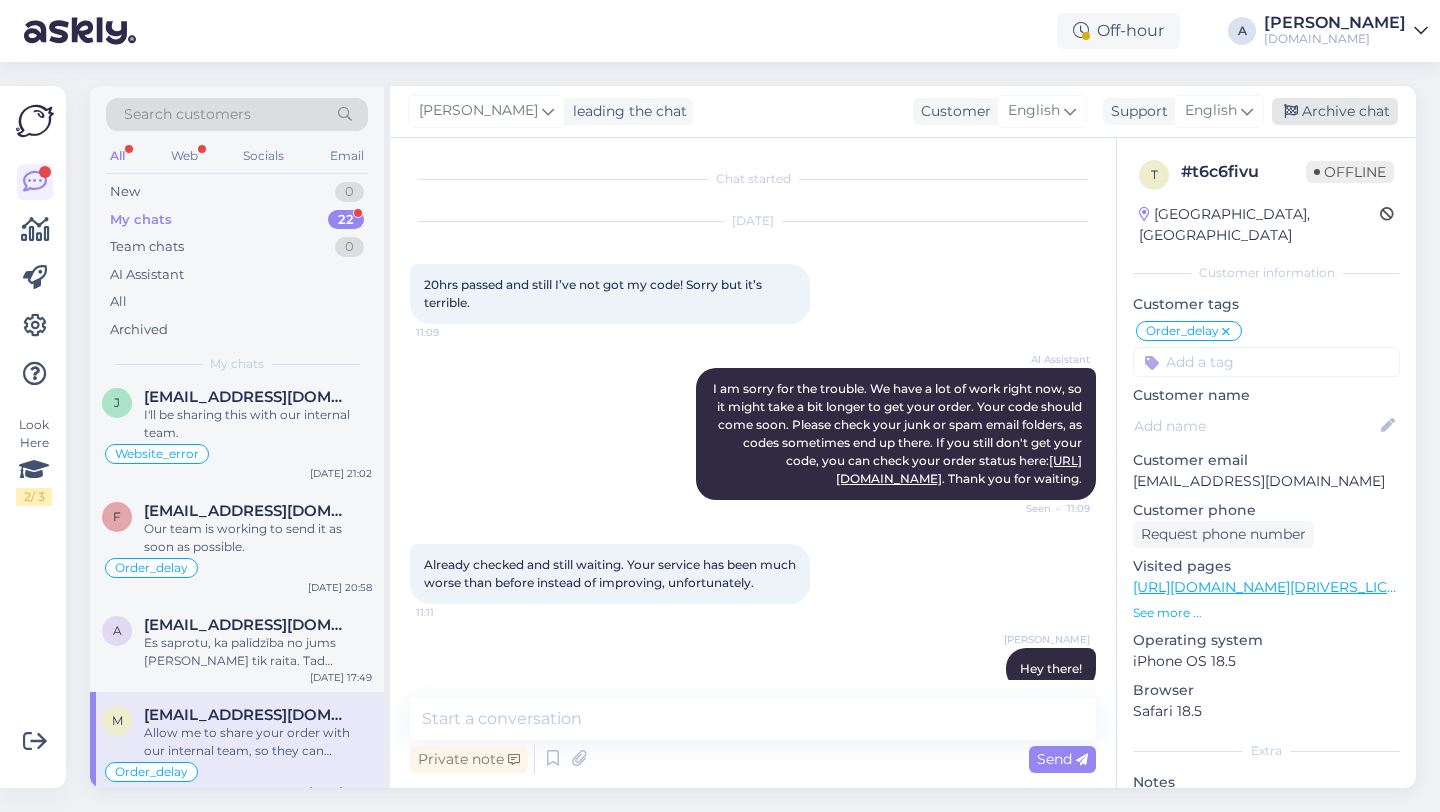 click on "Archive chat" at bounding box center (1335, 111) 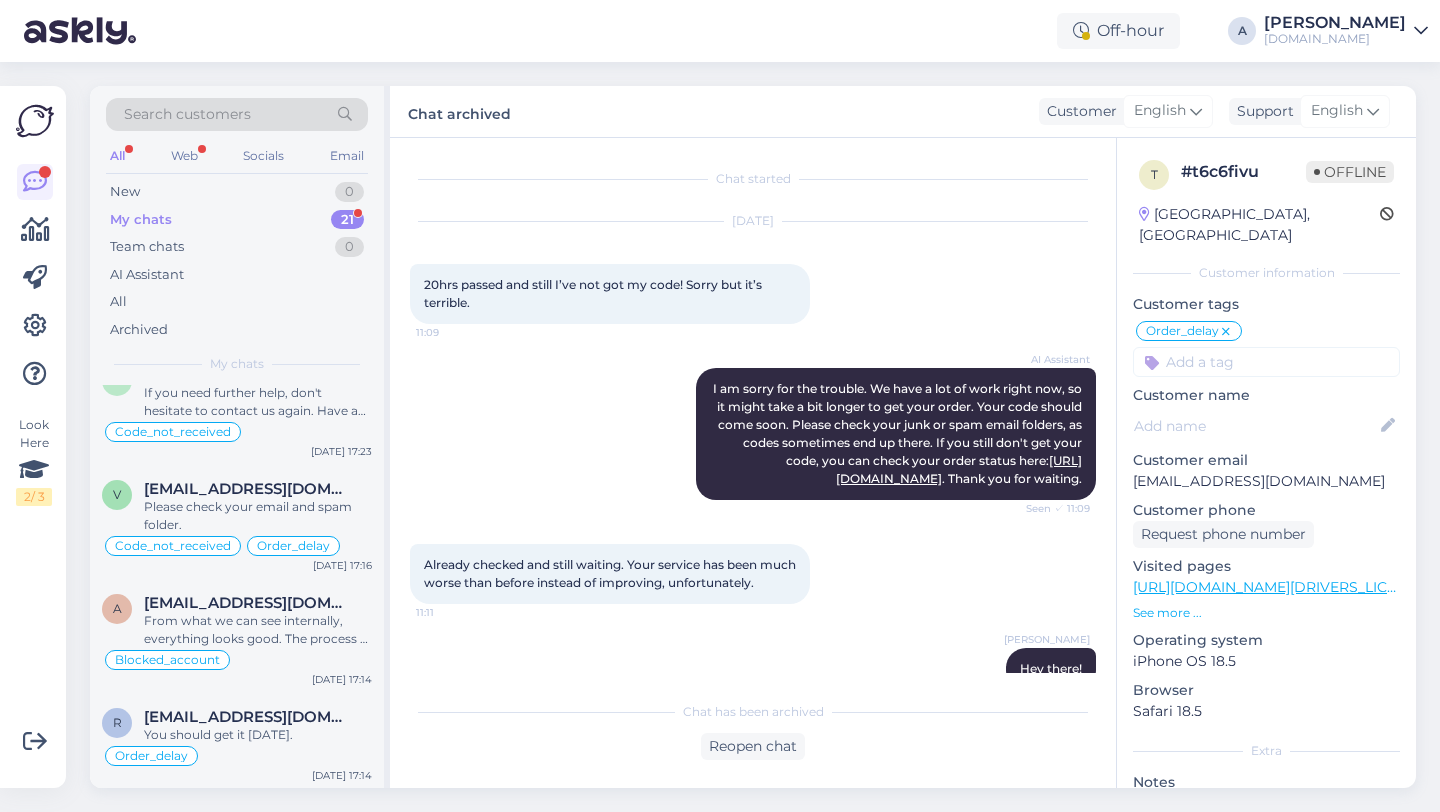 scroll, scrollTop: 1769, scrollLeft: 0, axis: vertical 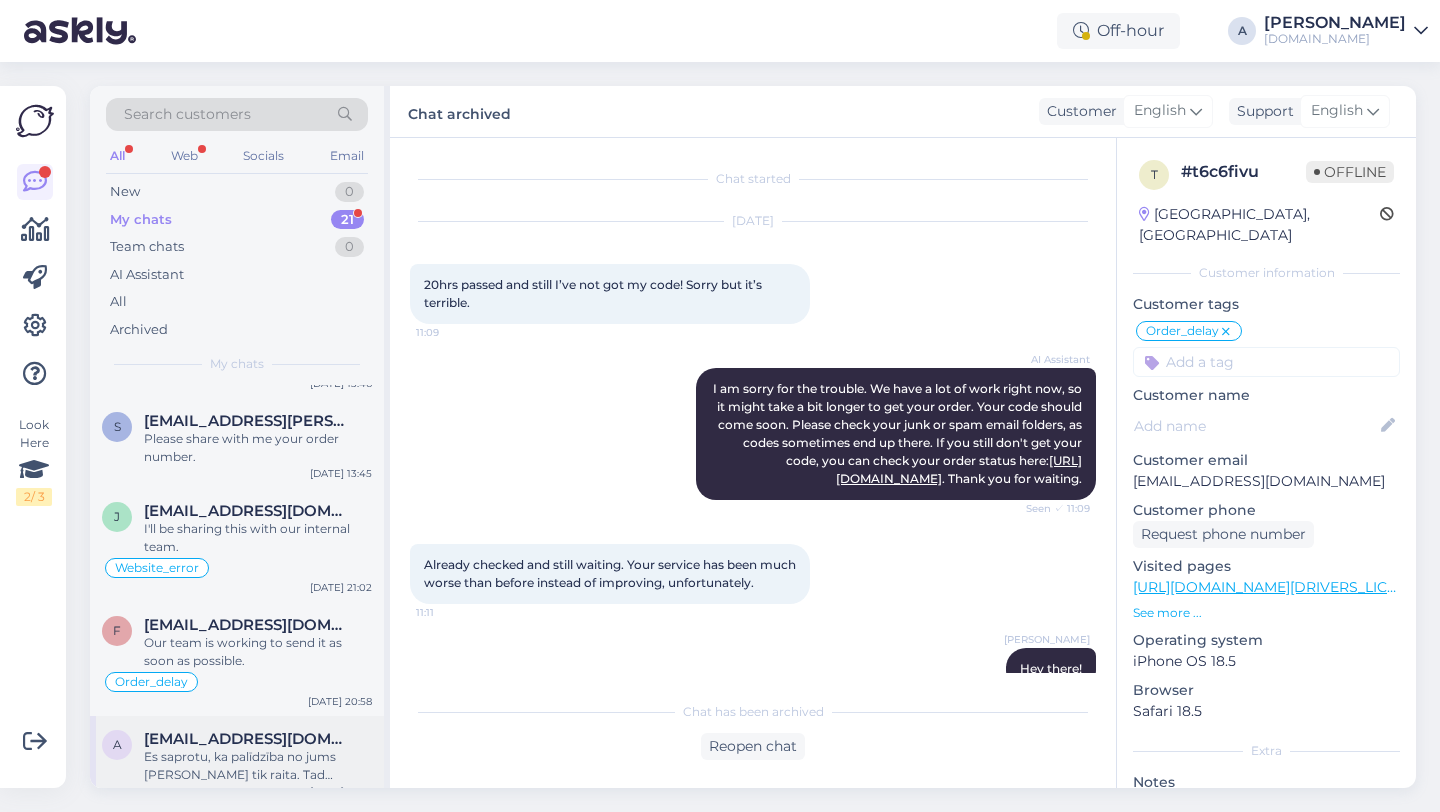 click on "Es saprotu, ka palīdzība no jums [PERSON_NAME] tik raita. Tad beidzam šo un viss, neko neiegādāsimies." at bounding box center (258, 766) 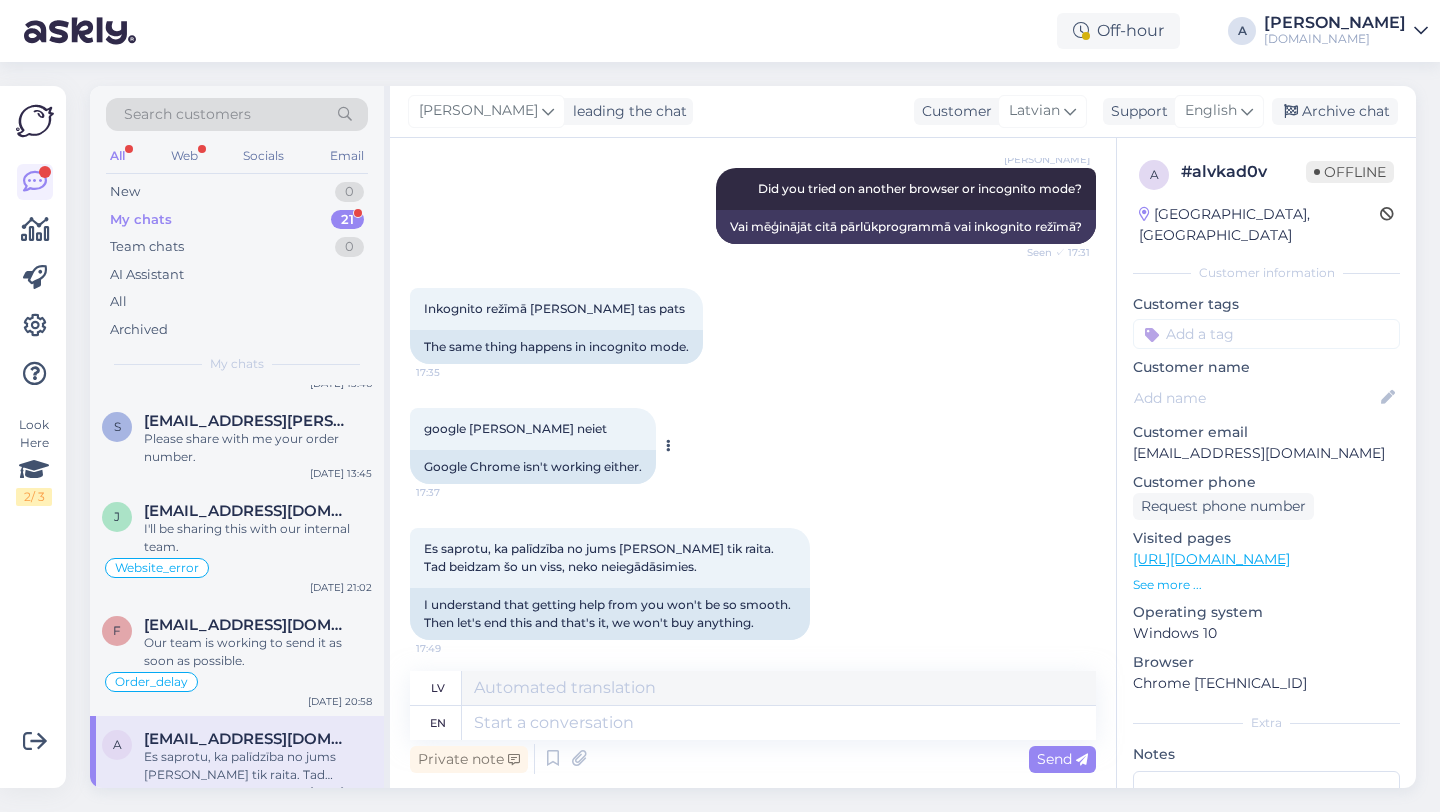 scroll, scrollTop: 1137, scrollLeft: 0, axis: vertical 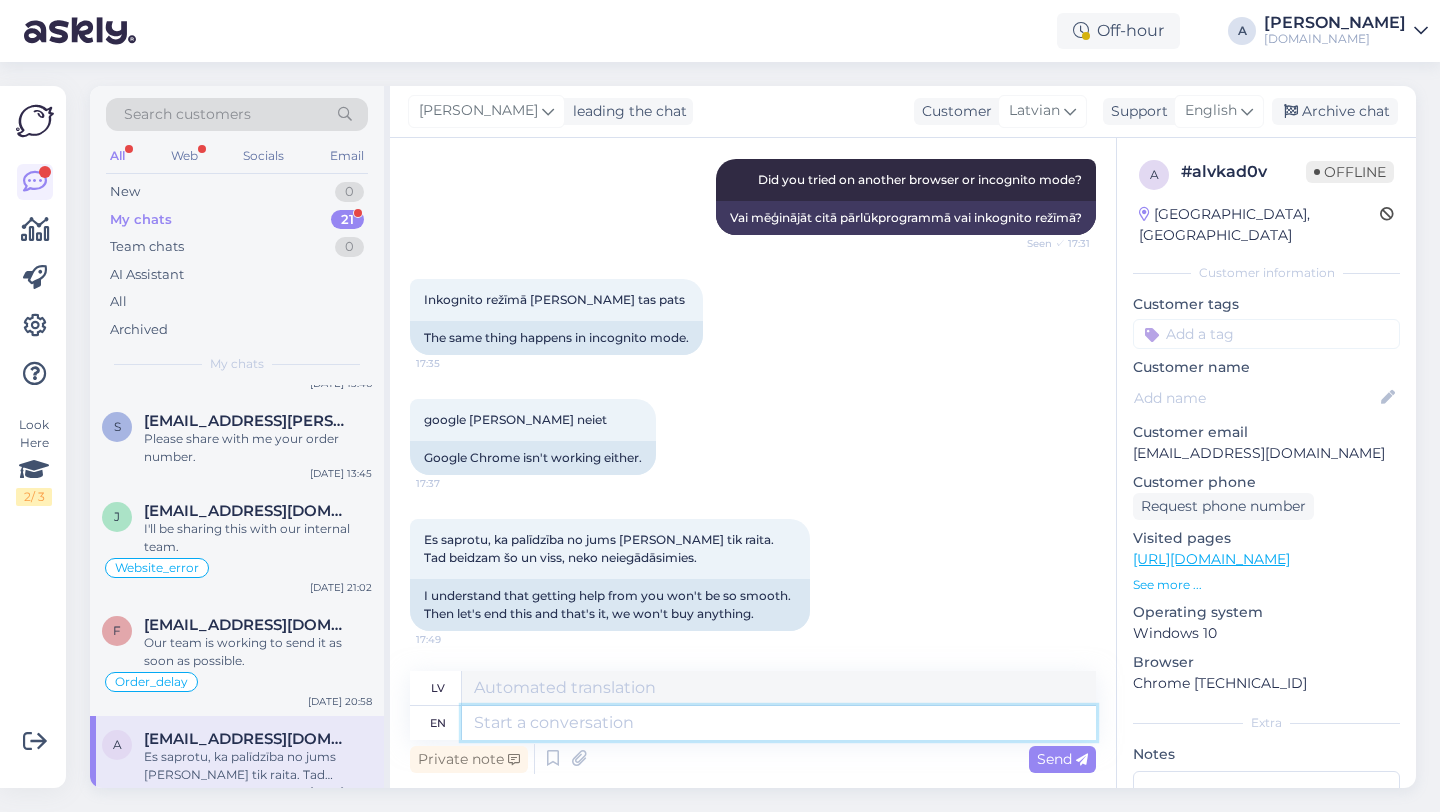 click at bounding box center (779, 723) 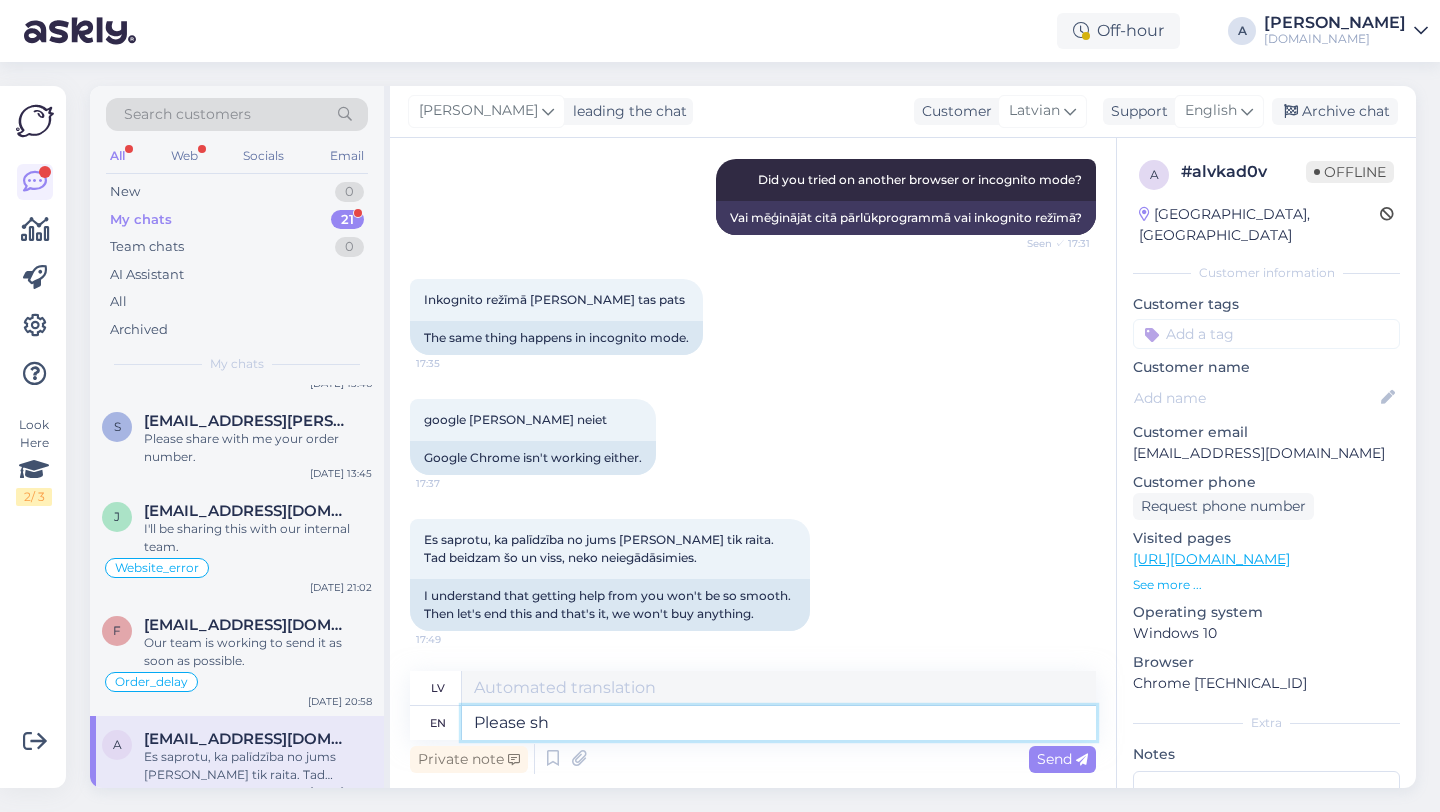 type on "Please sha" 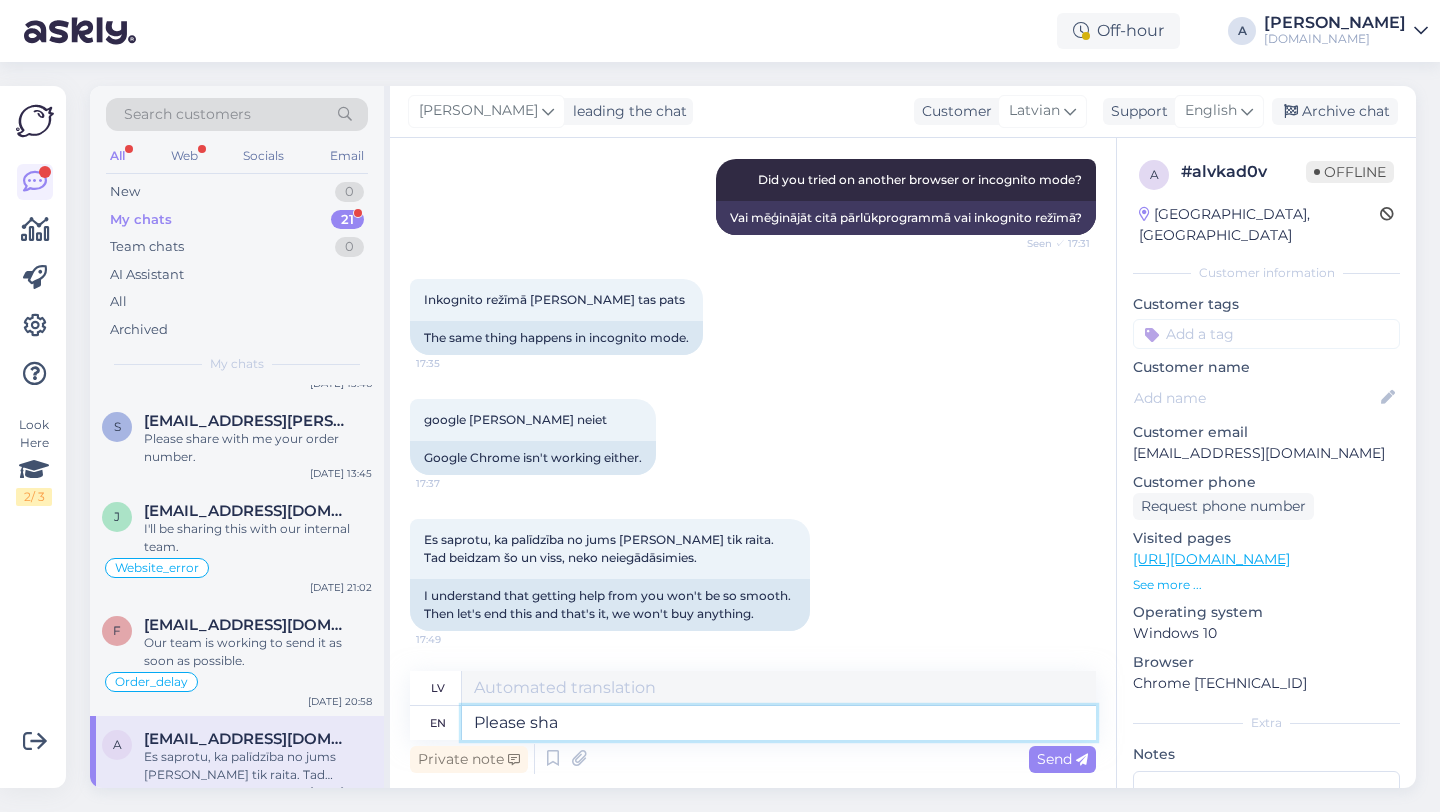 type on "Lūdzu" 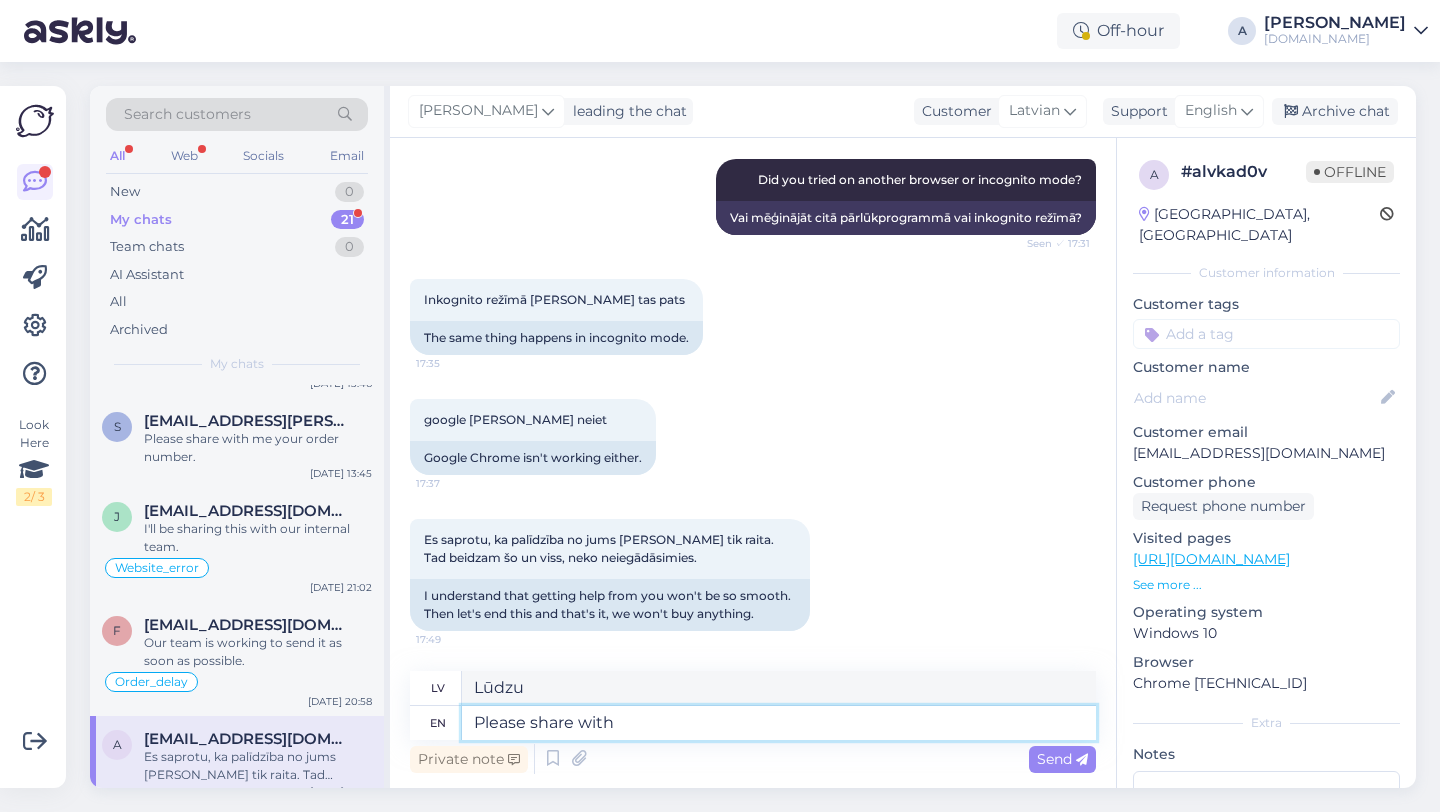 type on "Please share with" 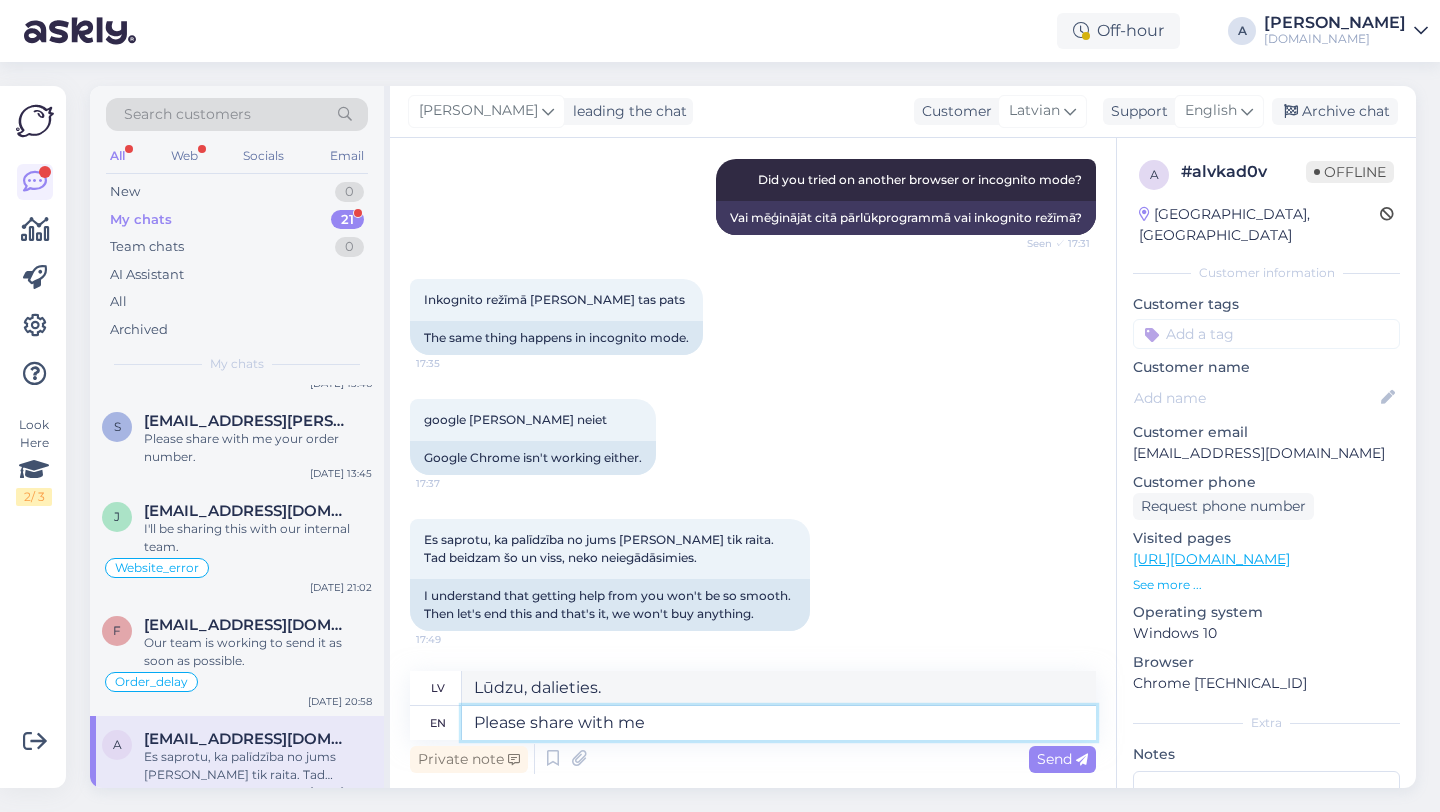 type on "Please share with me" 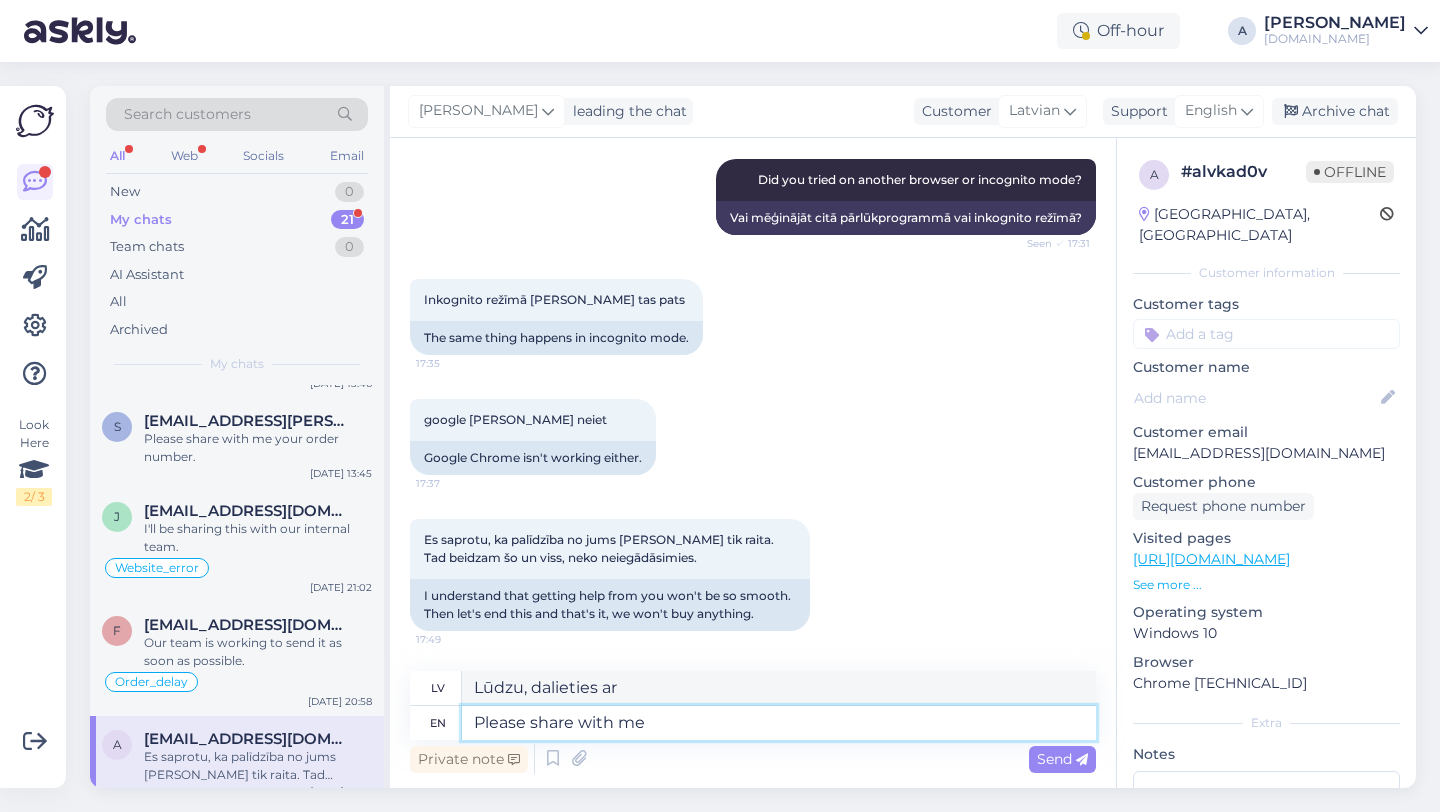 type on "Lūdzu, padalieties ar mani." 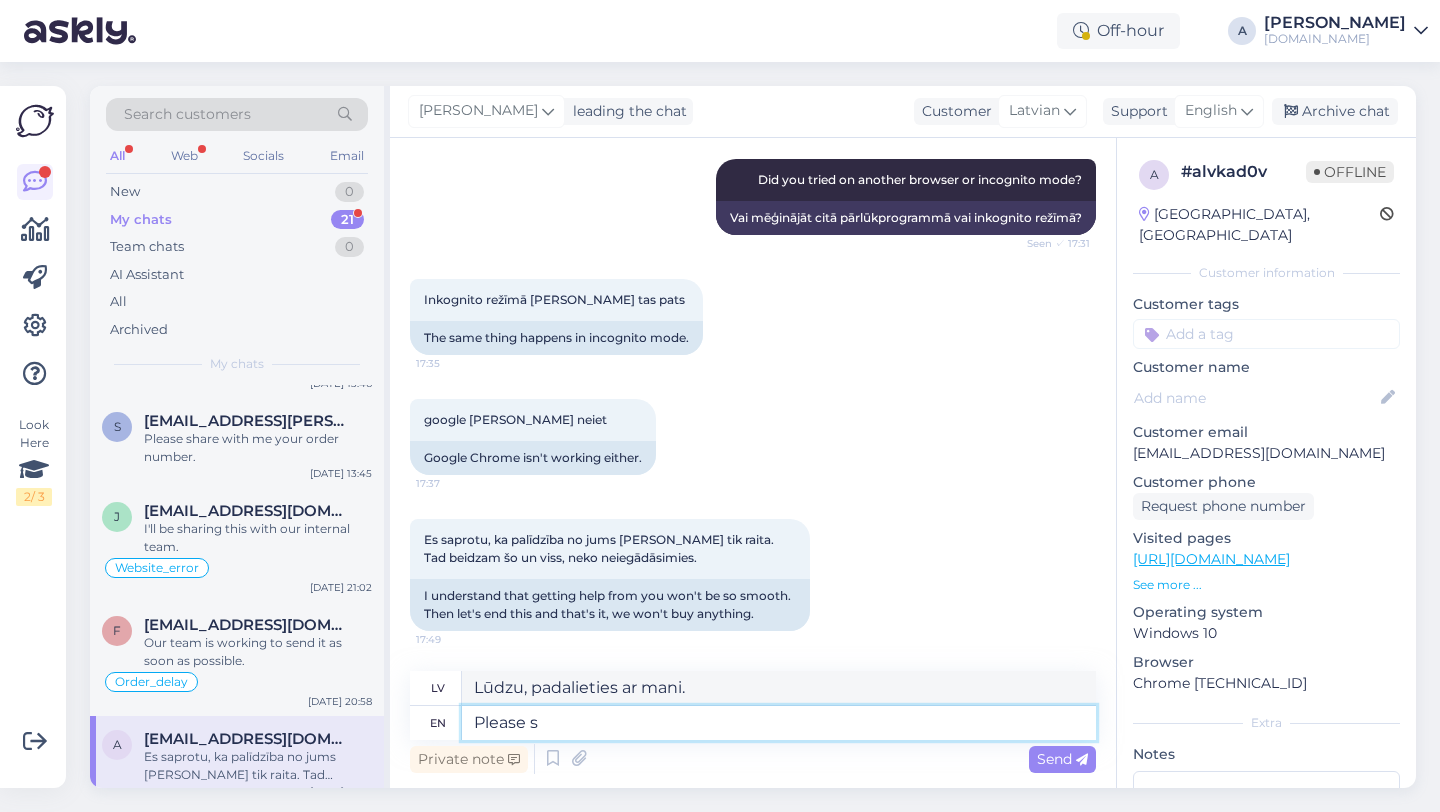 type on "Please" 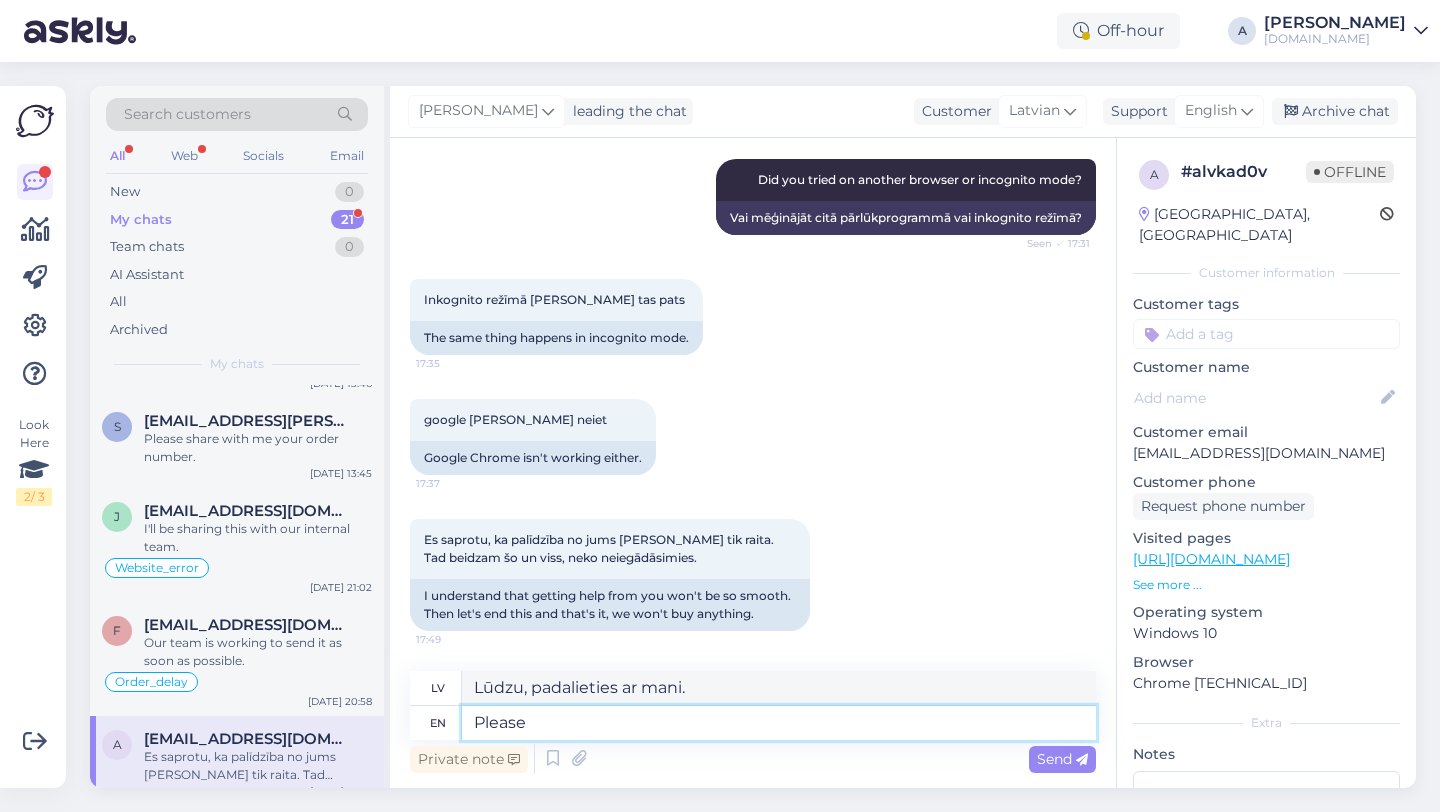 type on "Lūdzu, dalieties ar" 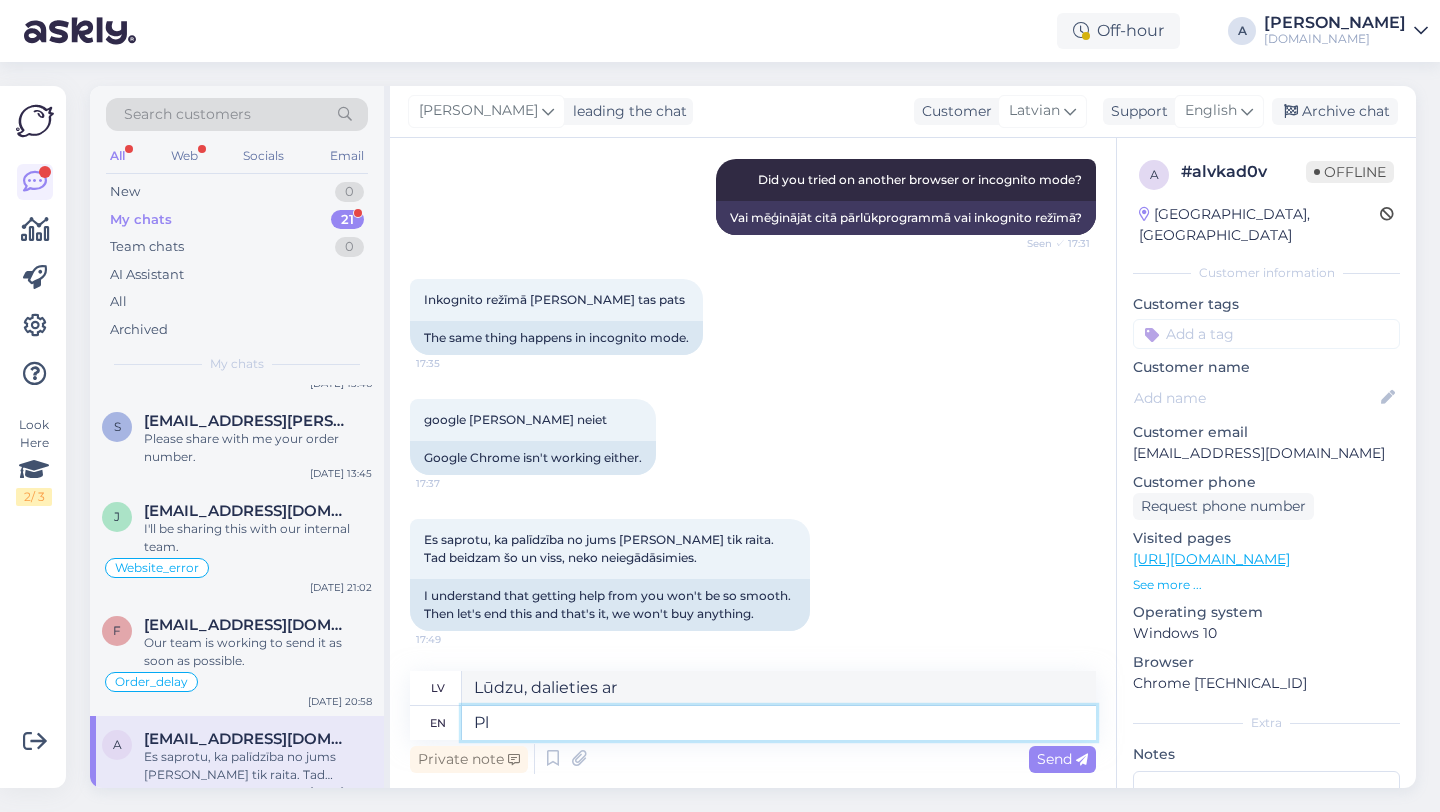 type on "P" 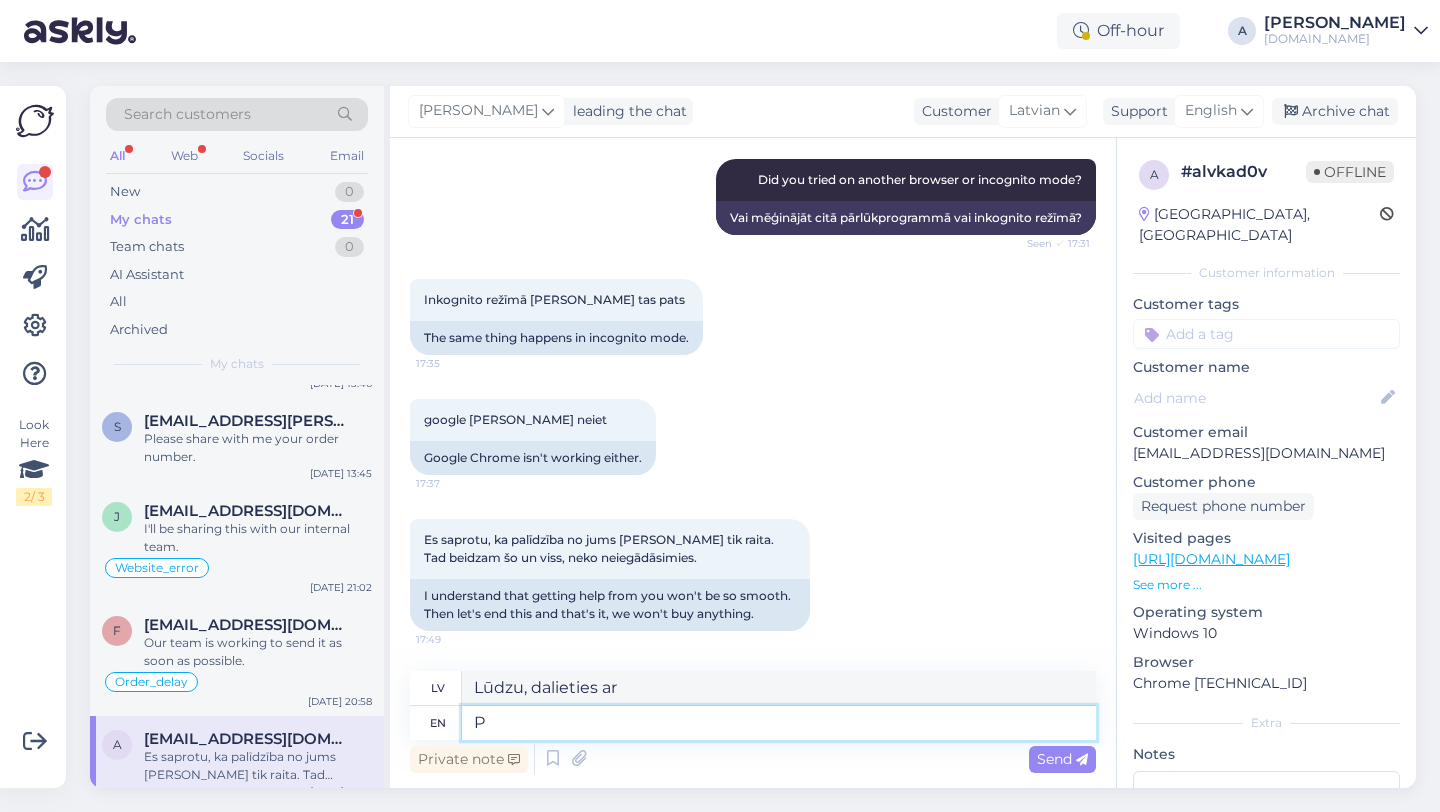 type on "Lūdzu, dalieties." 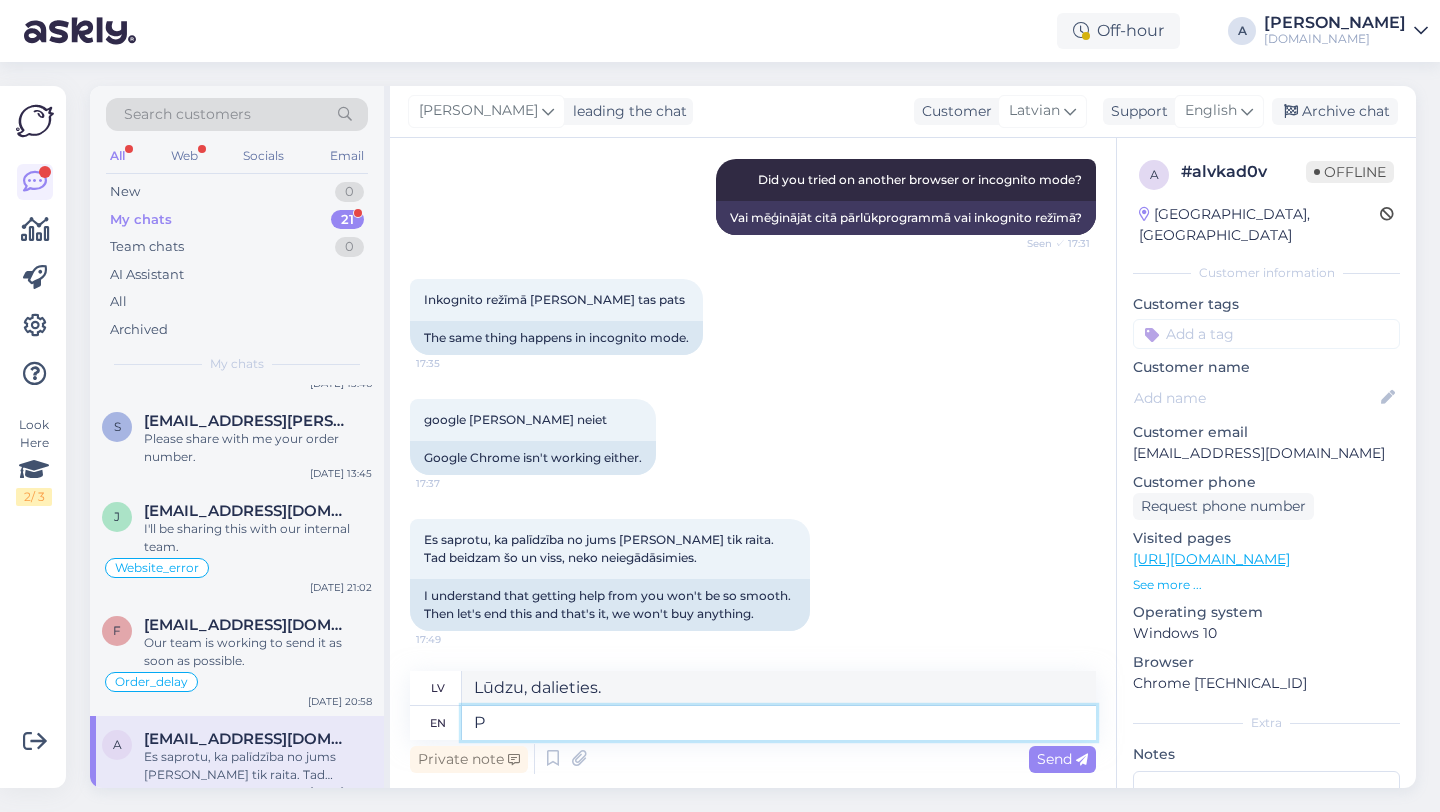 type 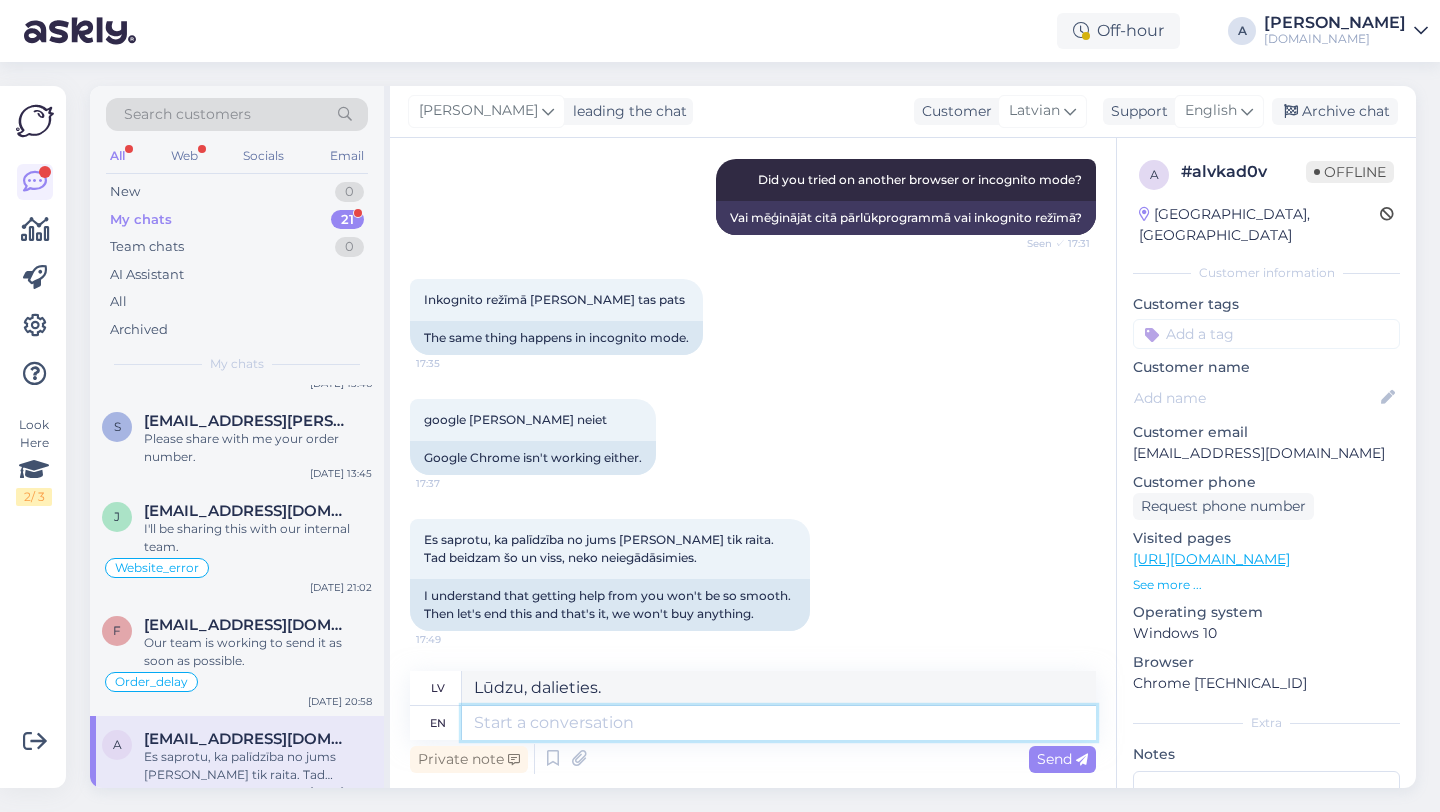 type on "Lūdzu" 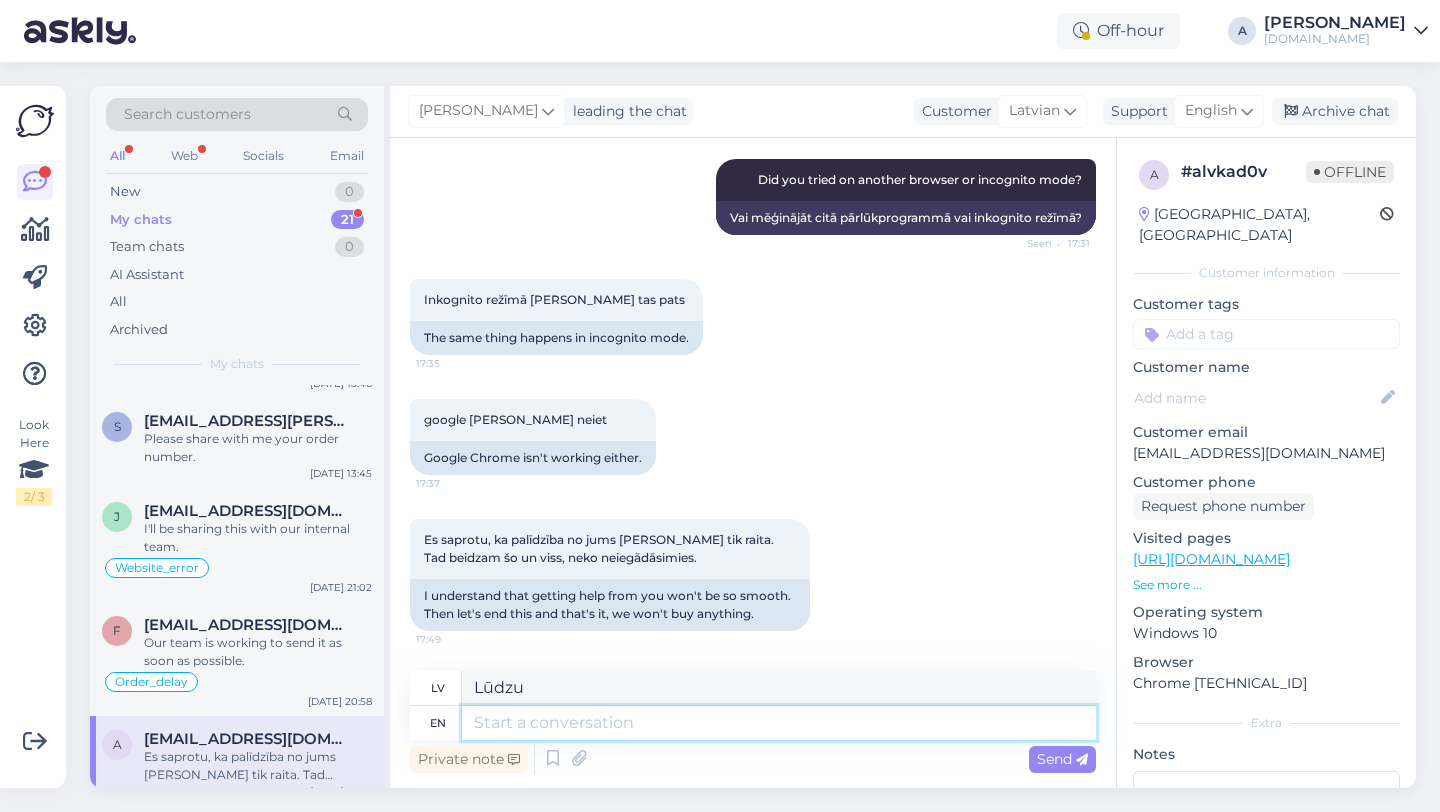 type 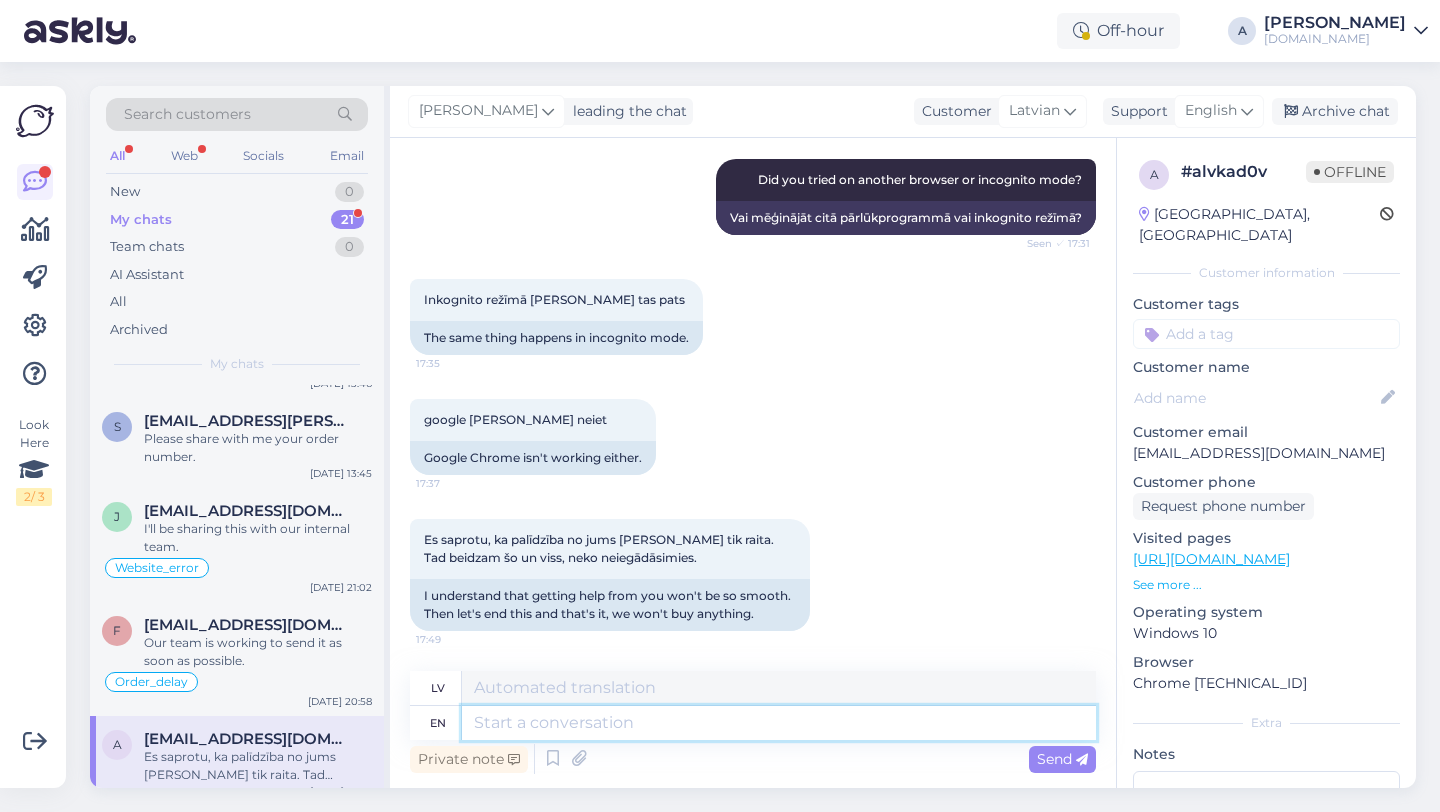 click at bounding box center (779, 723) 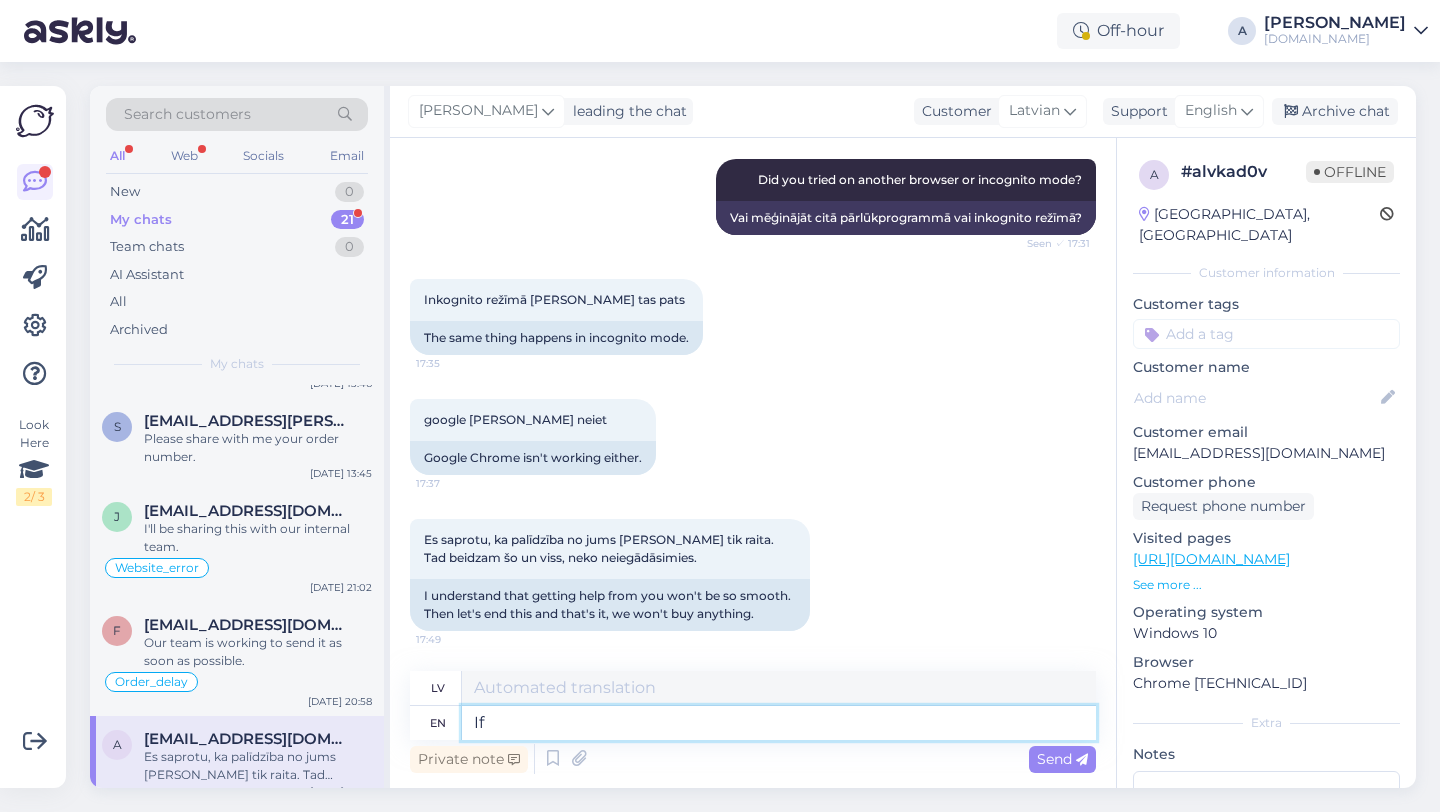 type on "If t" 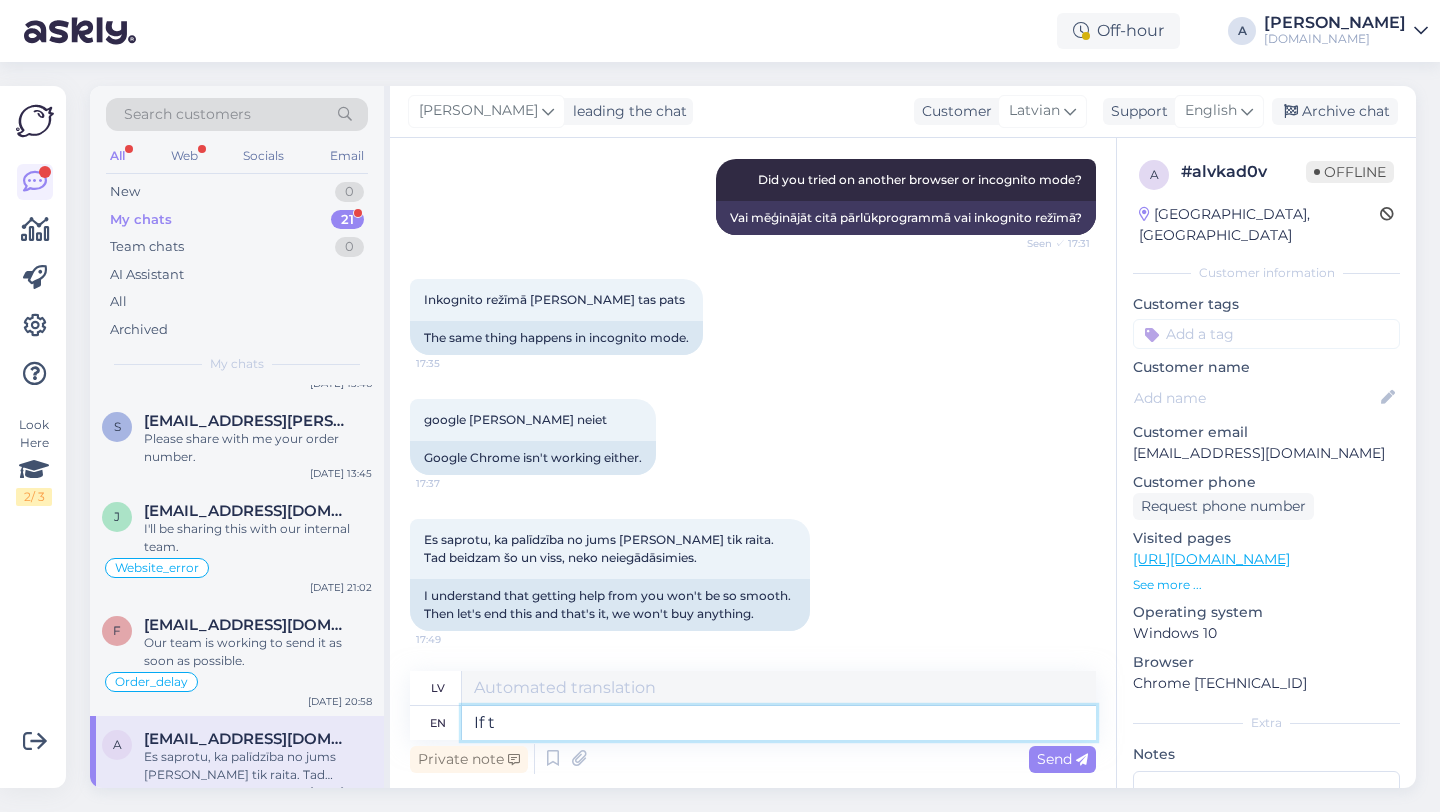 type on "[PERSON_NAME]" 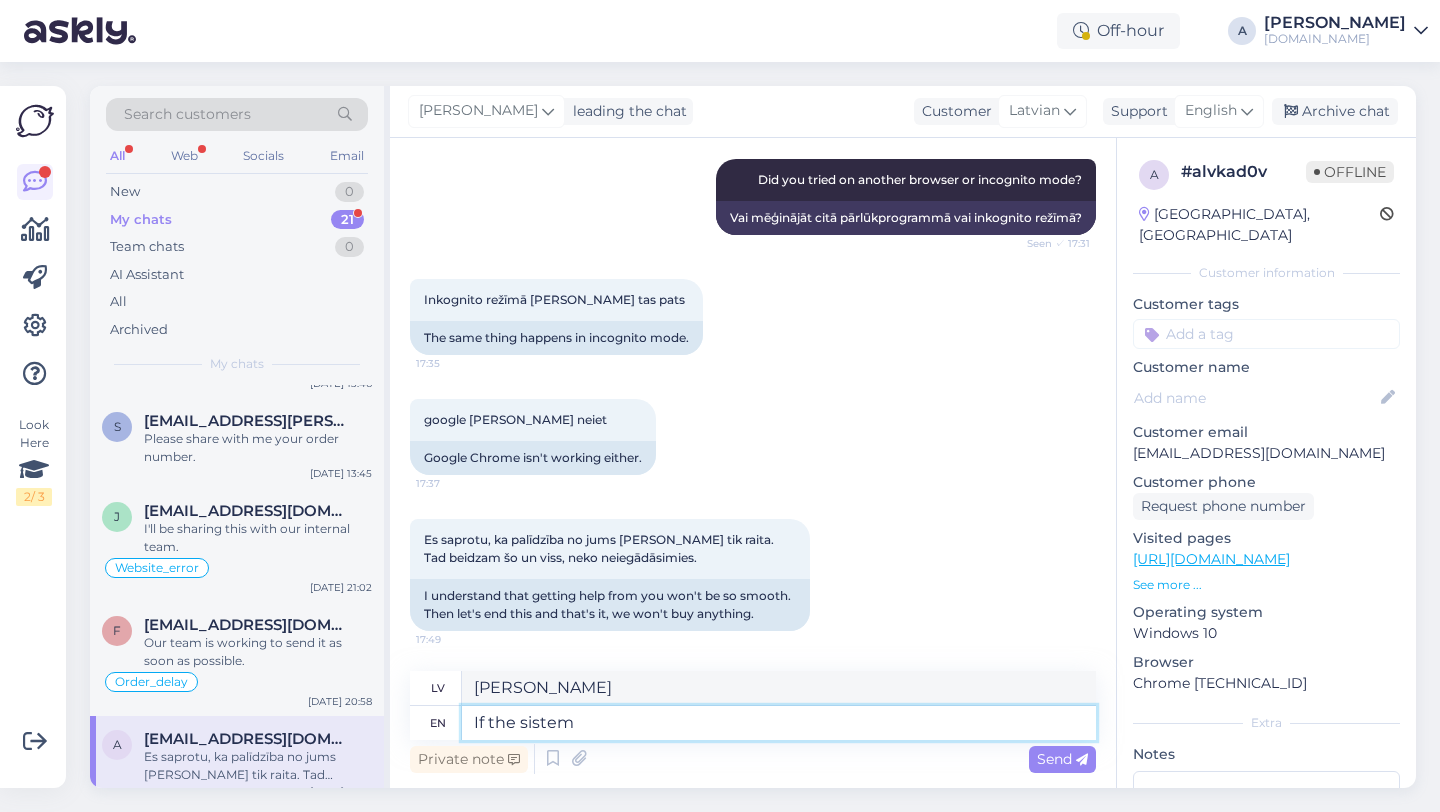 type on "If the sistem" 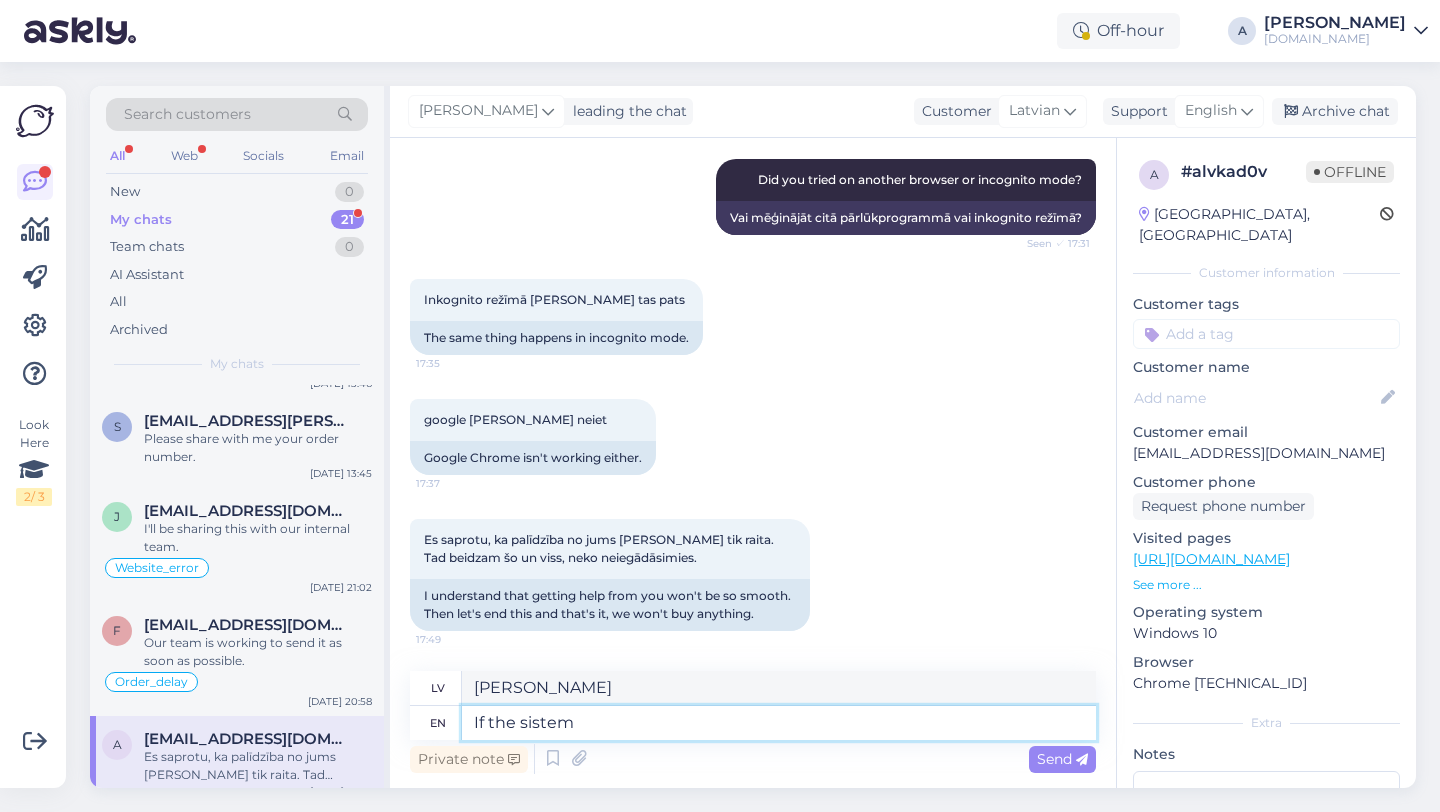 type on "Ja sistēma" 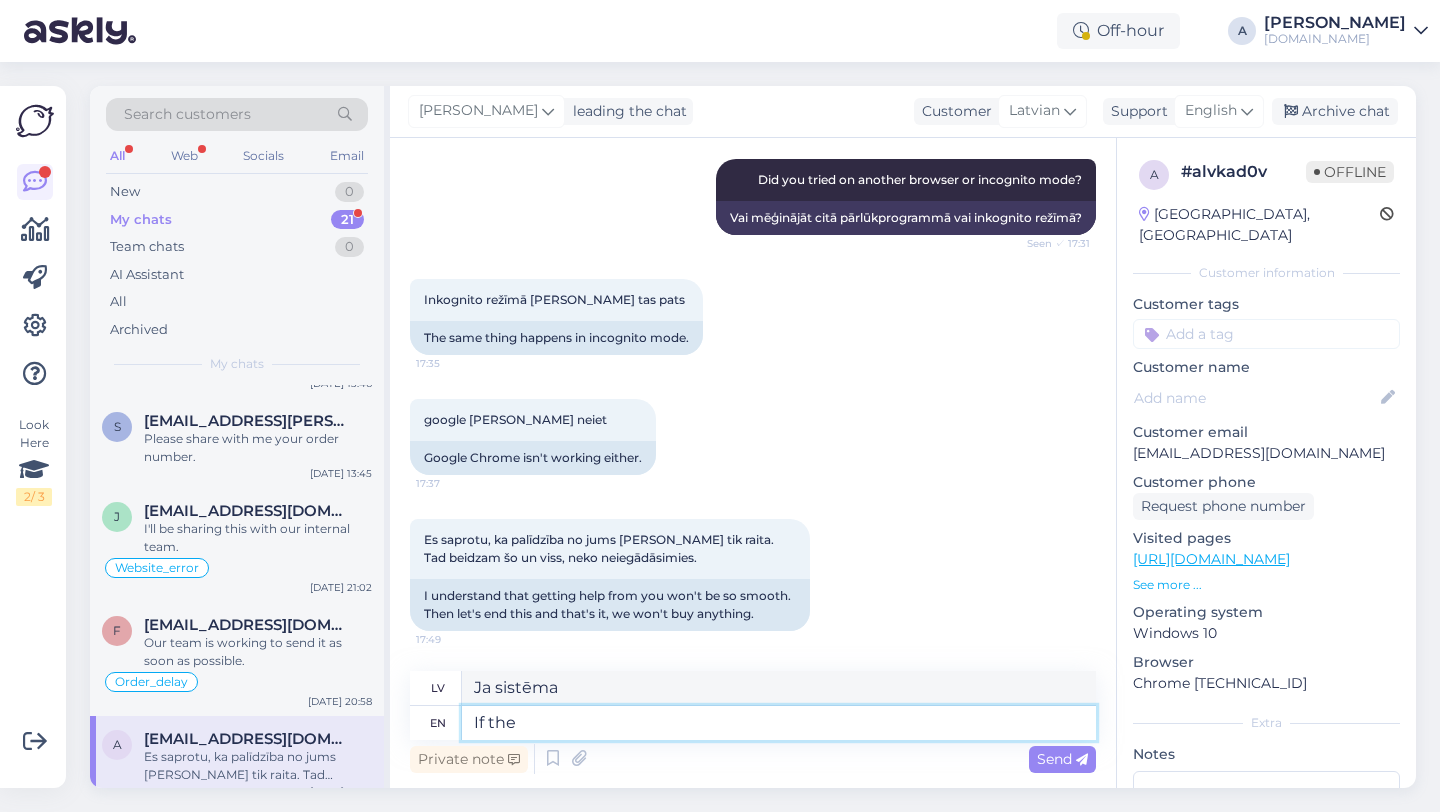 type on "If the" 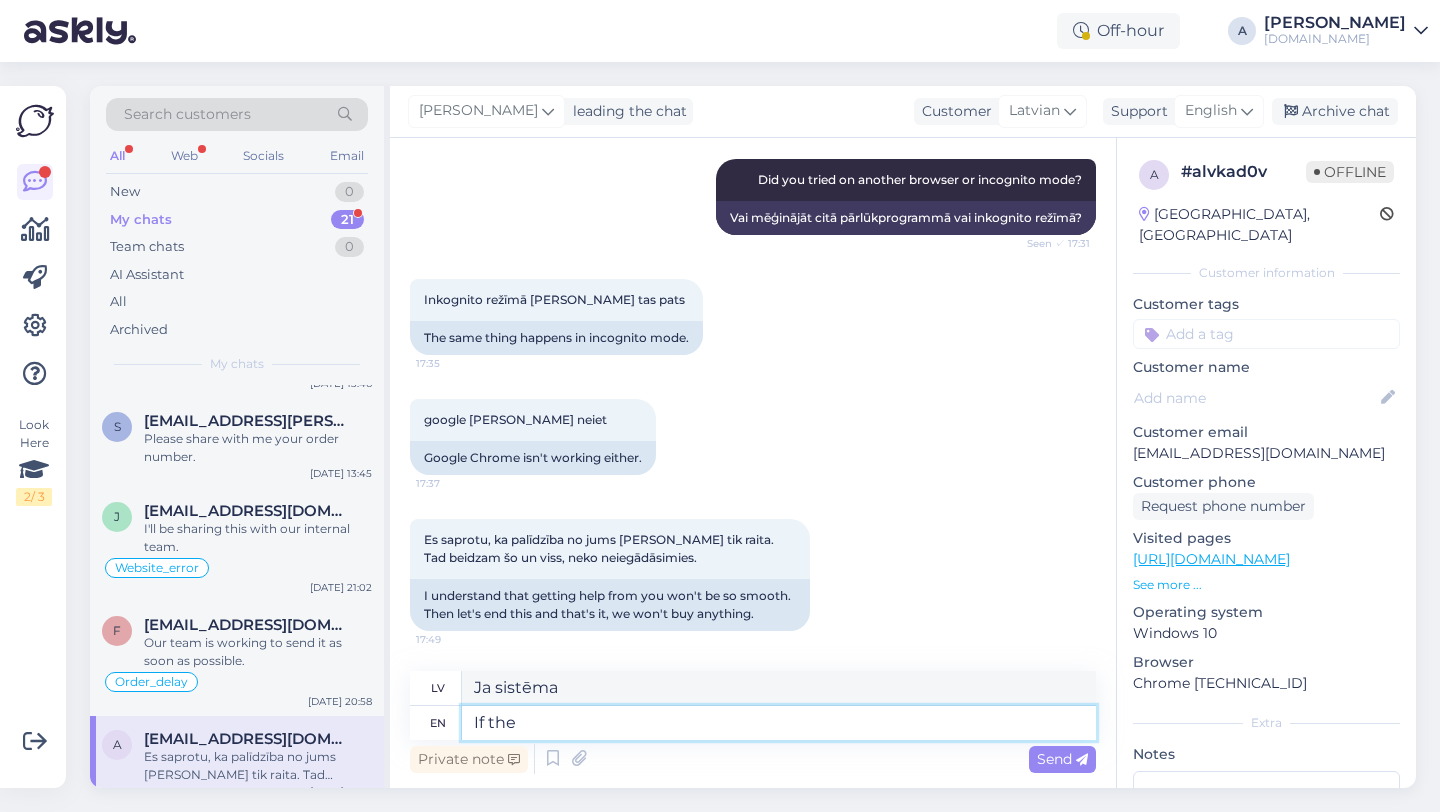 type on "[PERSON_NAME]" 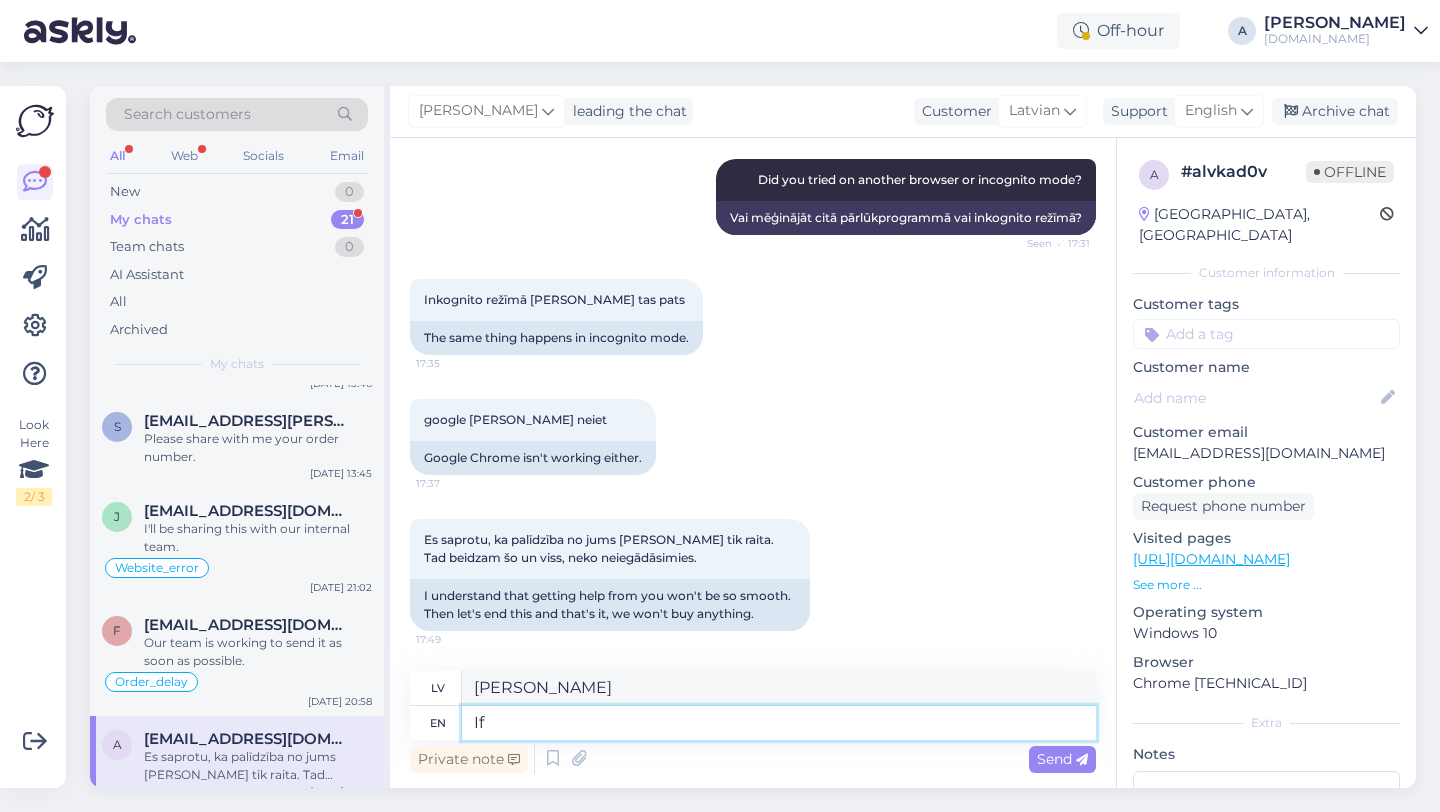 type on "I" 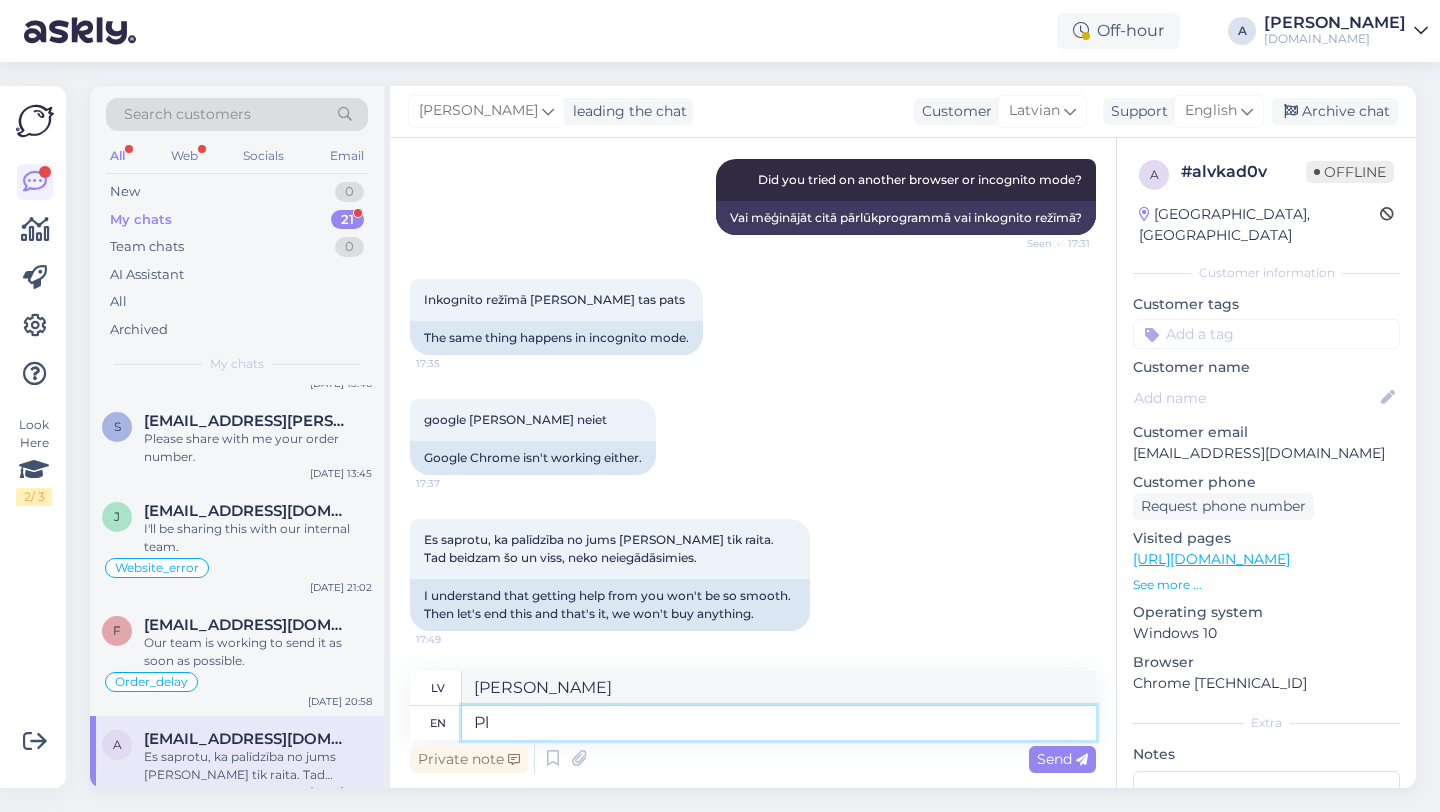 type on "P" 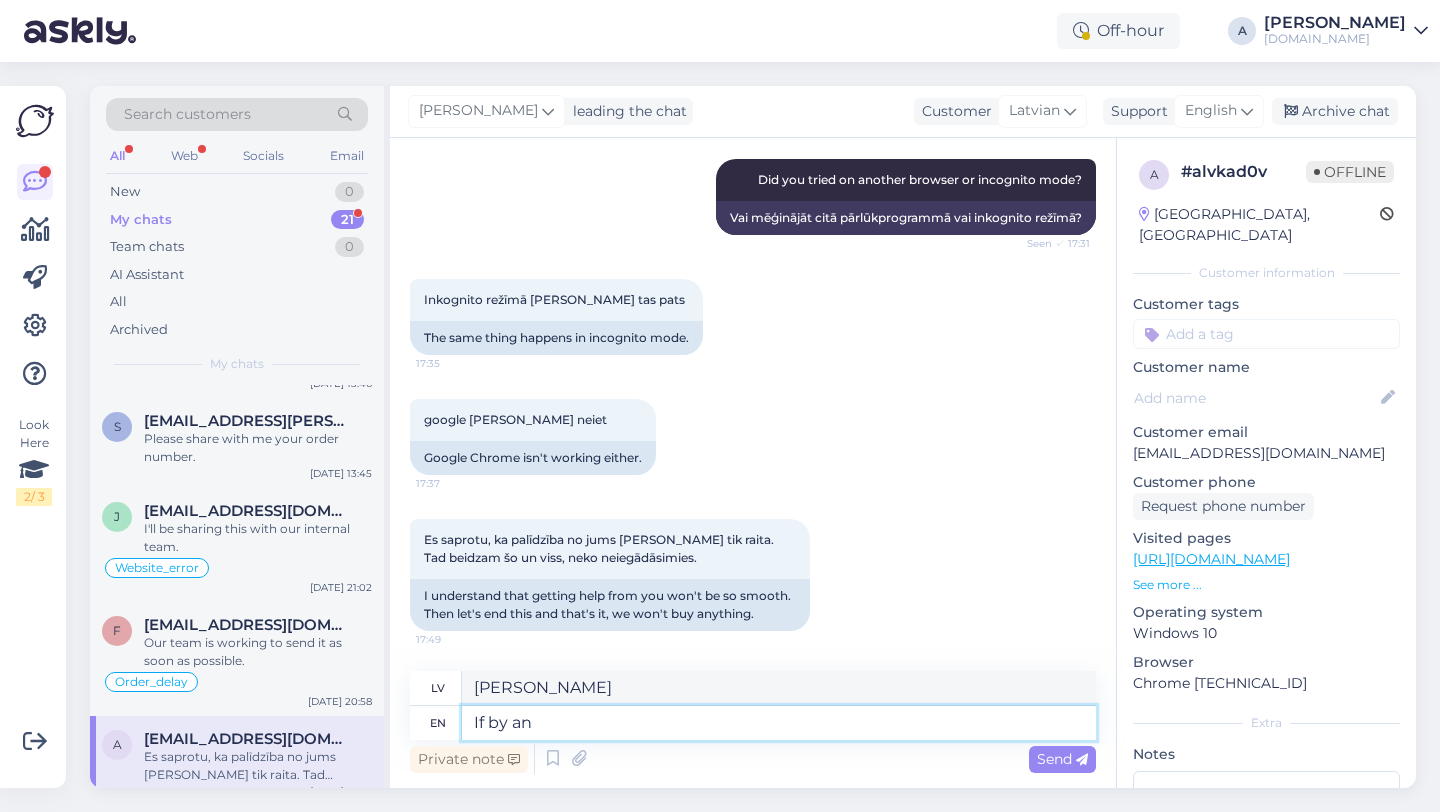 type on "If by any" 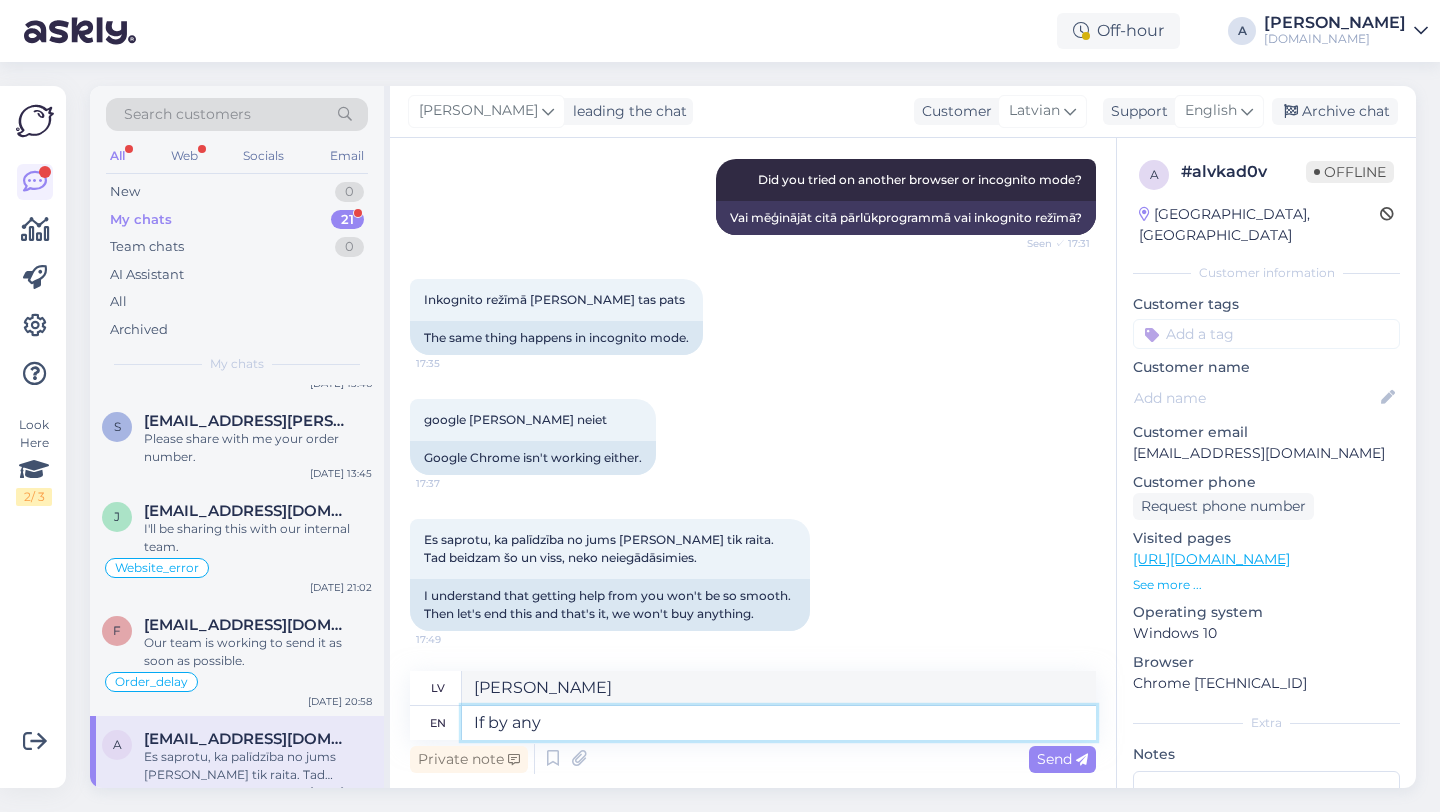 type on "Ja nu vienīgi" 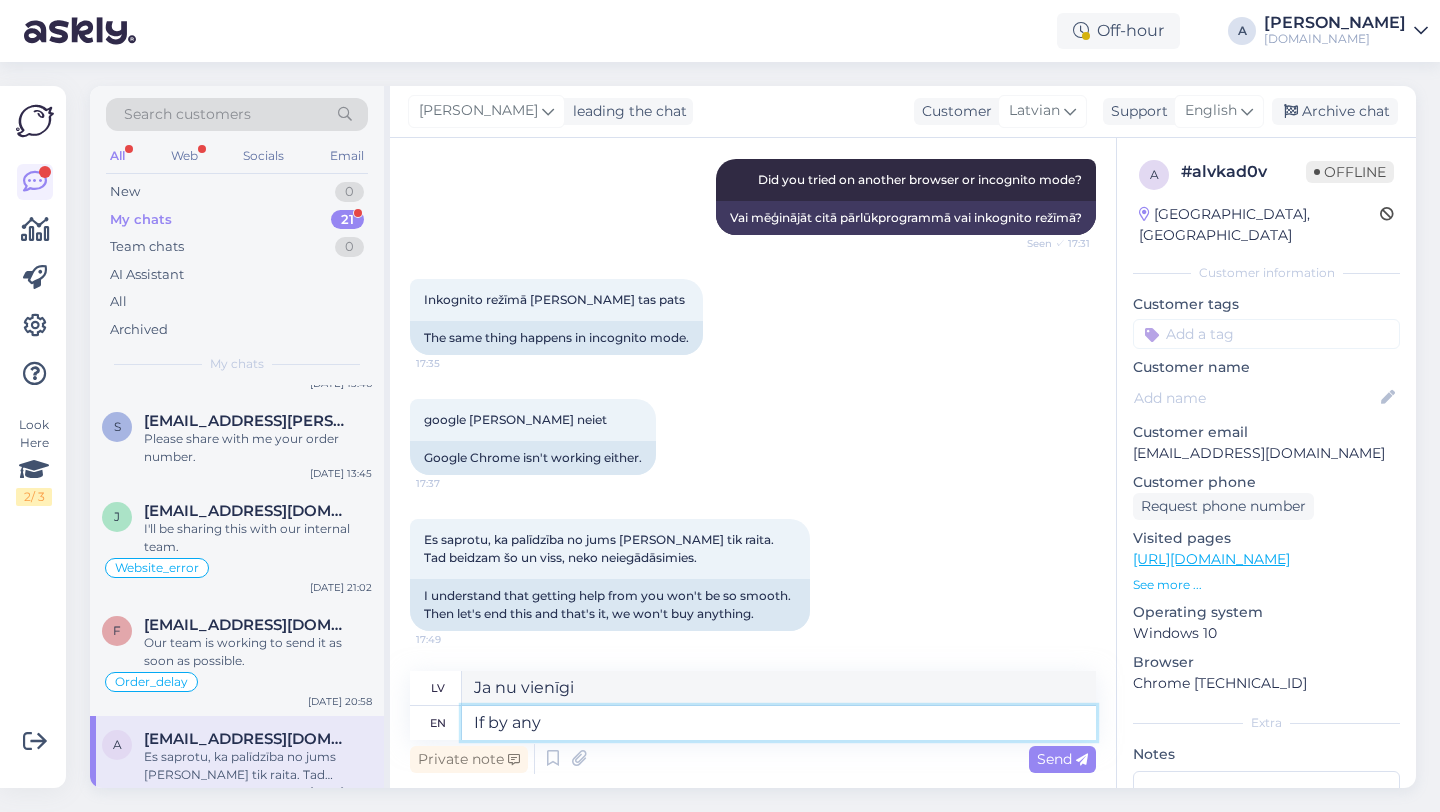 type on "If by any" 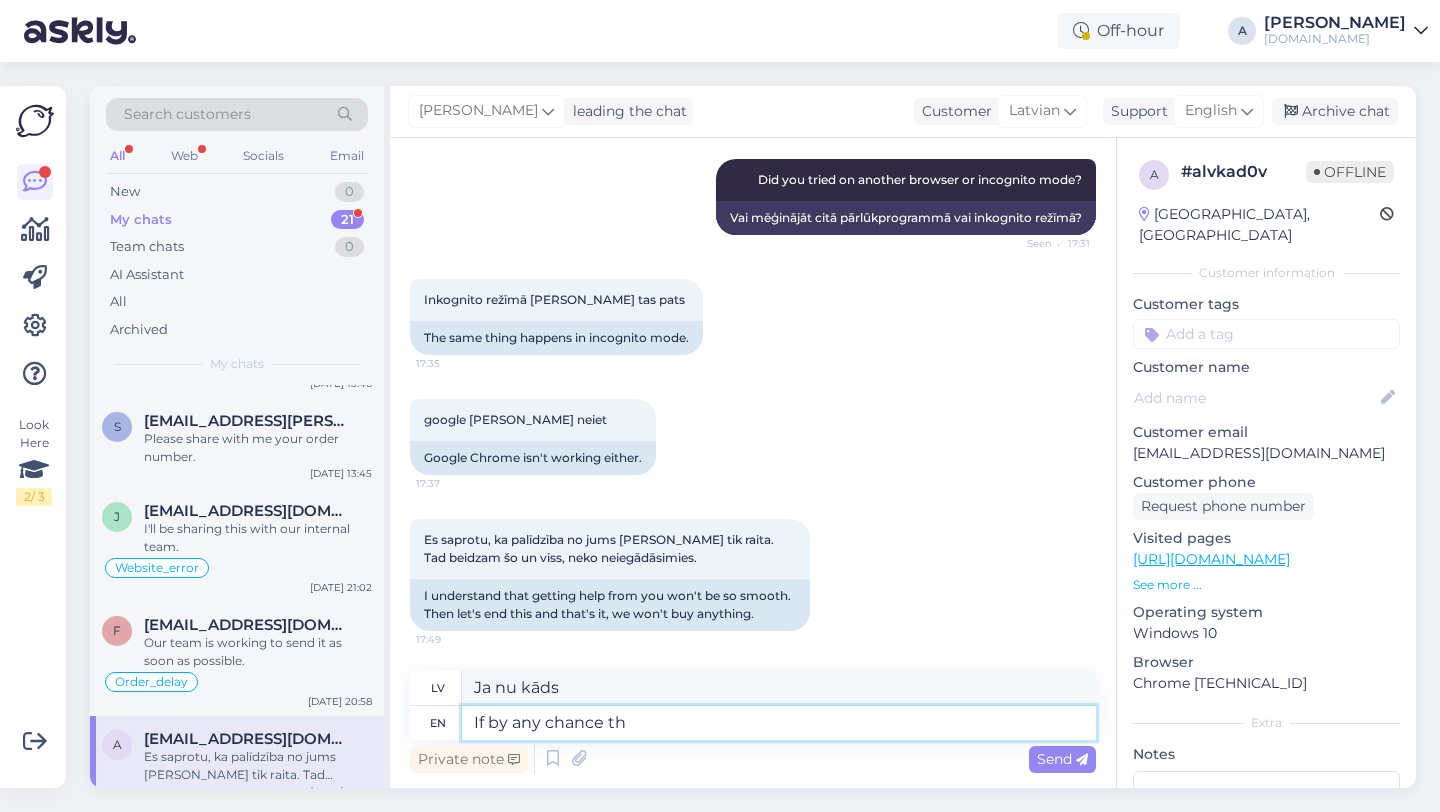 type on "If by any chance the" 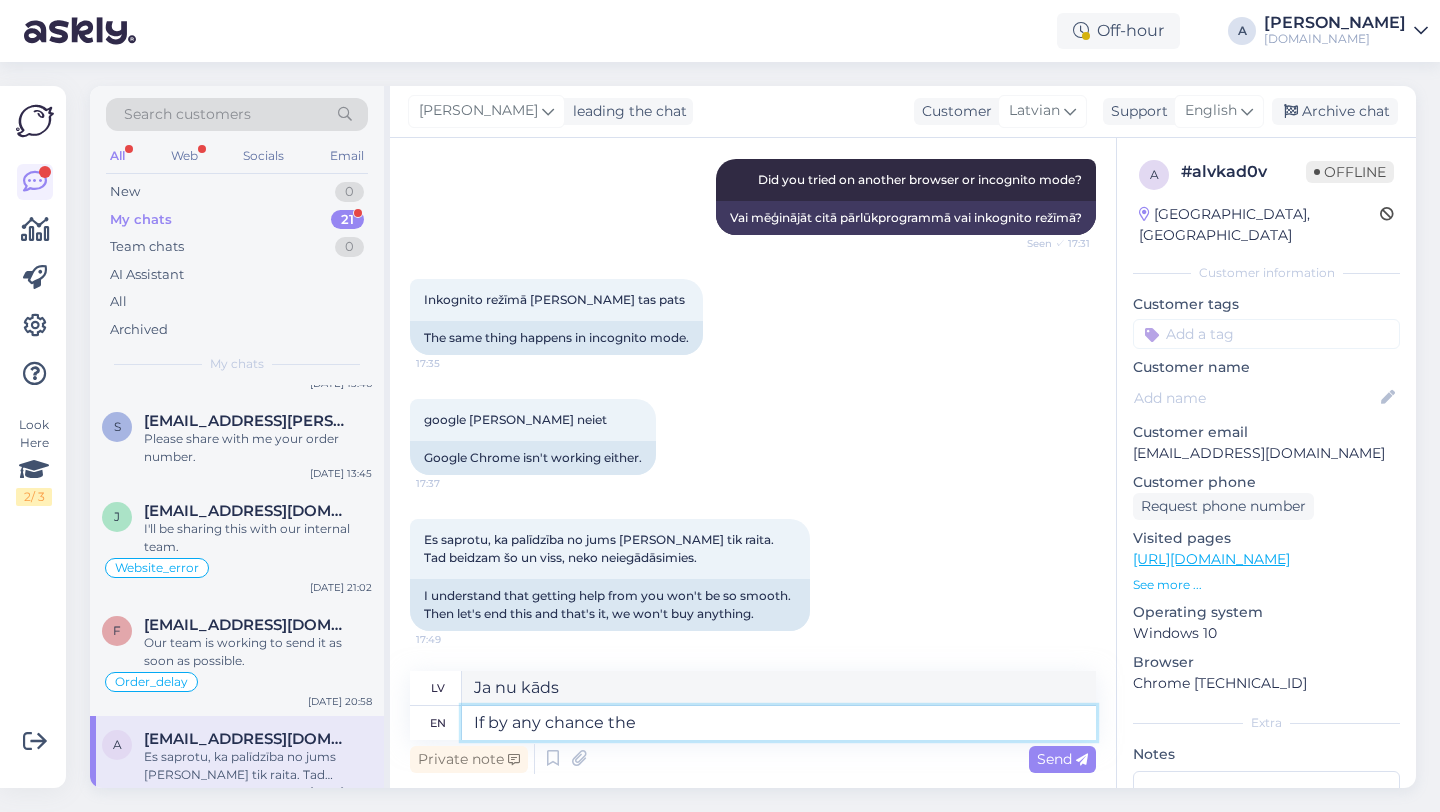 type on "Ja nu kāda iemesla dēļ" 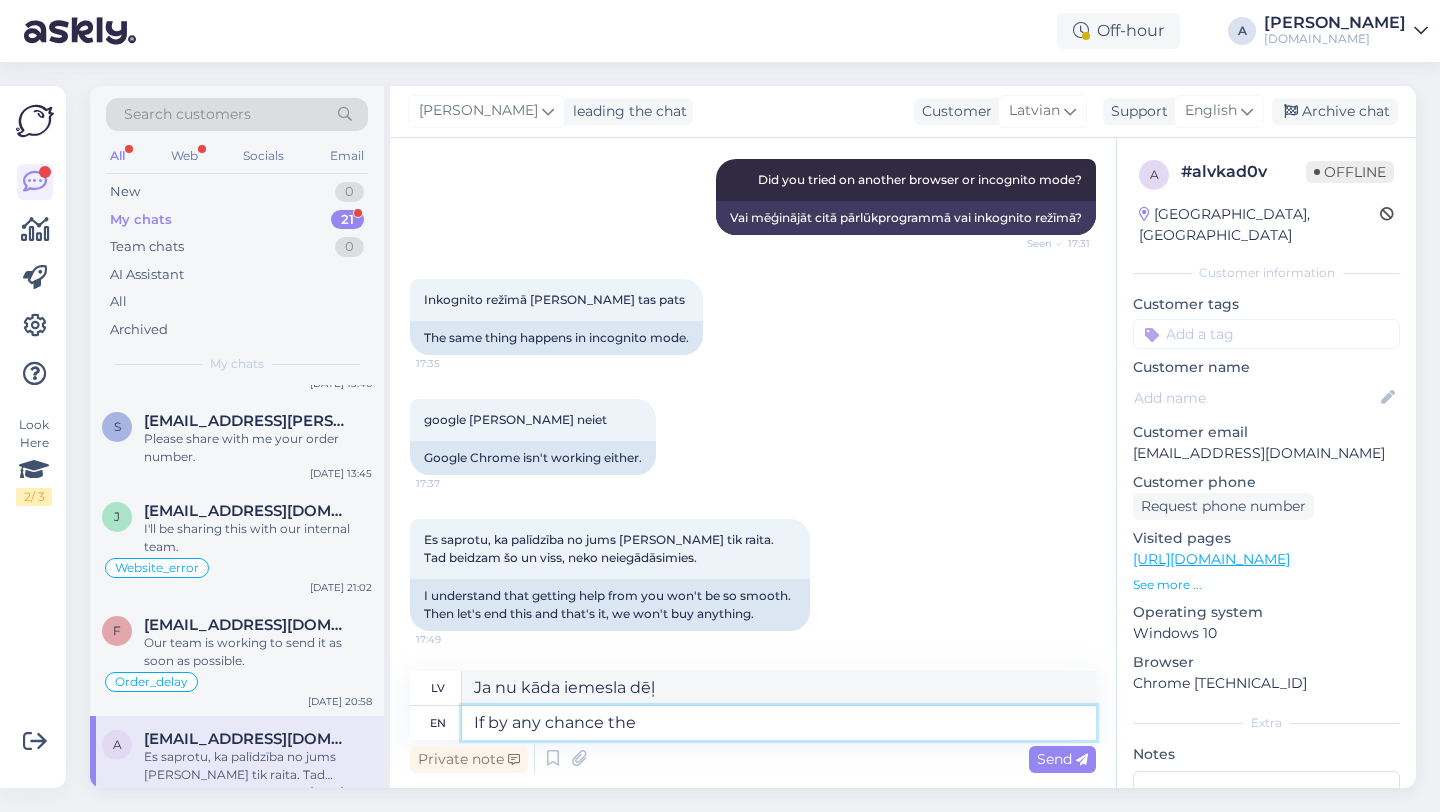 type on "If by any chance the" 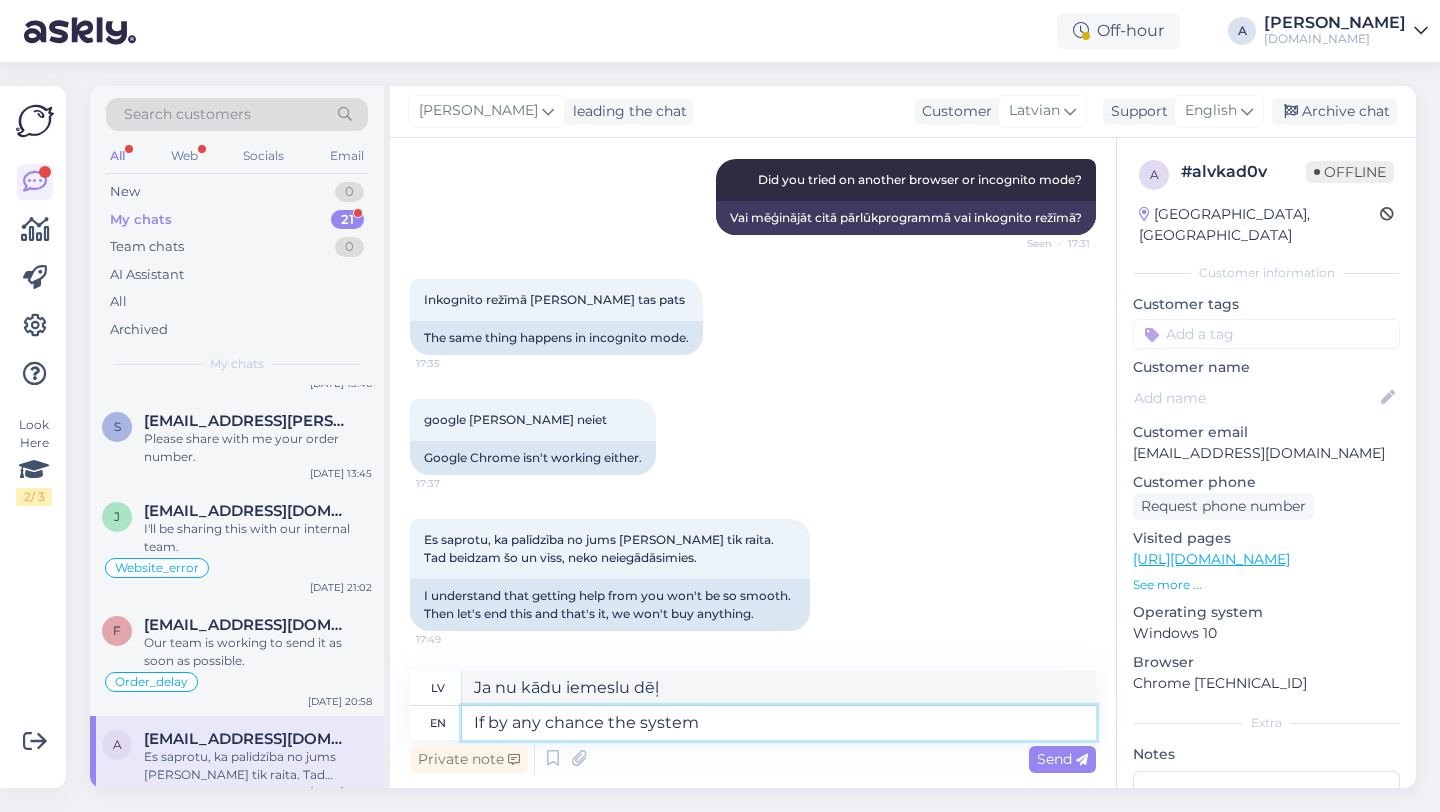 type on "If by any chance the system" 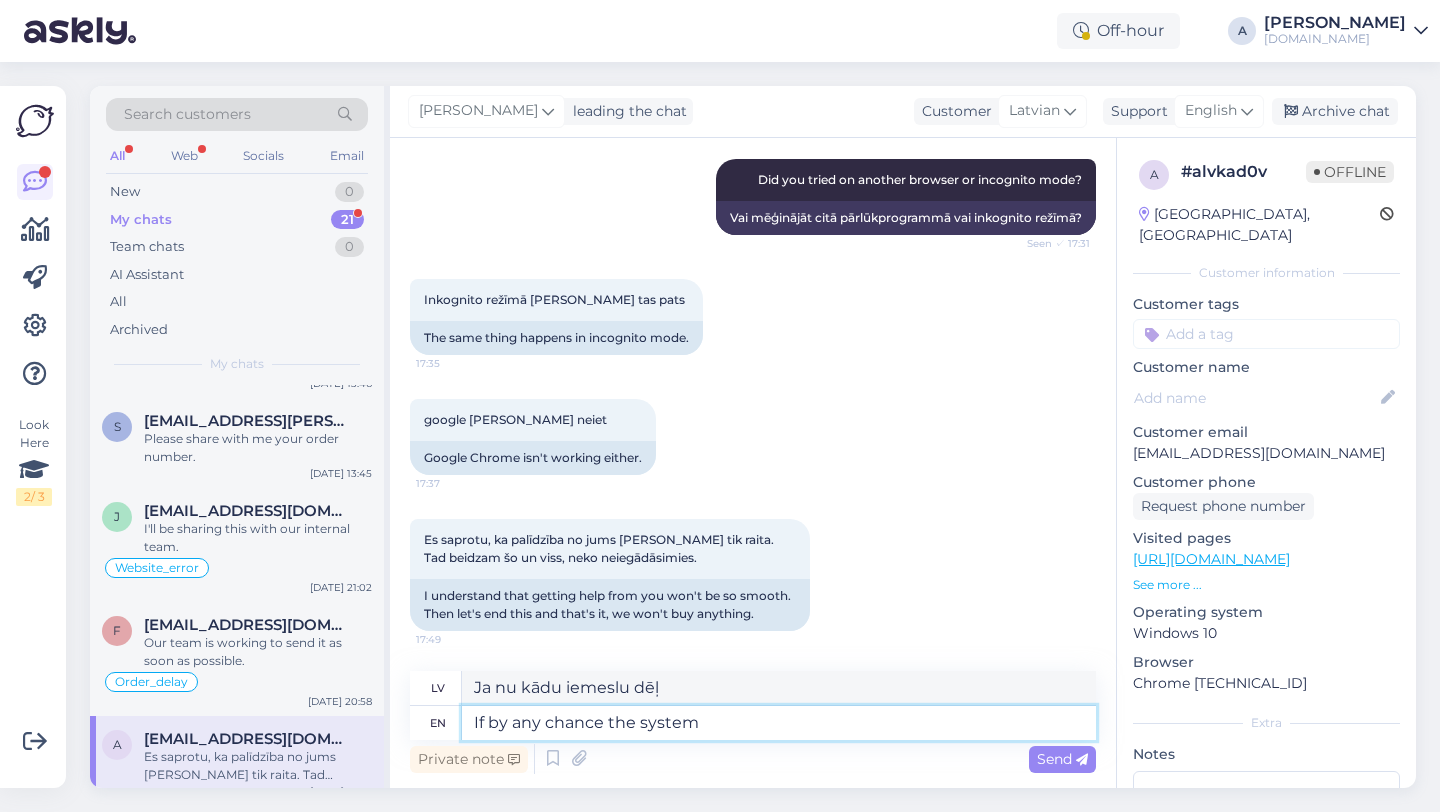 type on "Ja nu kādu iemeslu dēļ sistēma" 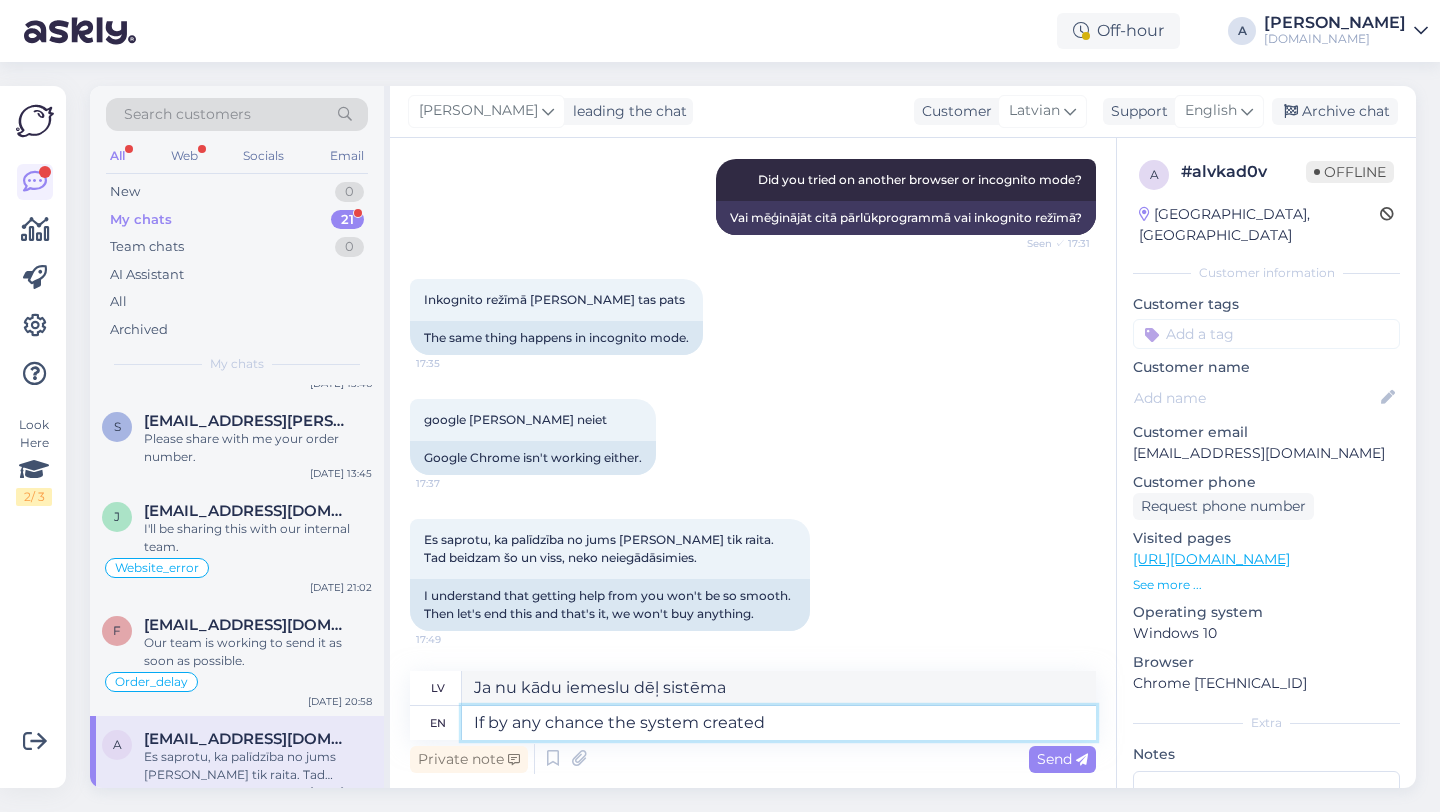type on "If by any chance the system created a" 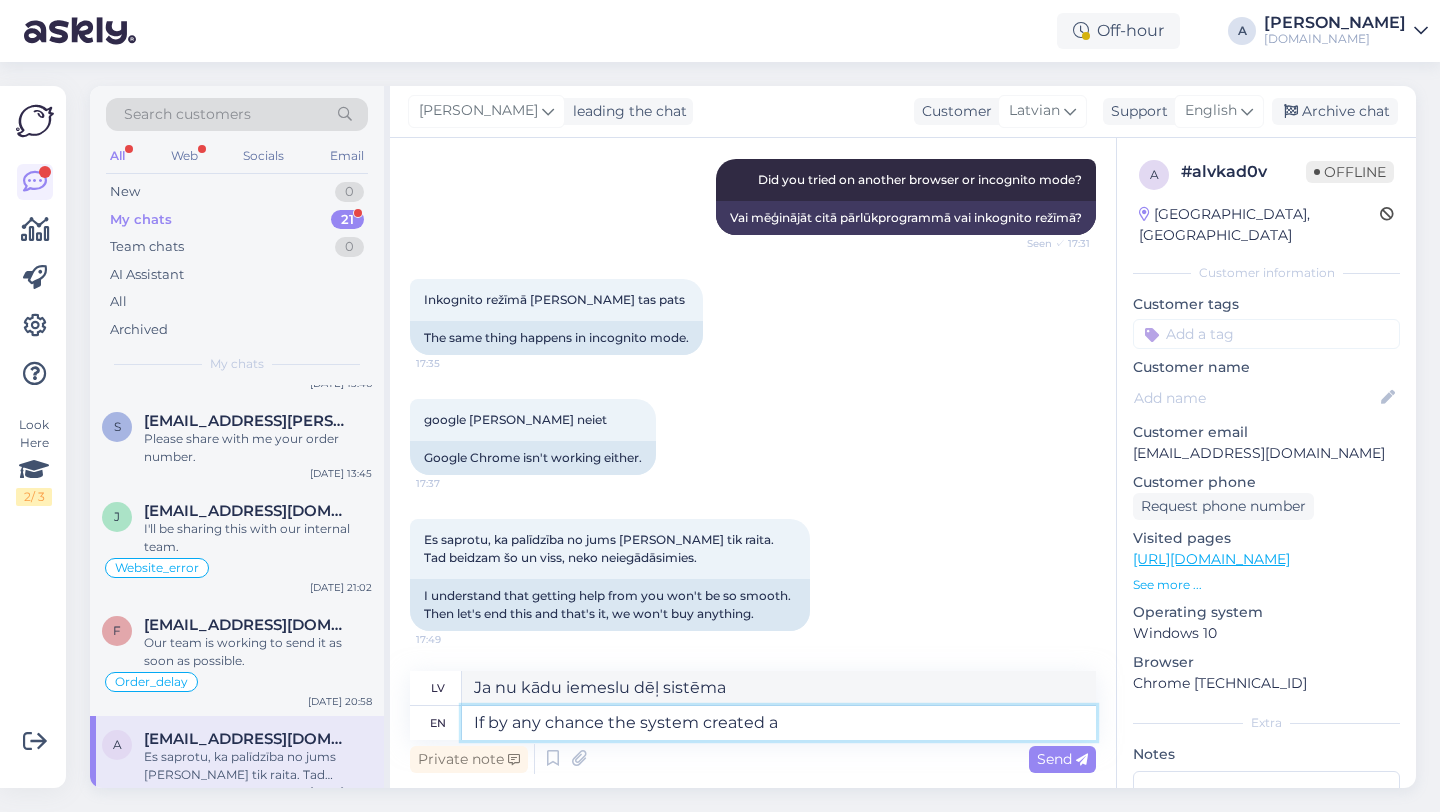 type on "Ja nu kādu iemeslu dēļ sistēma ir izveidota" 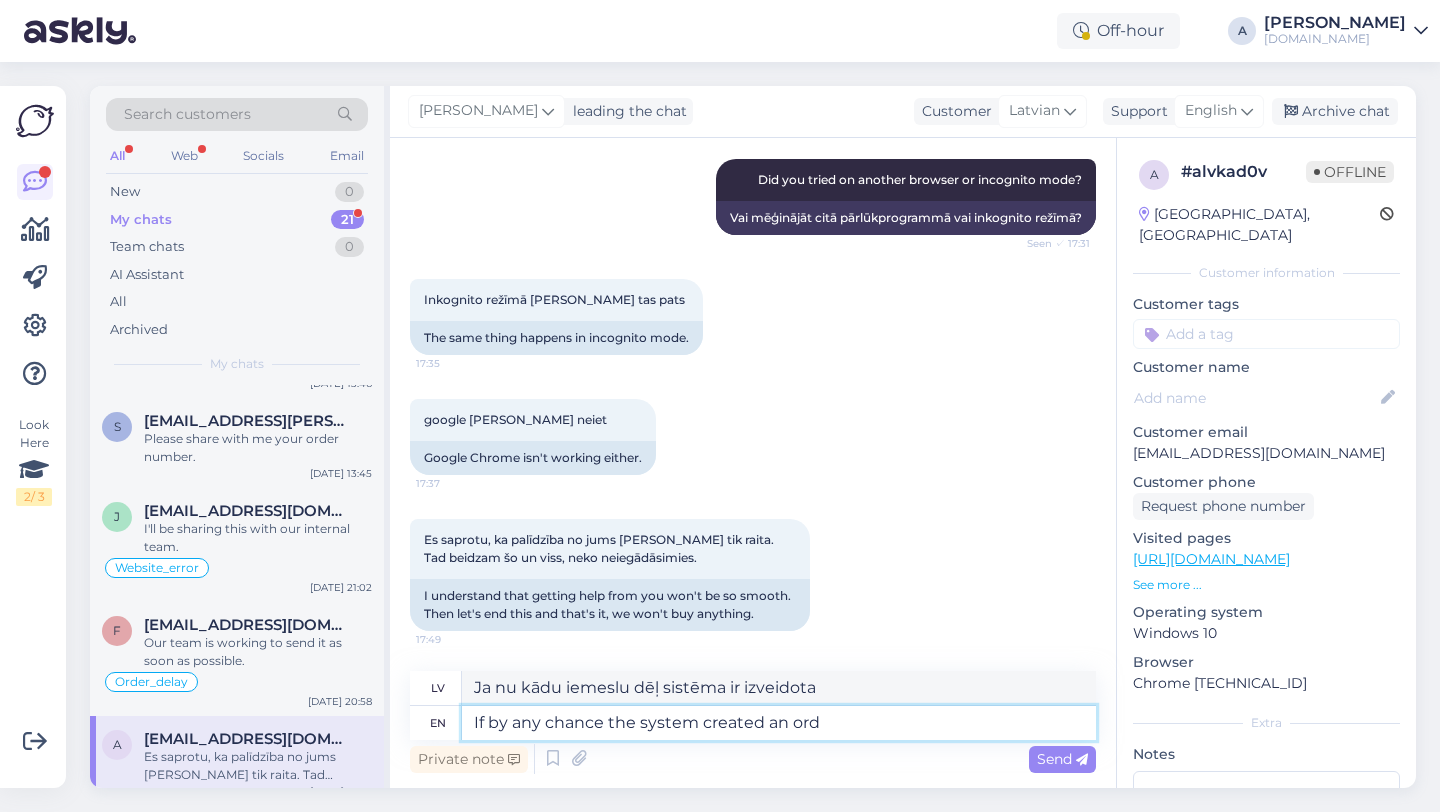 type on "If by any chance the system created an orde" 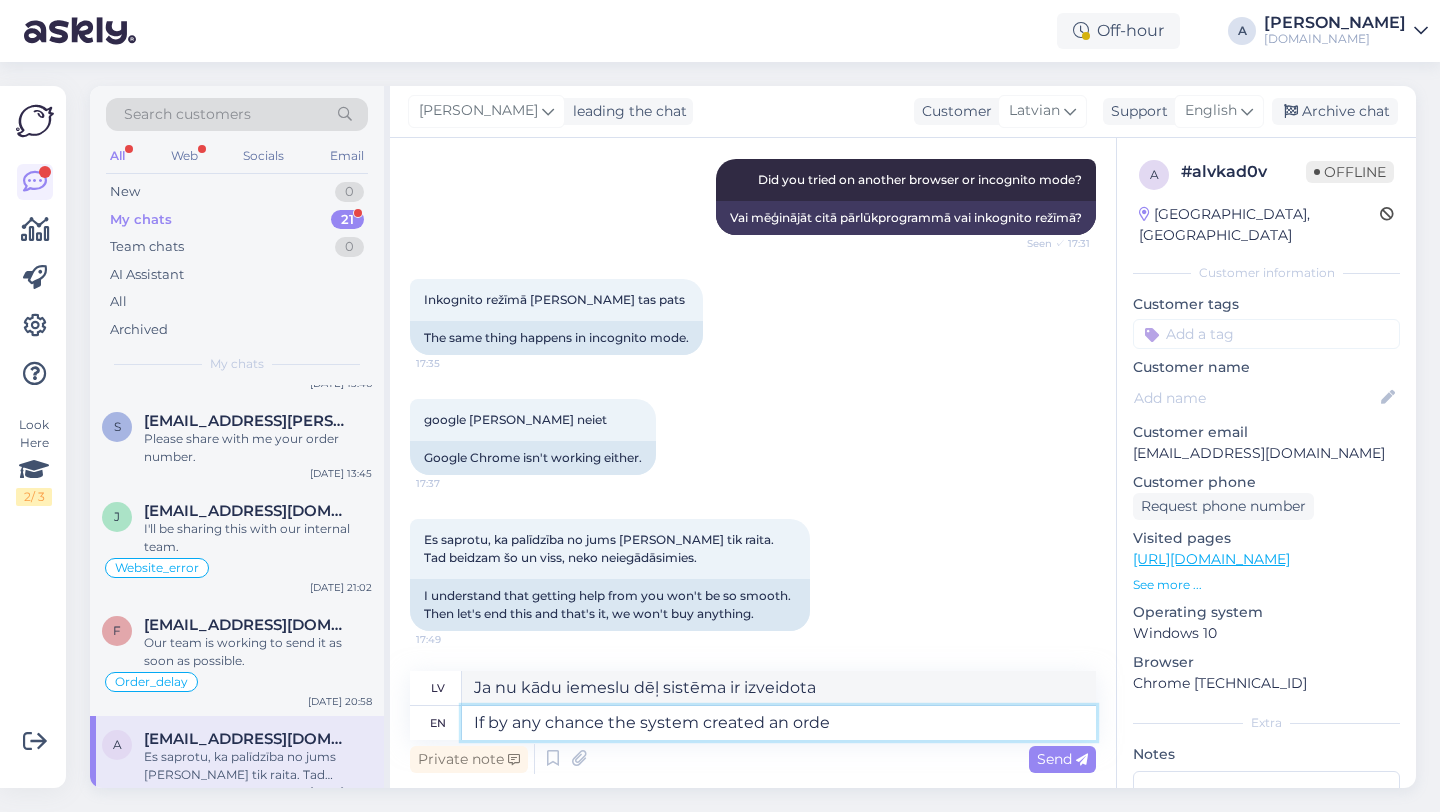 type on "Ja nu kādu iemeslu dēļ sistēma izveidoja" 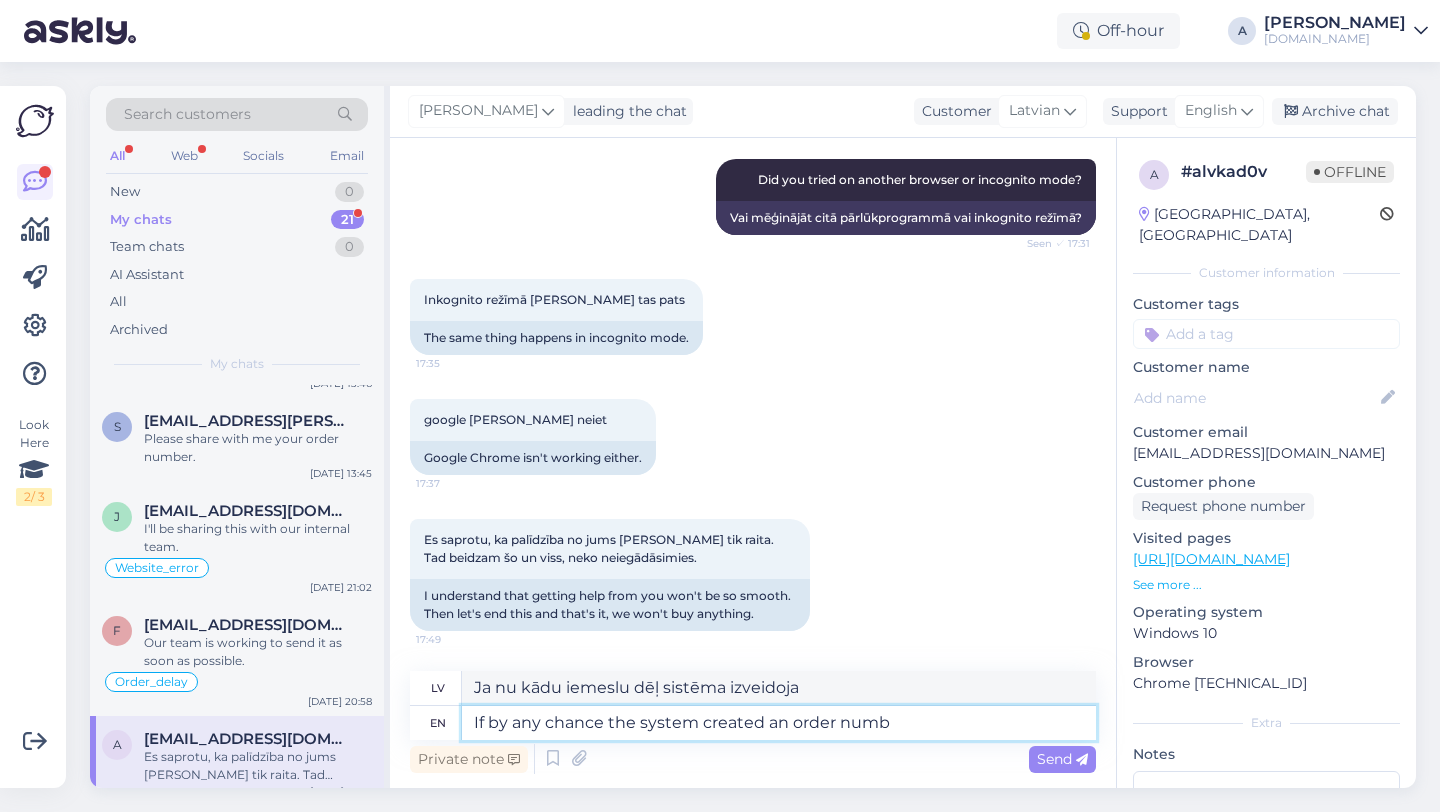 type on "If by any chance the system created an order numbe" 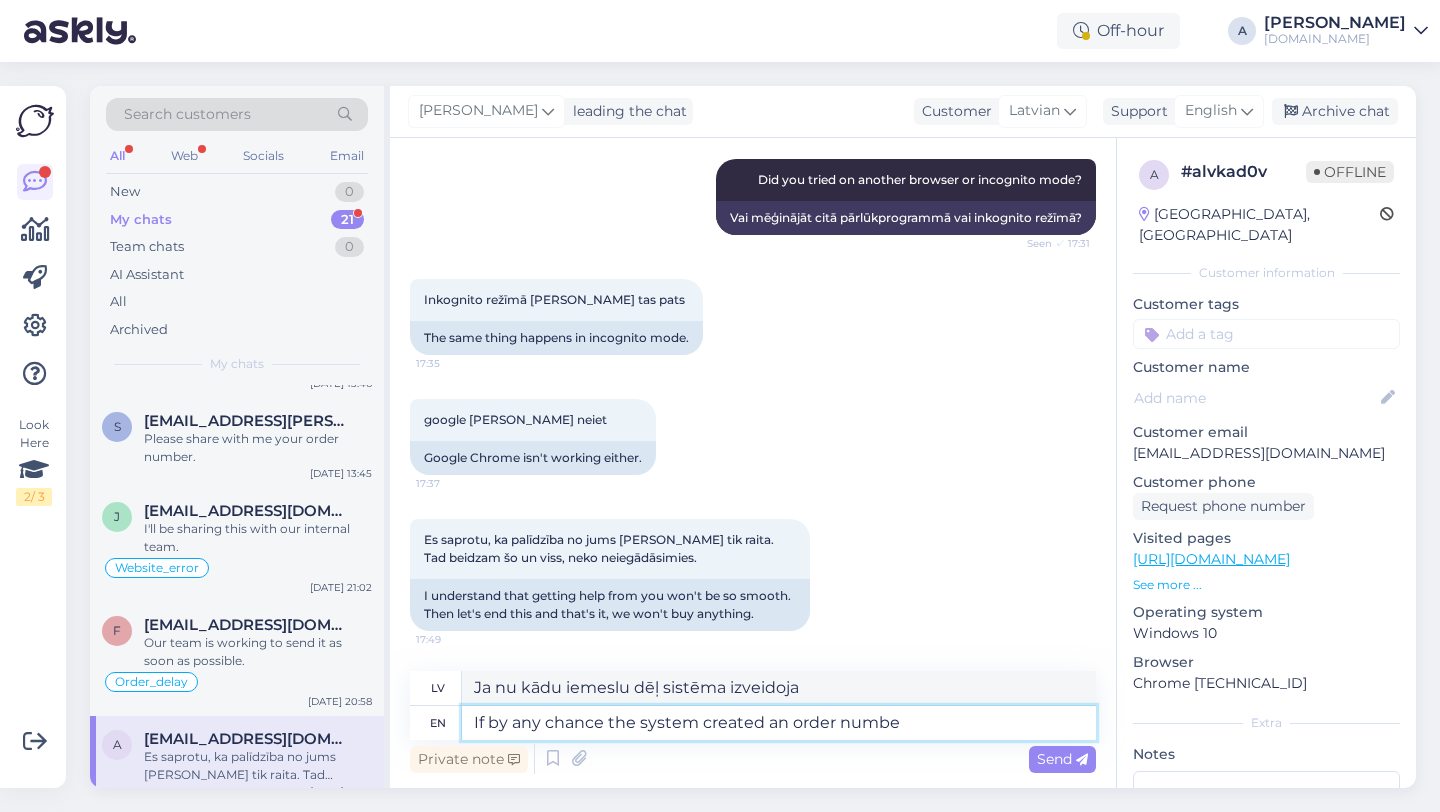 type on "[PERSON_NAME] iemeslu dēļ sistēma ir izveidojusi pasūtījumu" 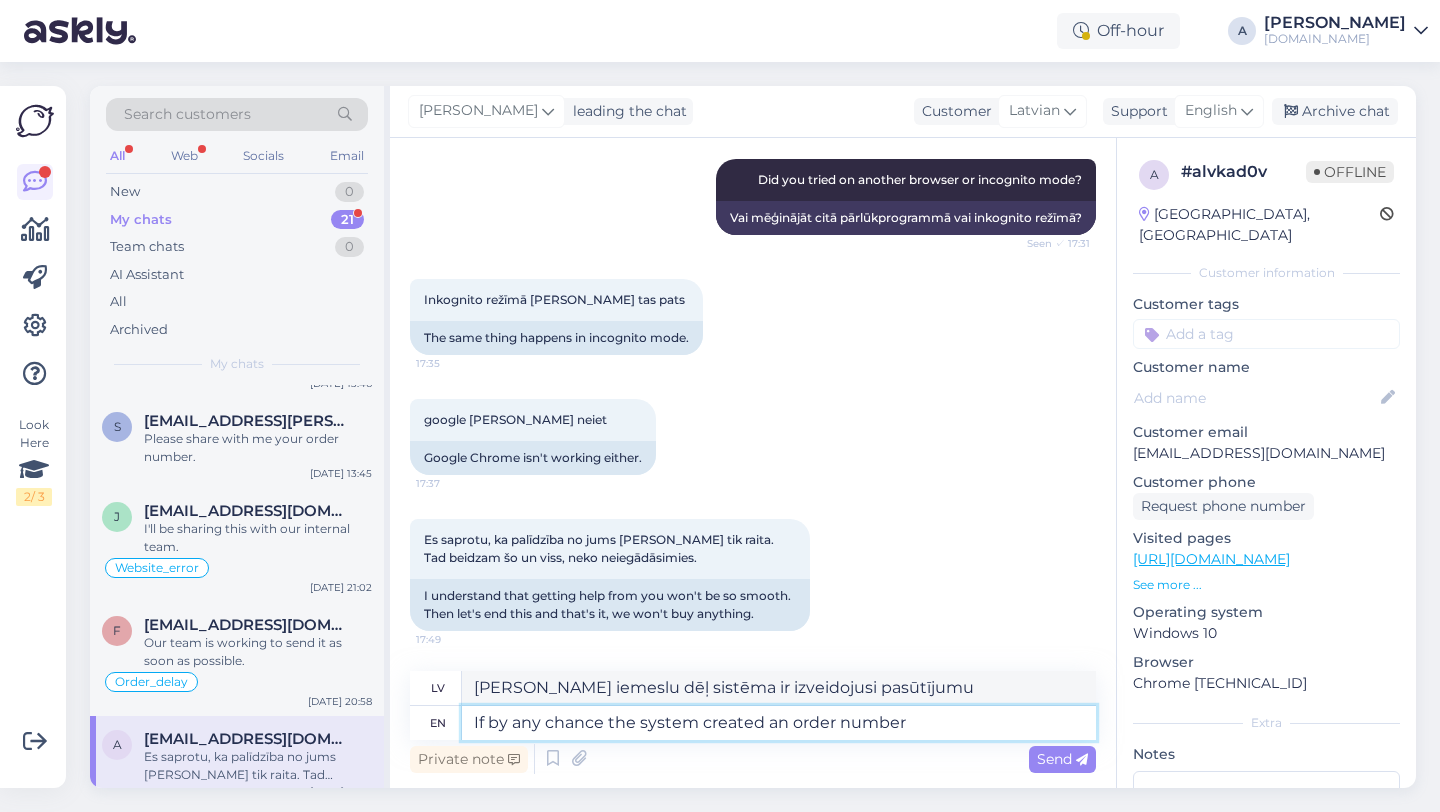 type on "If by any chance the system created an order number p" 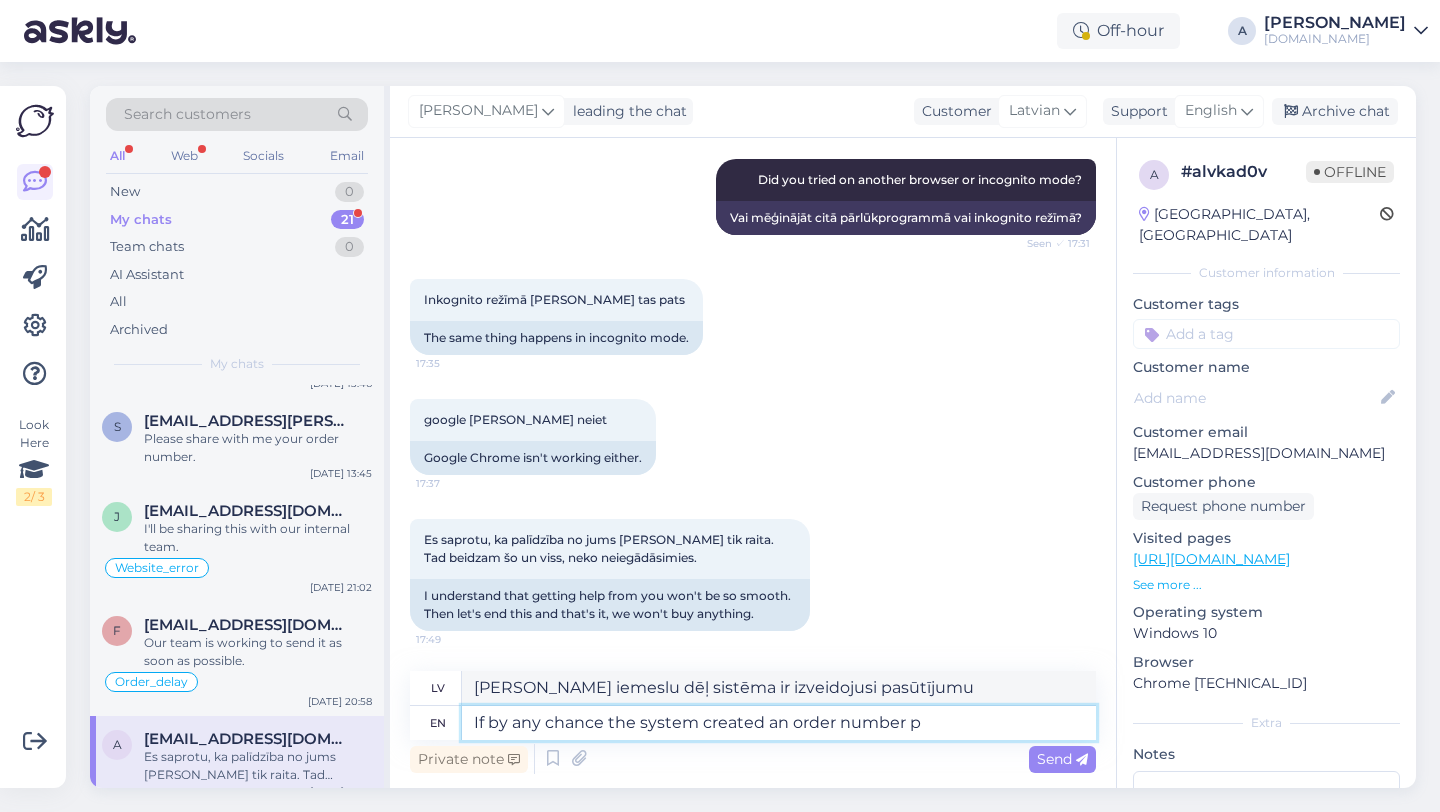 type on "[PERSON_NAME] iemeslu dēļ sistēma ir ģenerējusi pasūtījuma numuru" 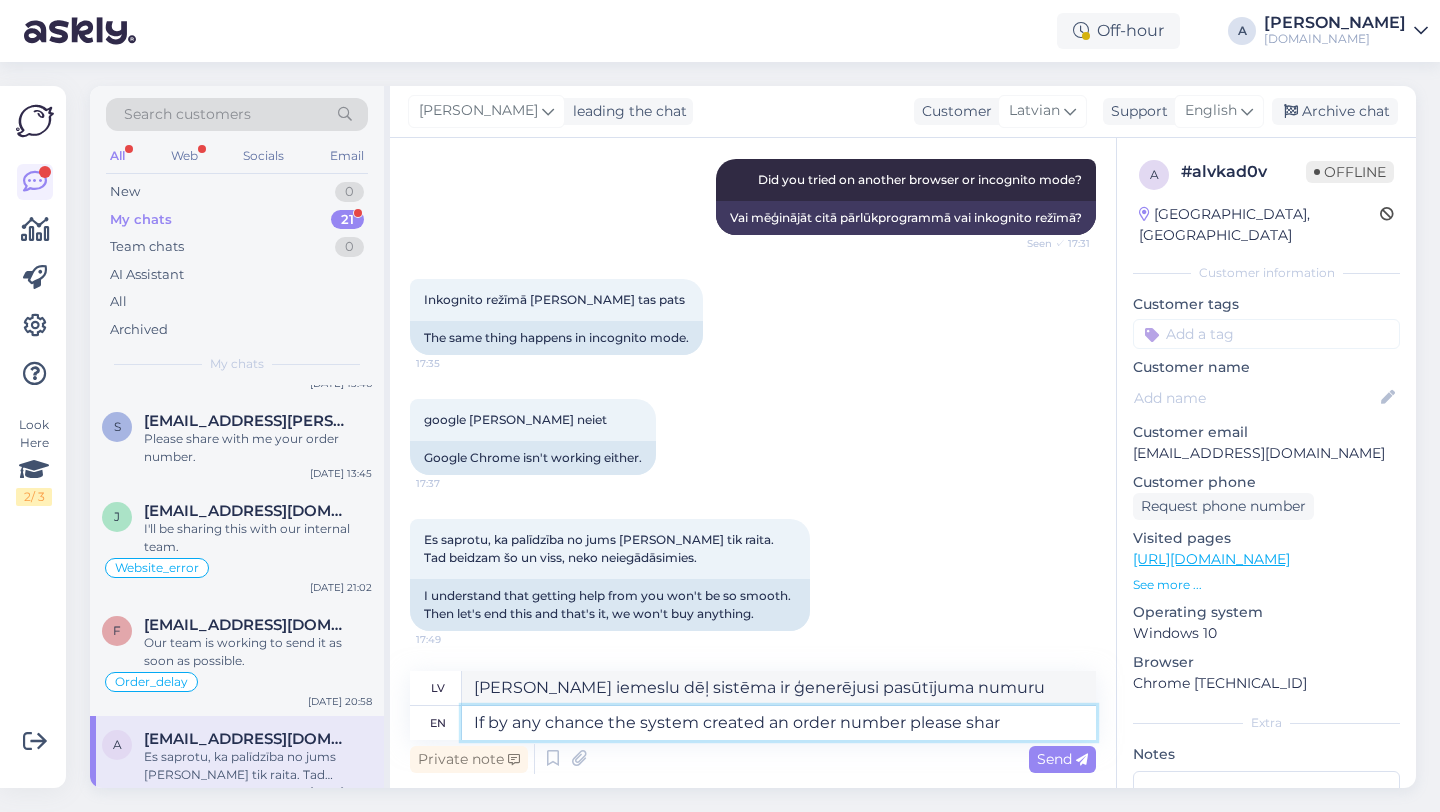 type on "If by any chance the system created an order number please share" 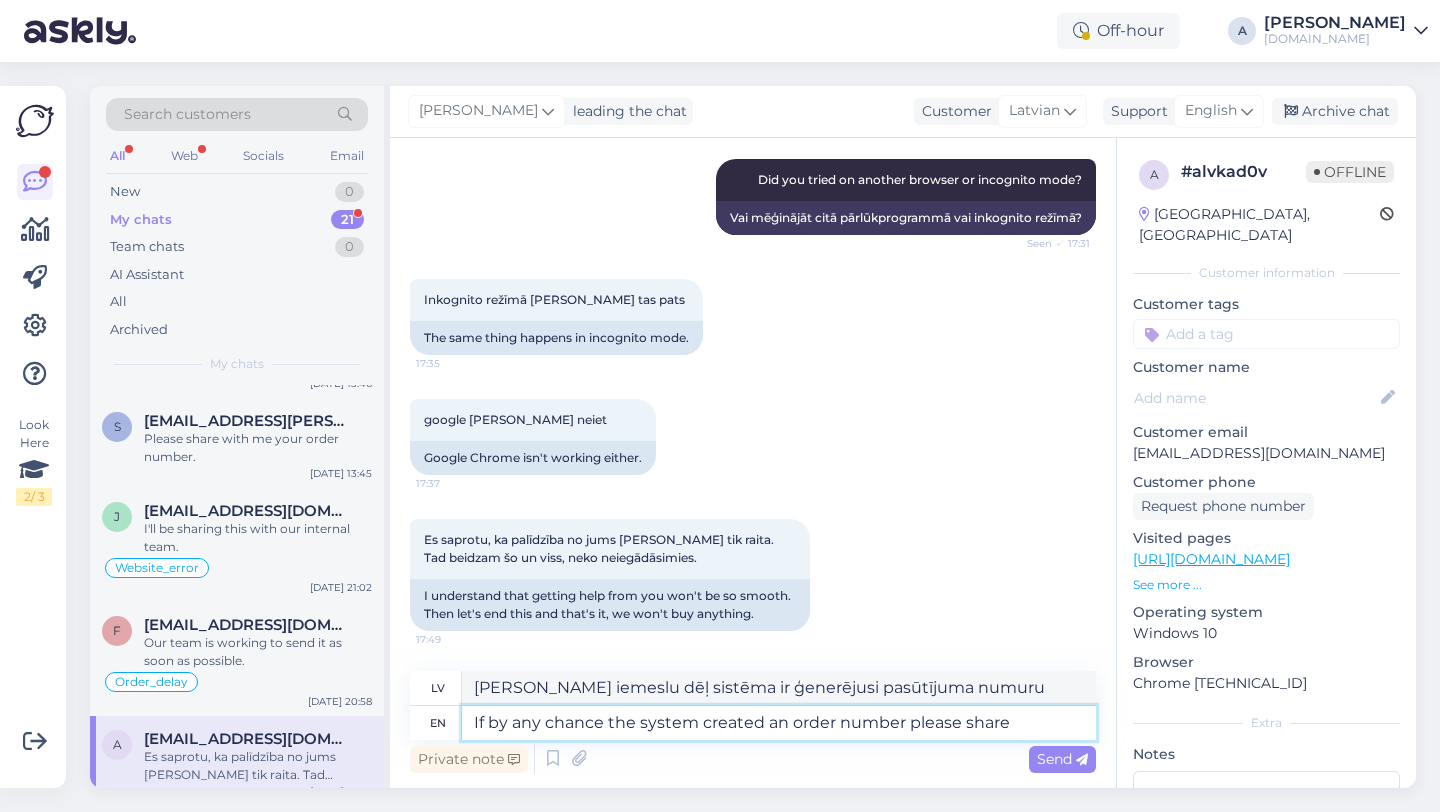 type on "[PERSON_NAME] iemeslu dēļ sistēma ir ģenerējusi pasūtījuma numuru, lūdzu," 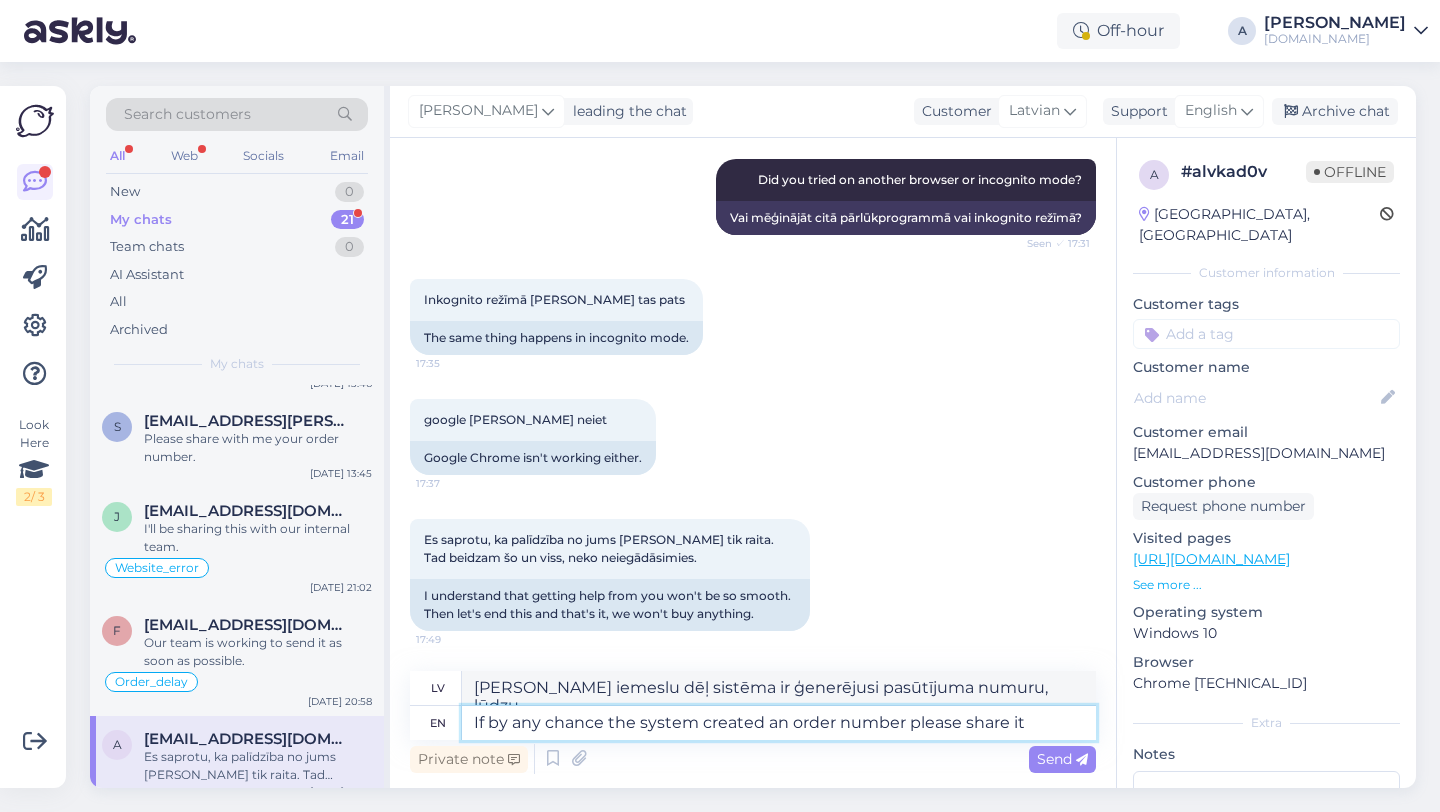 type on "If by any chance the system created an order number please share it" 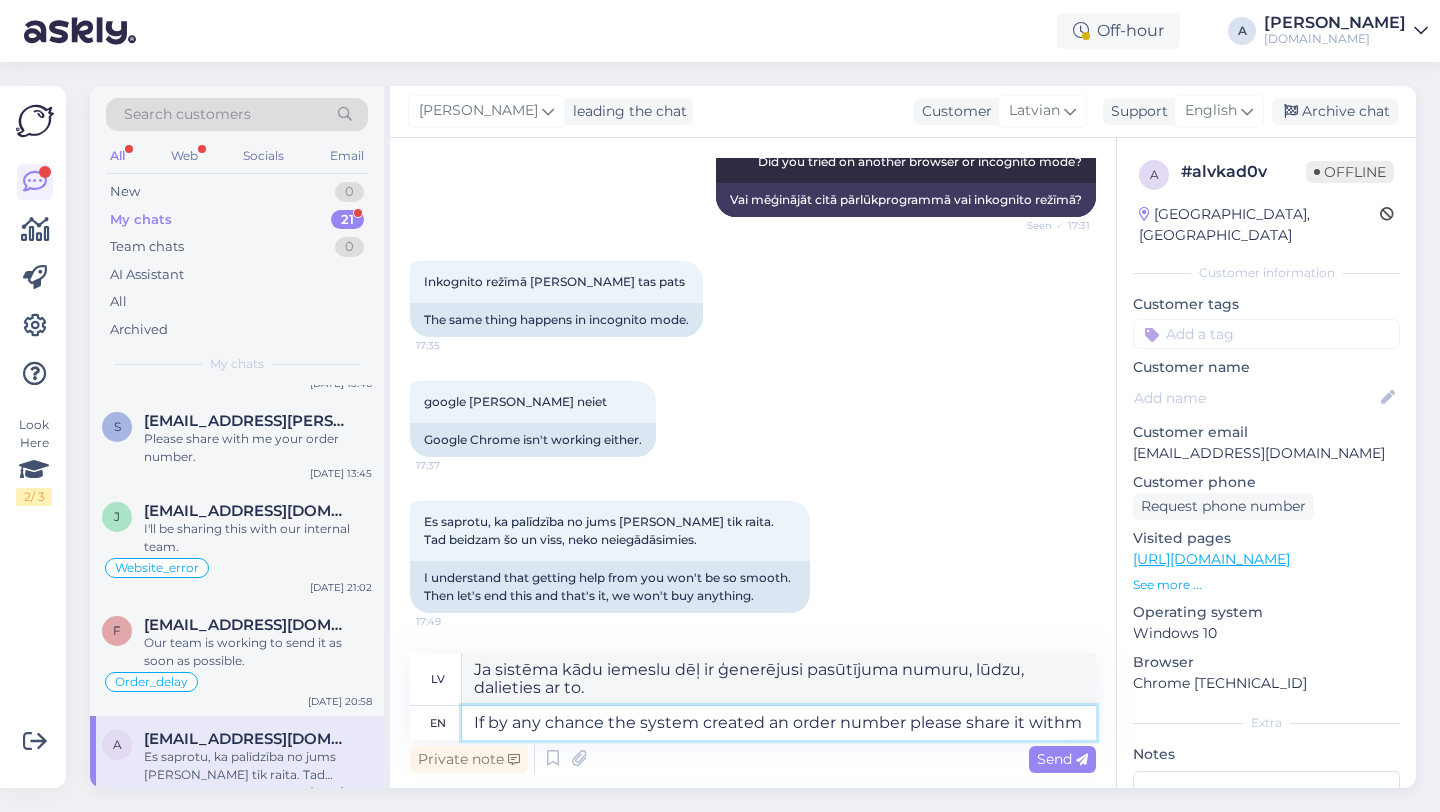 type on "If by any chance the system created an order number please share it with" 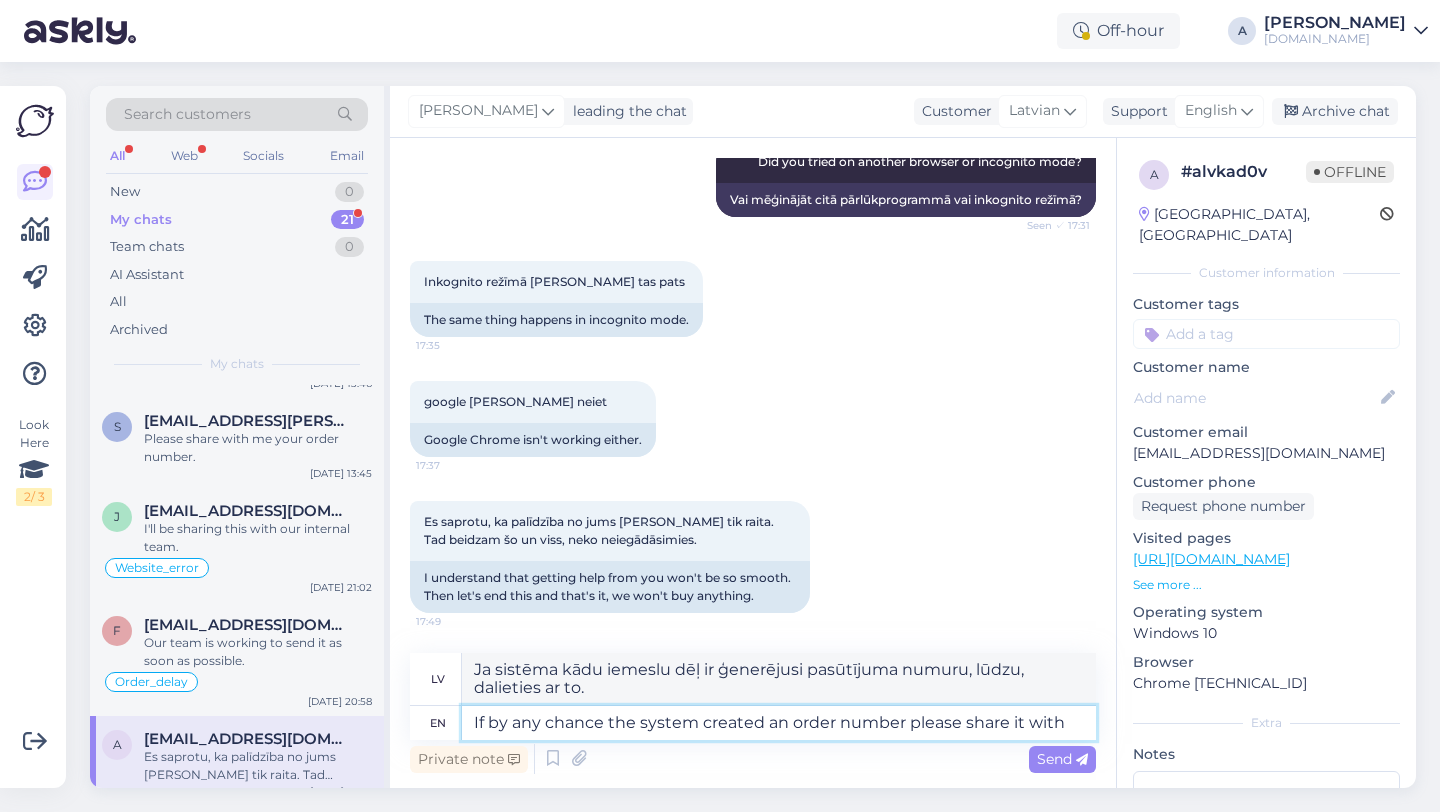 type on "Ja sistēma kādu iemeslu dēļ ir ģenerējusi pasūtījuma numuru, lūdzu, padalieties ar to ar mani." 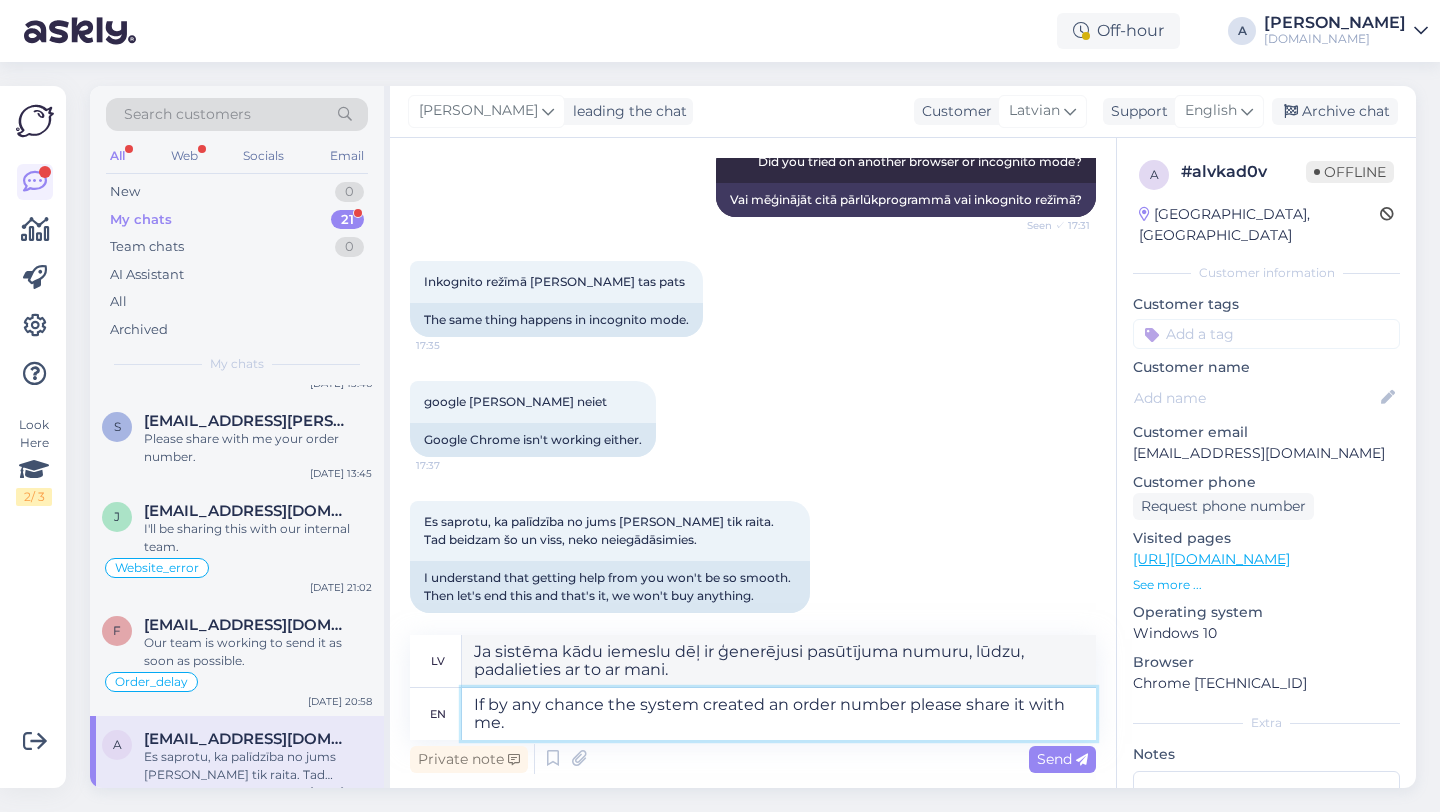 type on "If by any chance the system created an order number please share it with me." 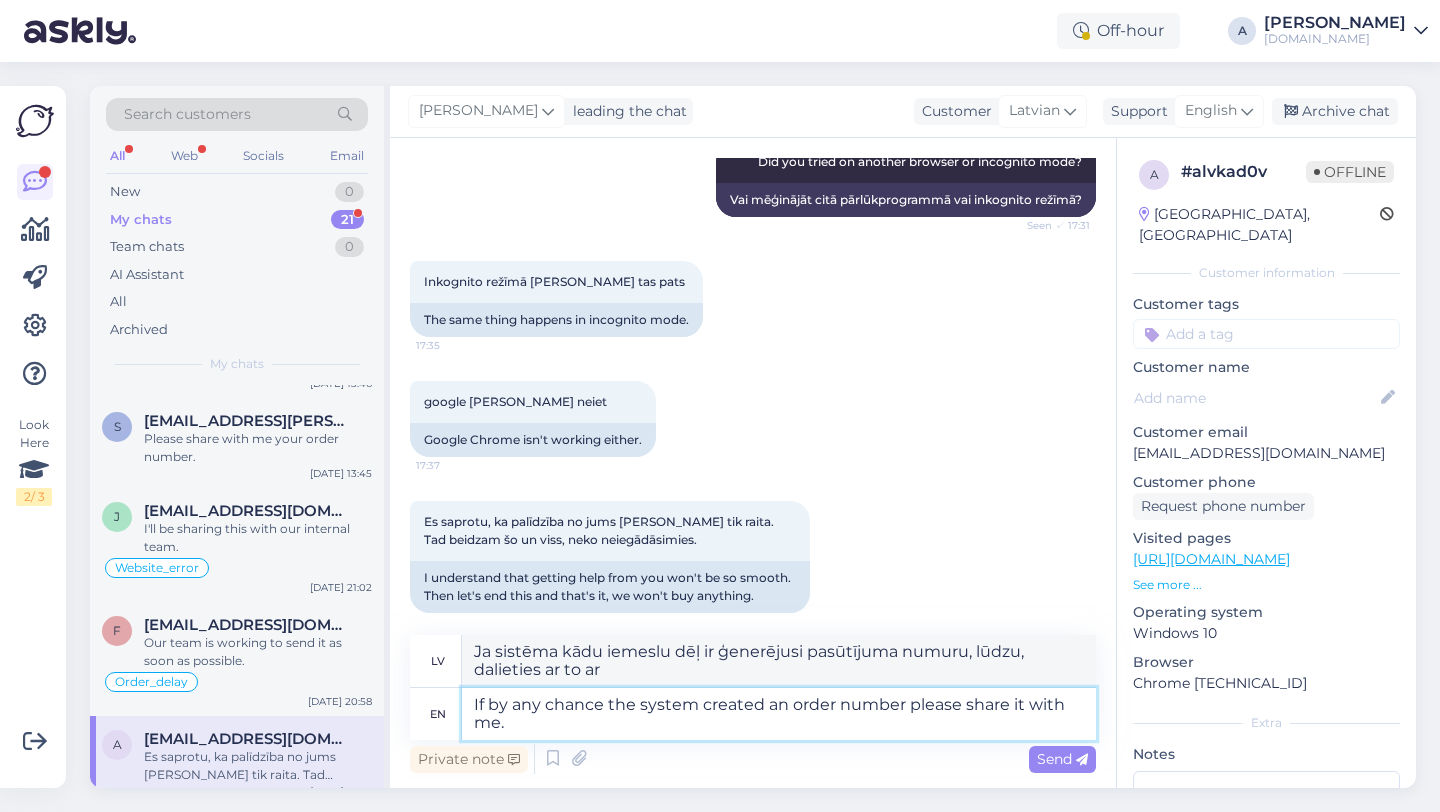 type on "Ja sistēma kādu iemeslu dēļ ir ģenerējusi pasūtījuma numuru, lūdzu, padalieties ar to ar mani." 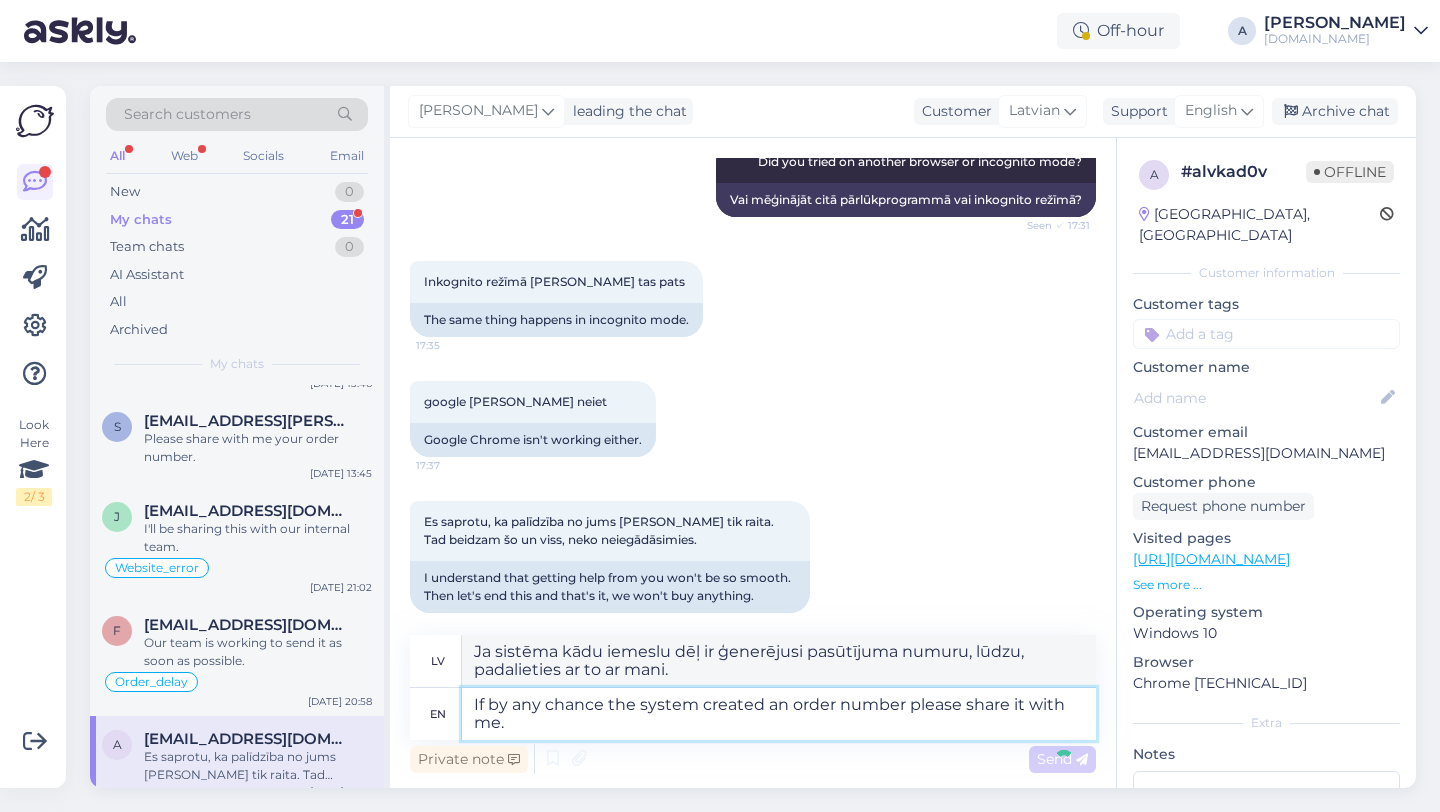 type 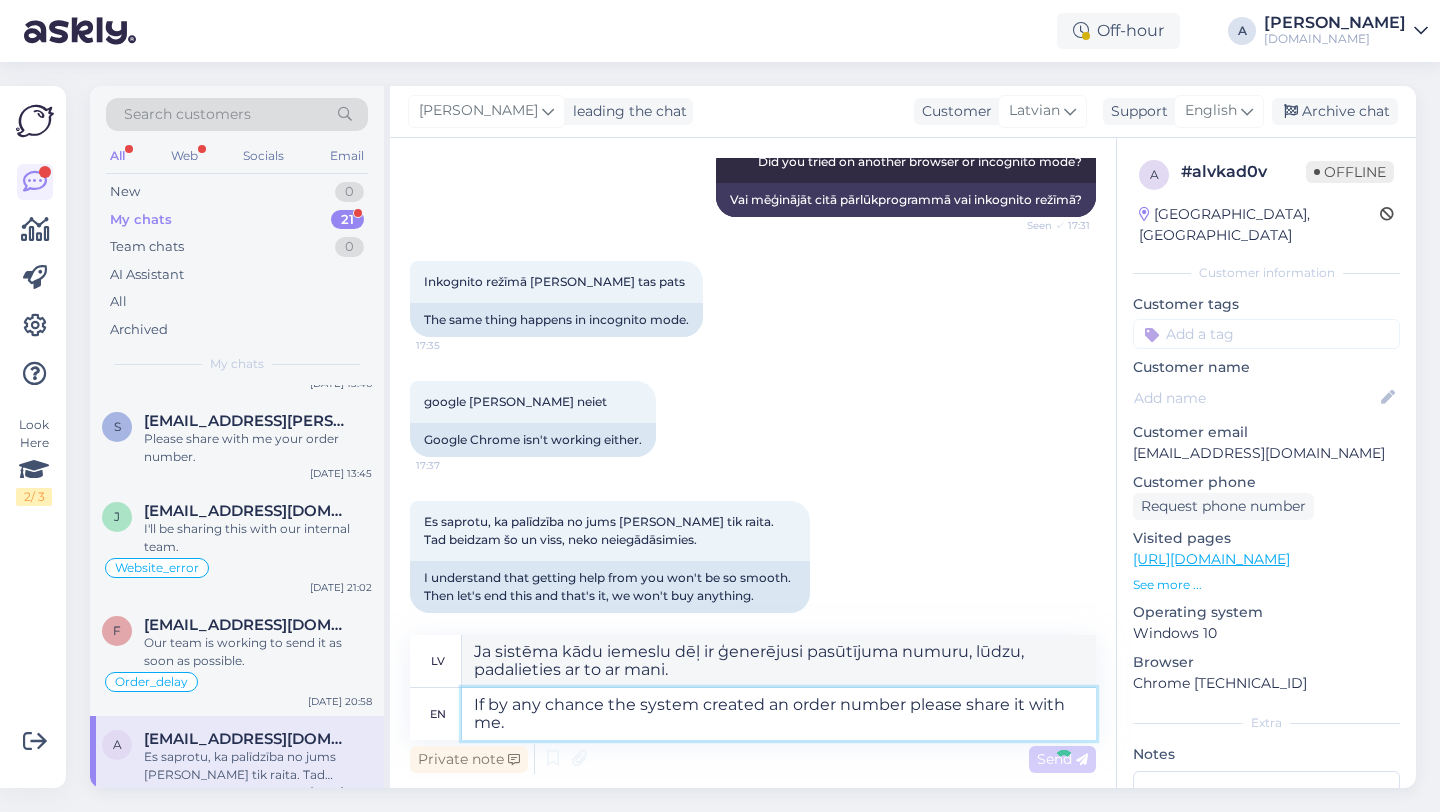 type 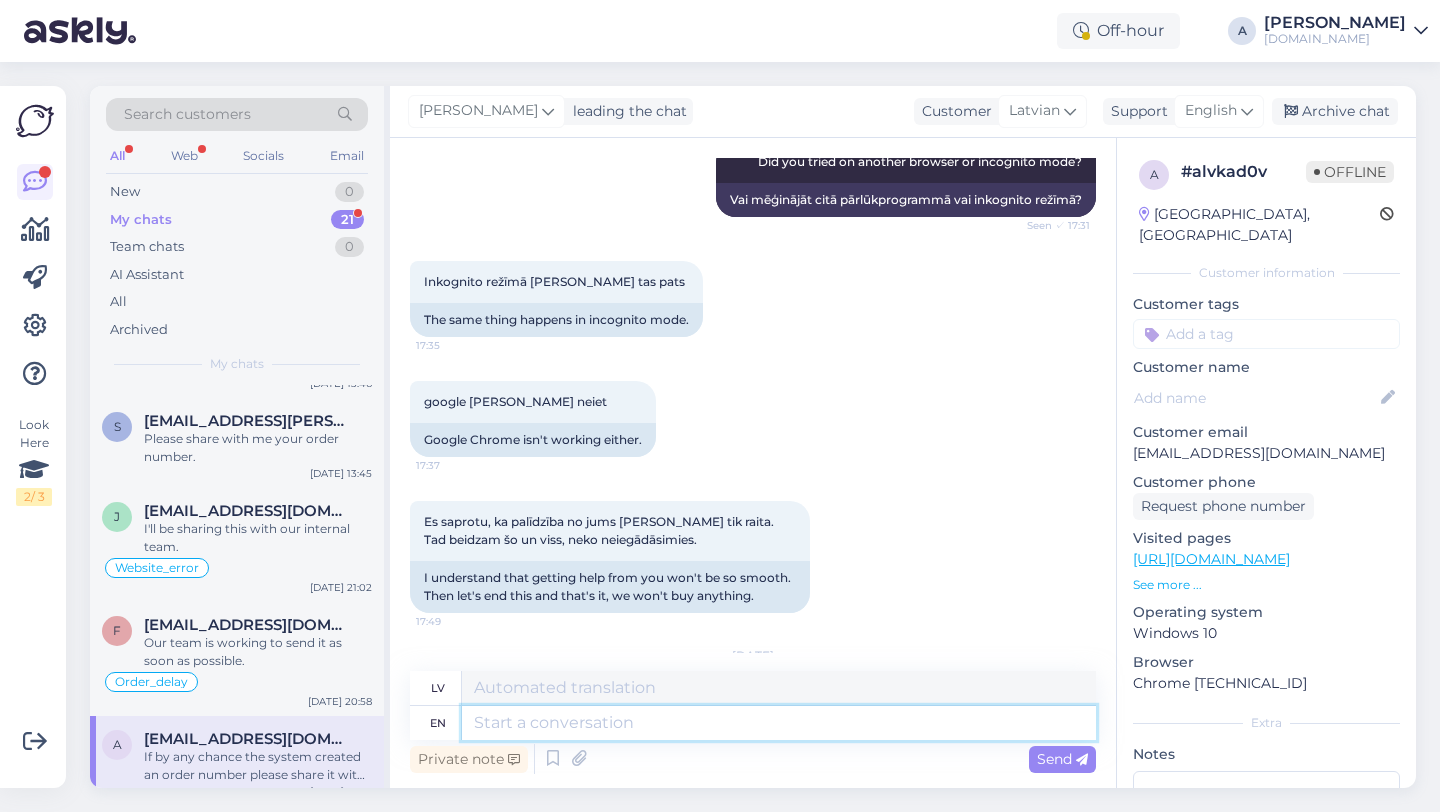 scroll, scrollTop: 1335, scrollLeft: 0, axis: vertical 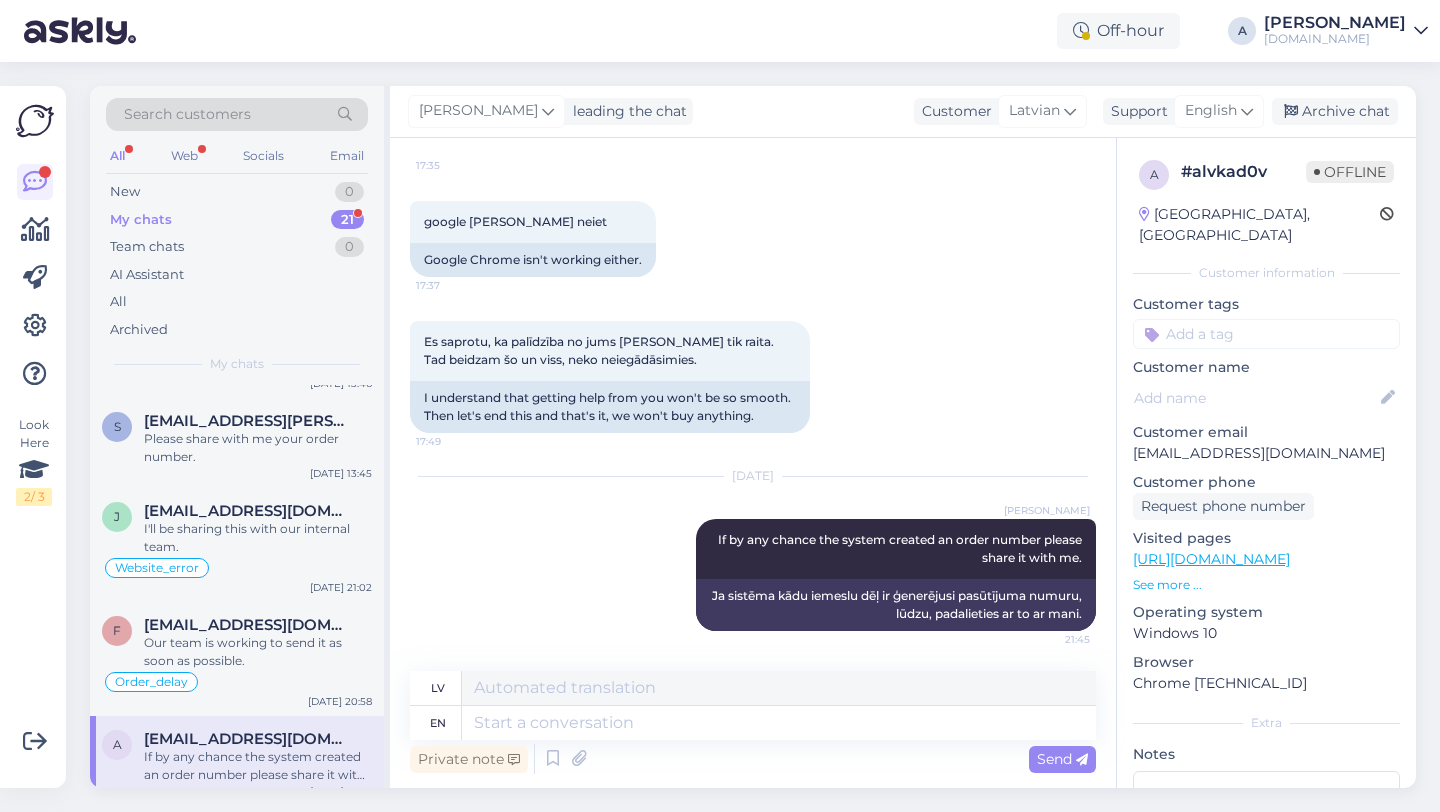 click at bounding box center [1266, 334] 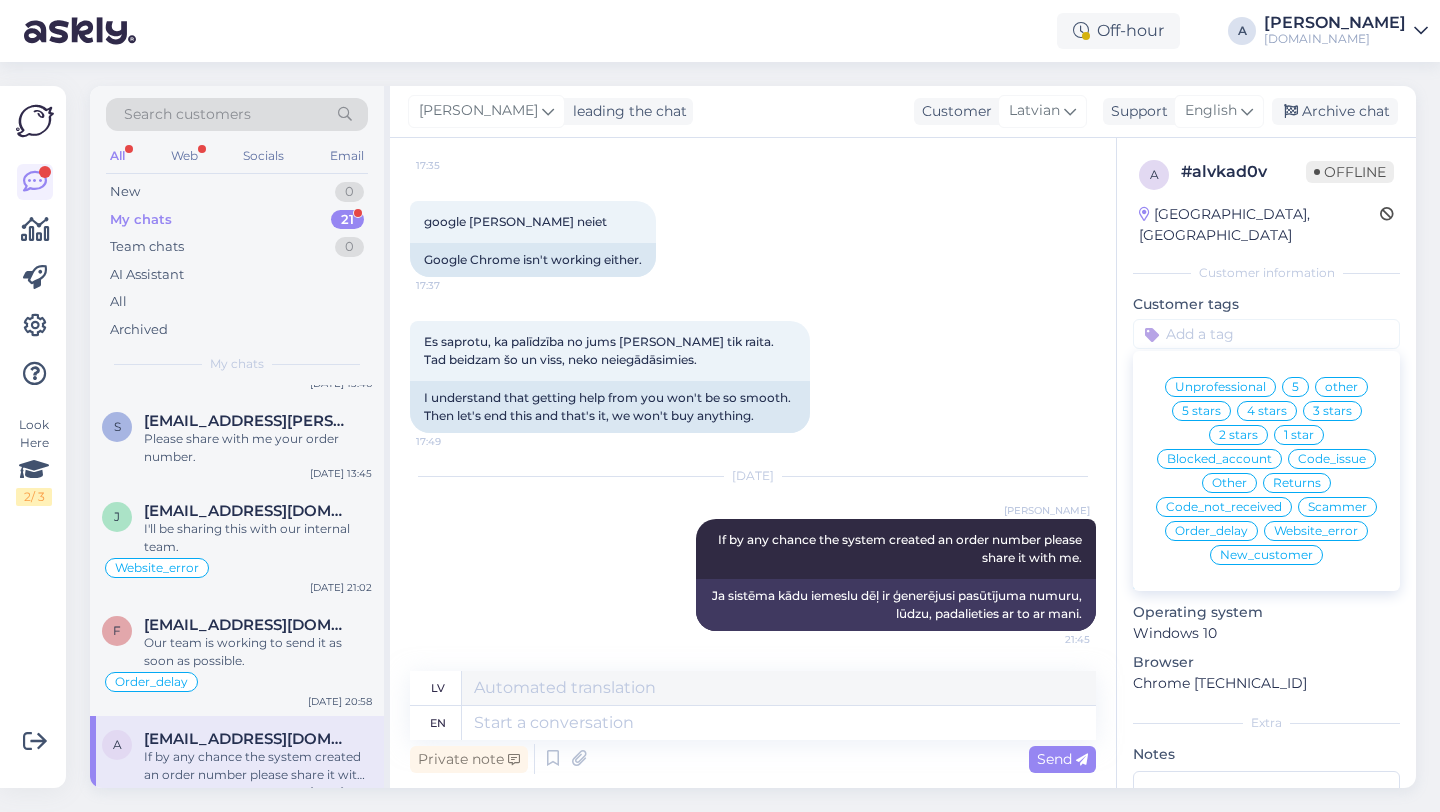 click on "Website_error" at bounding box center [1316, 531] 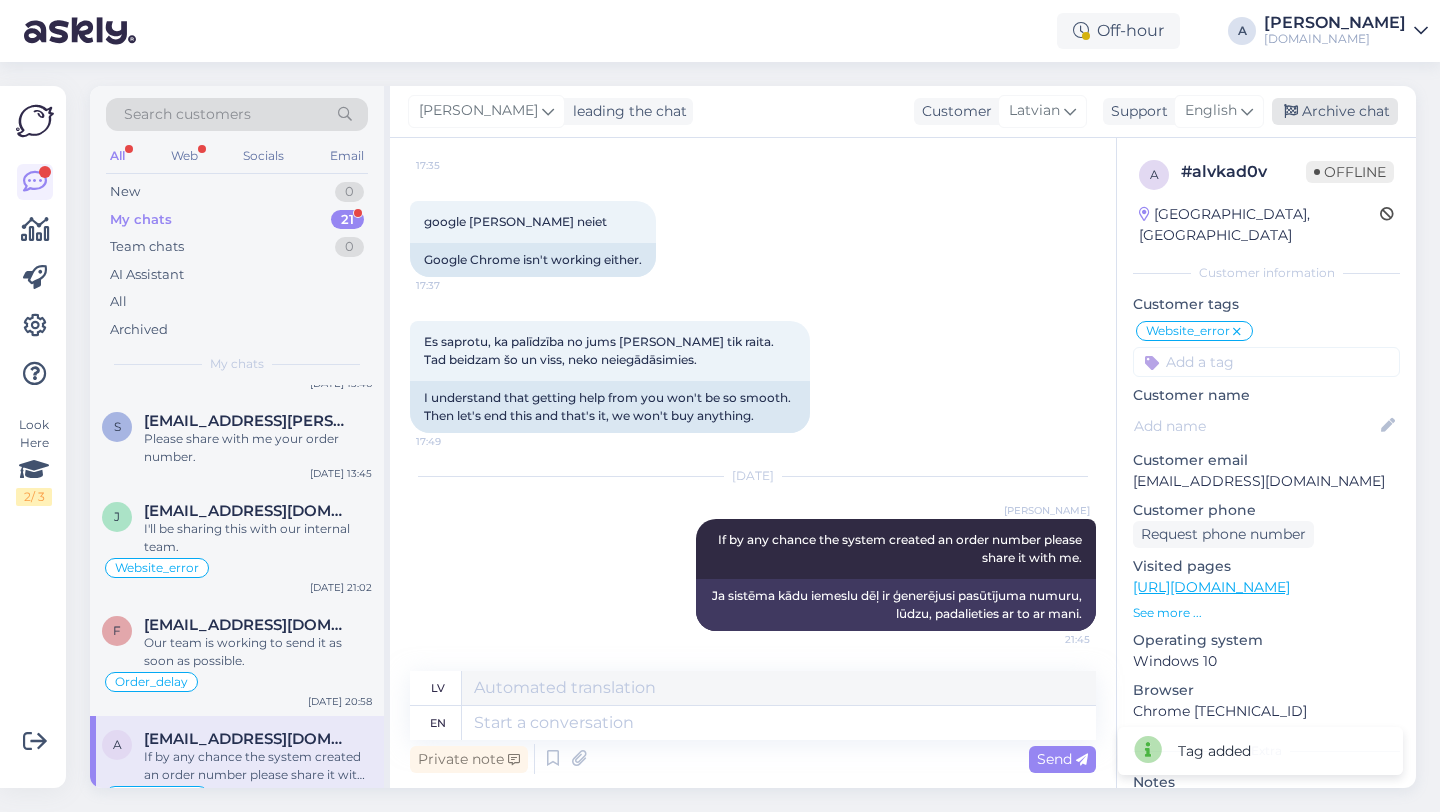 click on "Archive chat" at bounding box center [1335, 111] 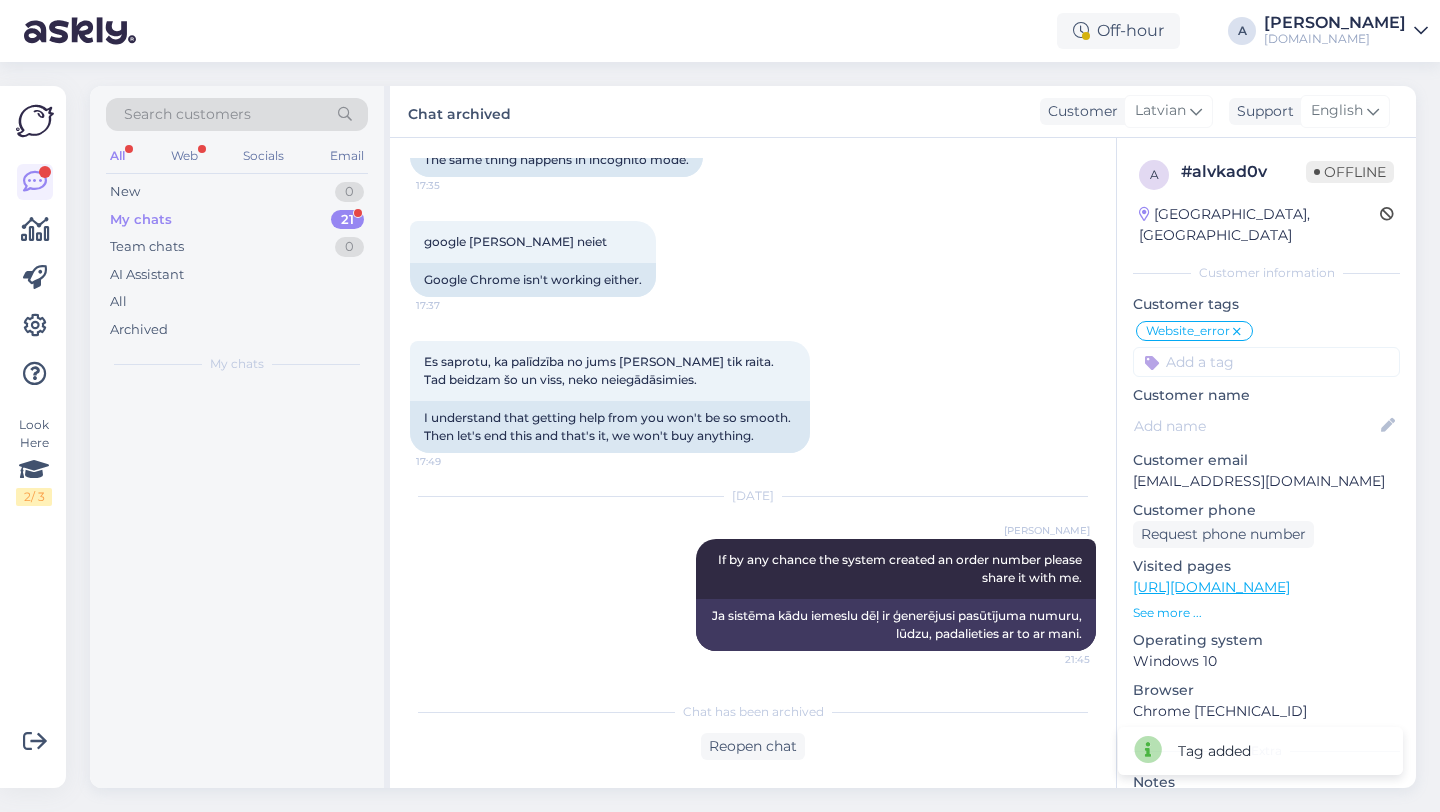 scroll, scrollTop: 0, scrollLeft: 0, axis: both 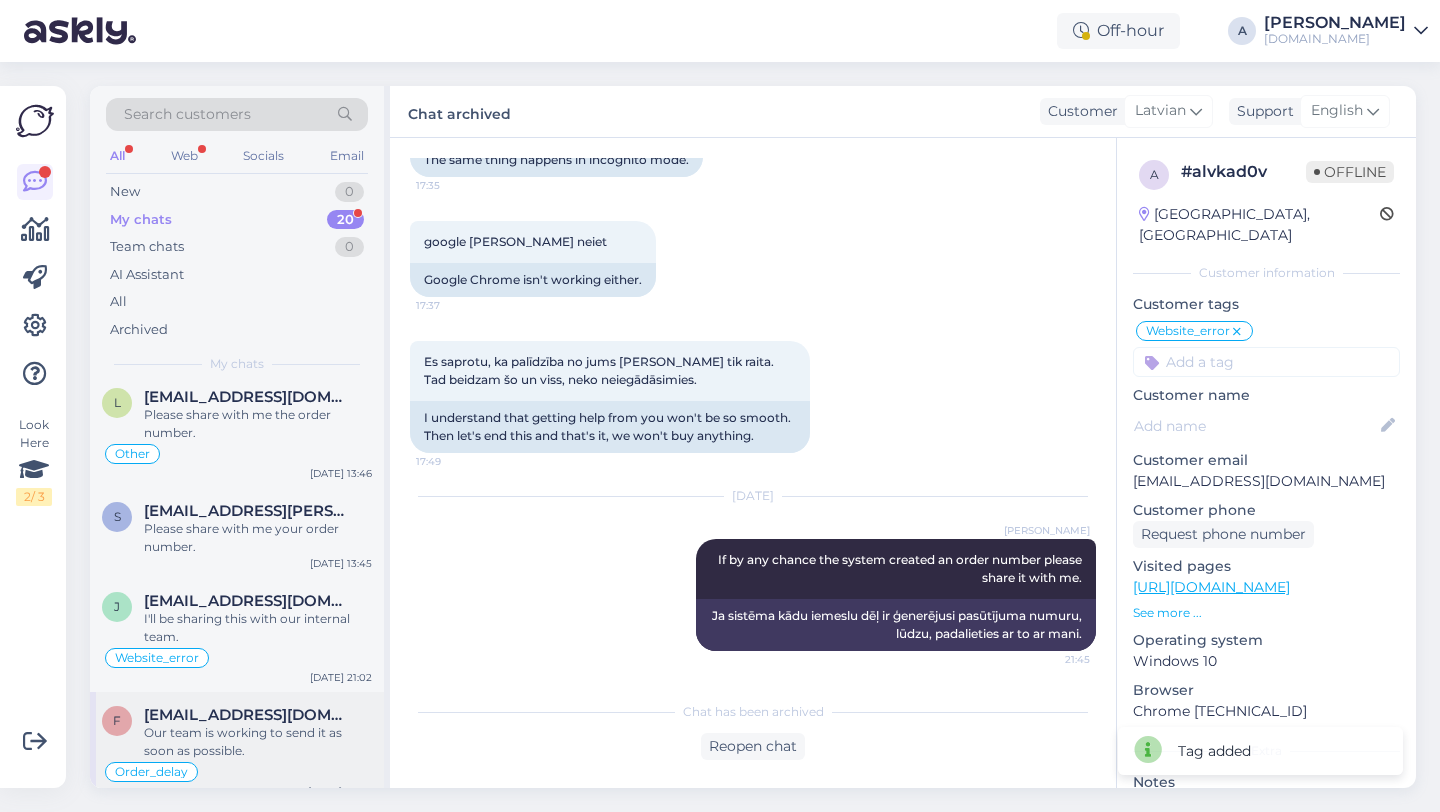 click on "[EMAIL_ADDRESS][DOMAIN_NAME]" at bounding box center (248, 715) 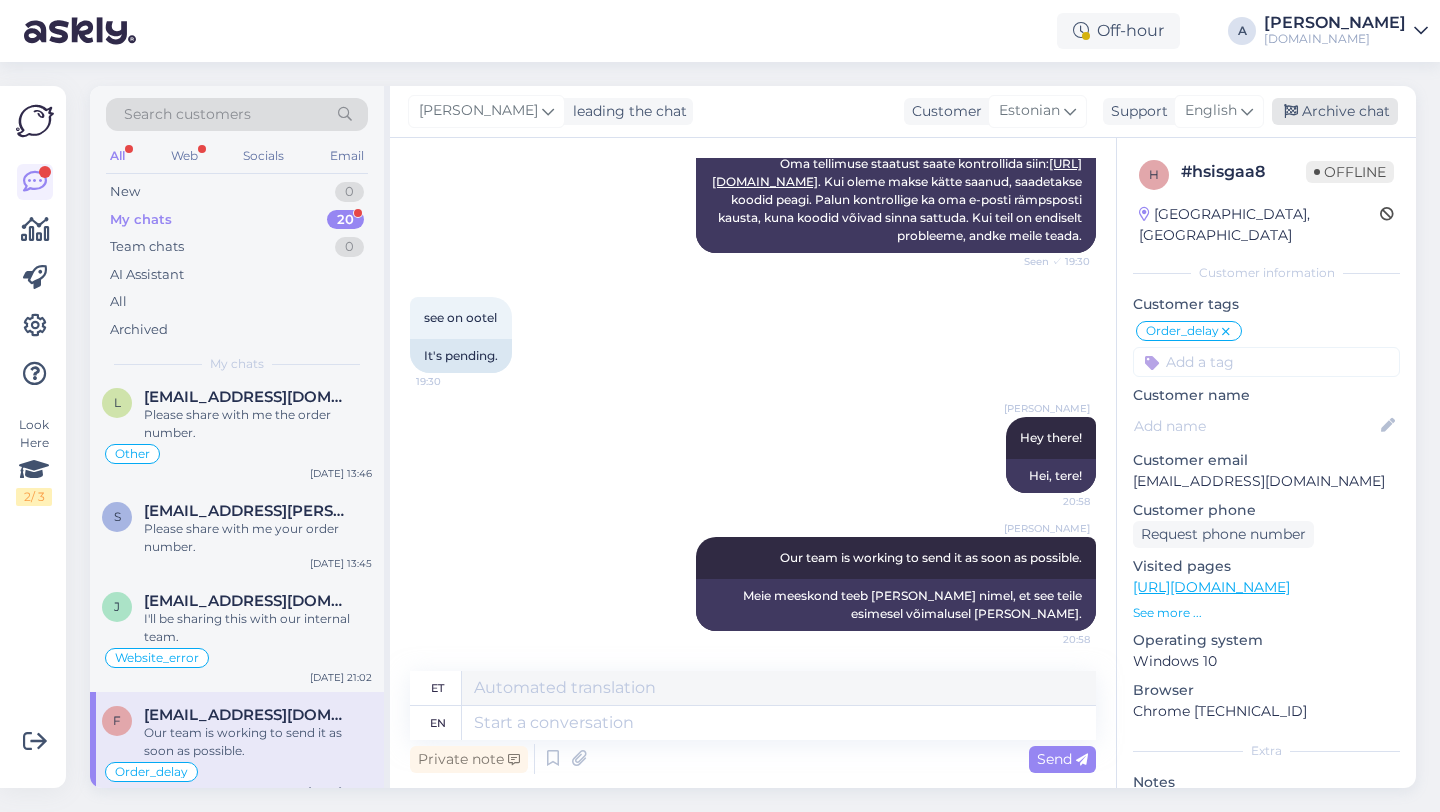 click on "Archive chat" at bounding box center (1335, 111) 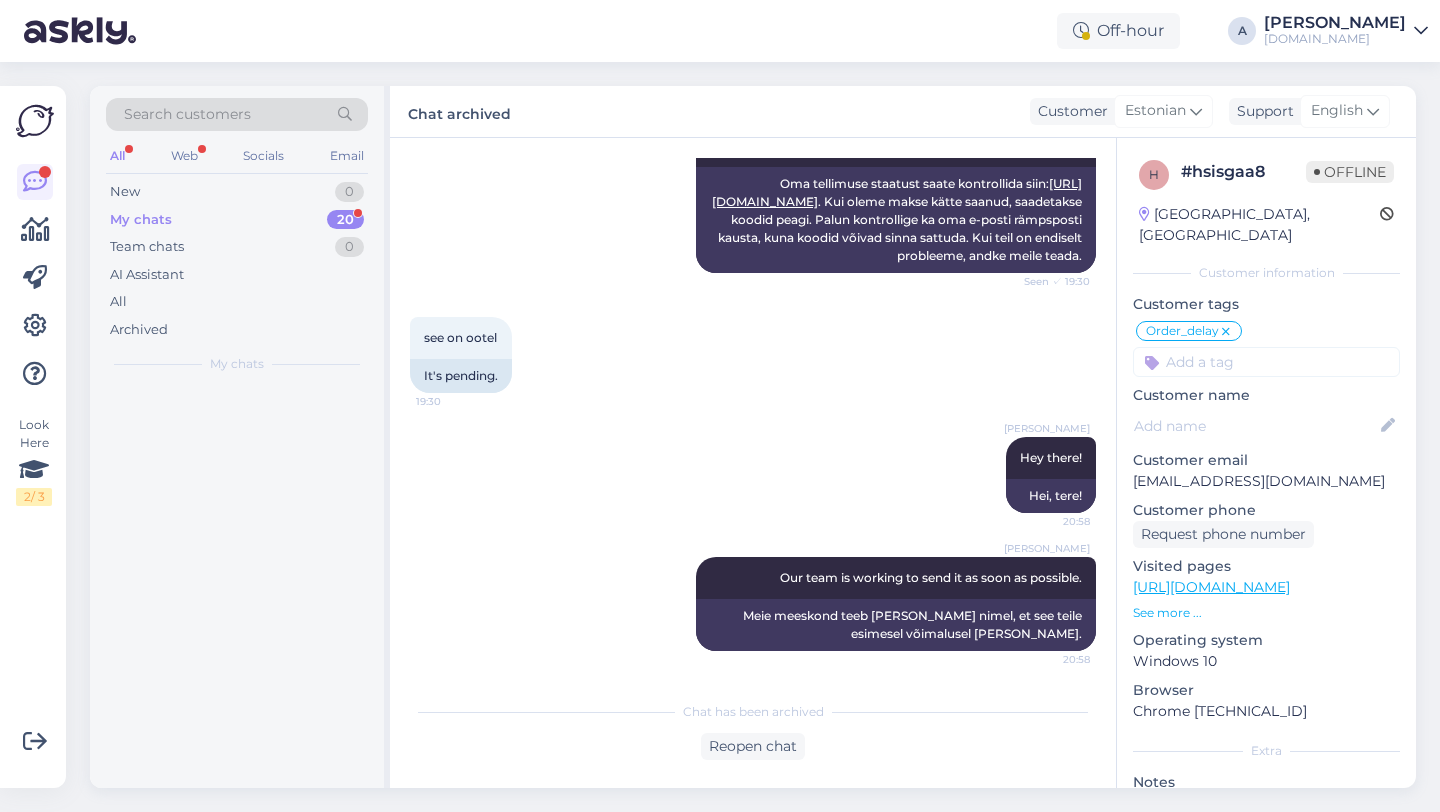 scroll, scrollTop: 0, scrollLeft: 0, axis: both 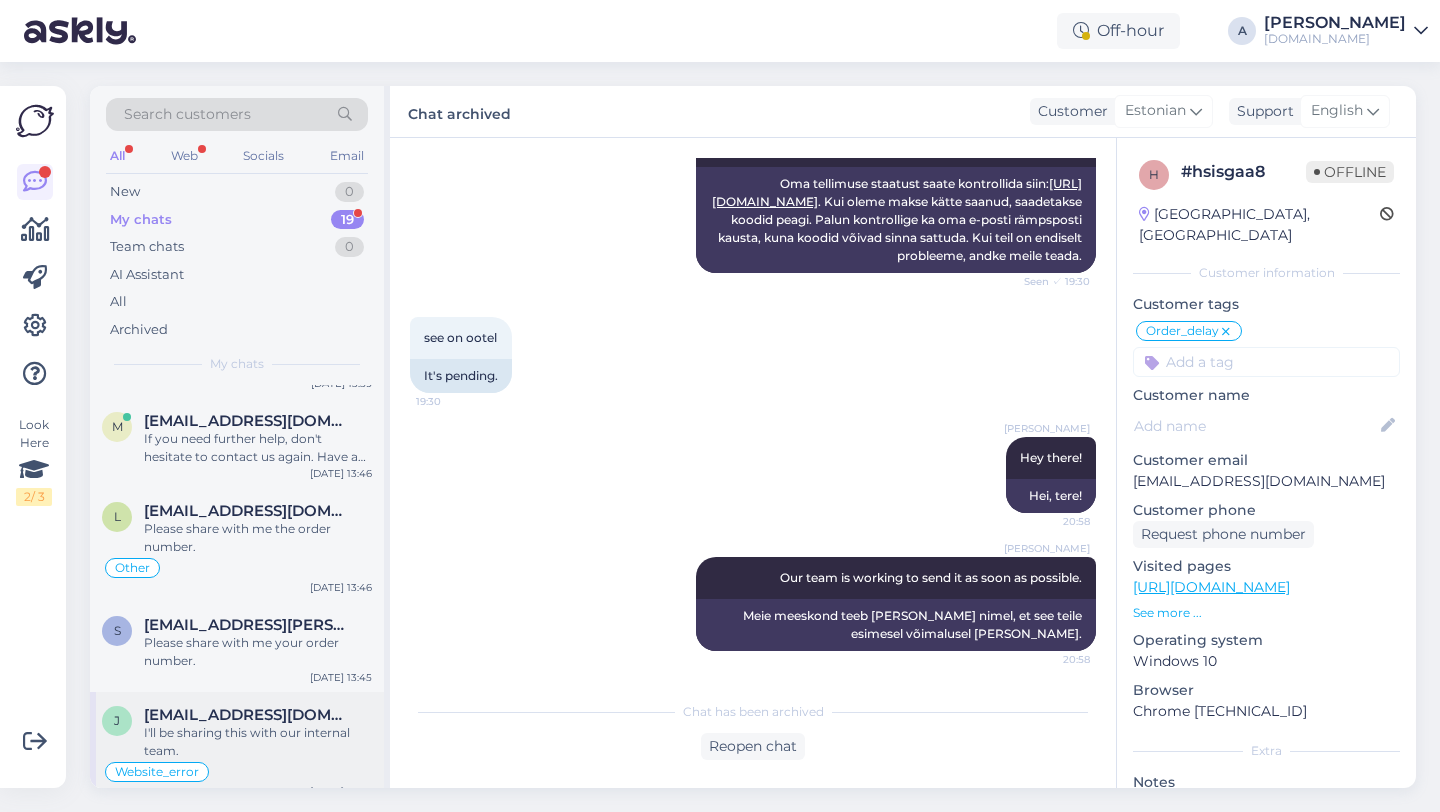click on "I'll be sharing this with our internal team." at bounding box center [258, 742] 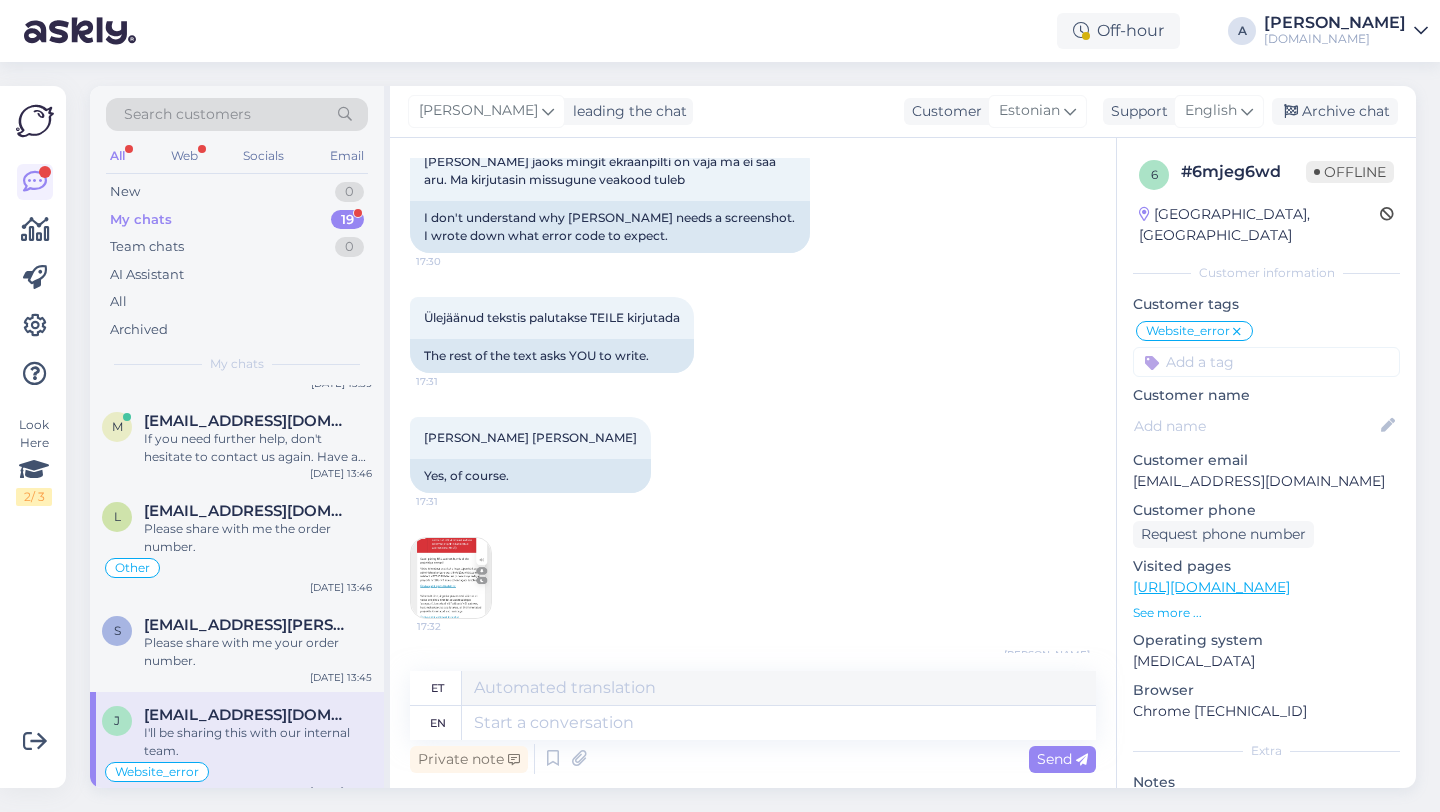 scroll, scrollTop: 1834, scrollLeft: 0, axis: vertical 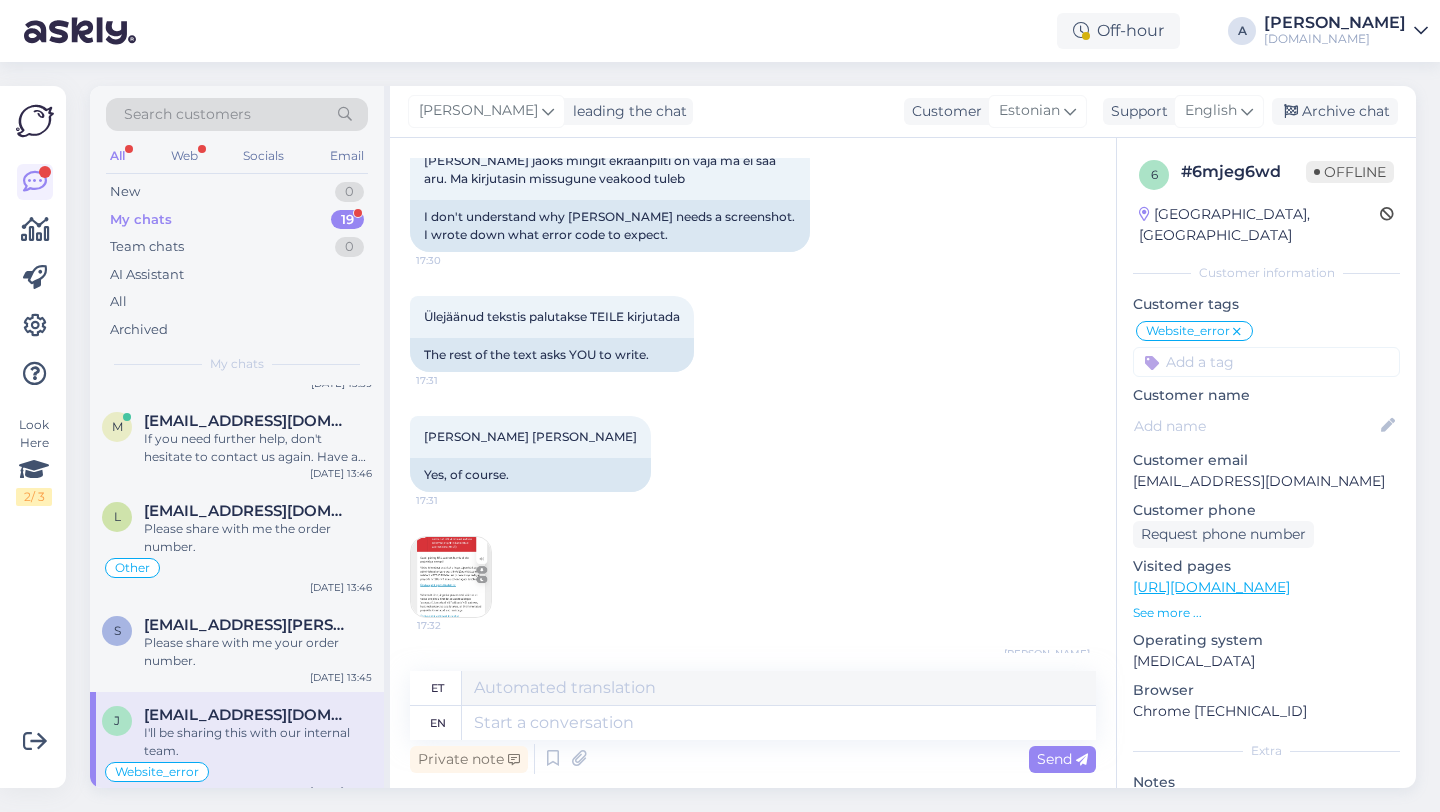 click at bounding box center [451, 577] 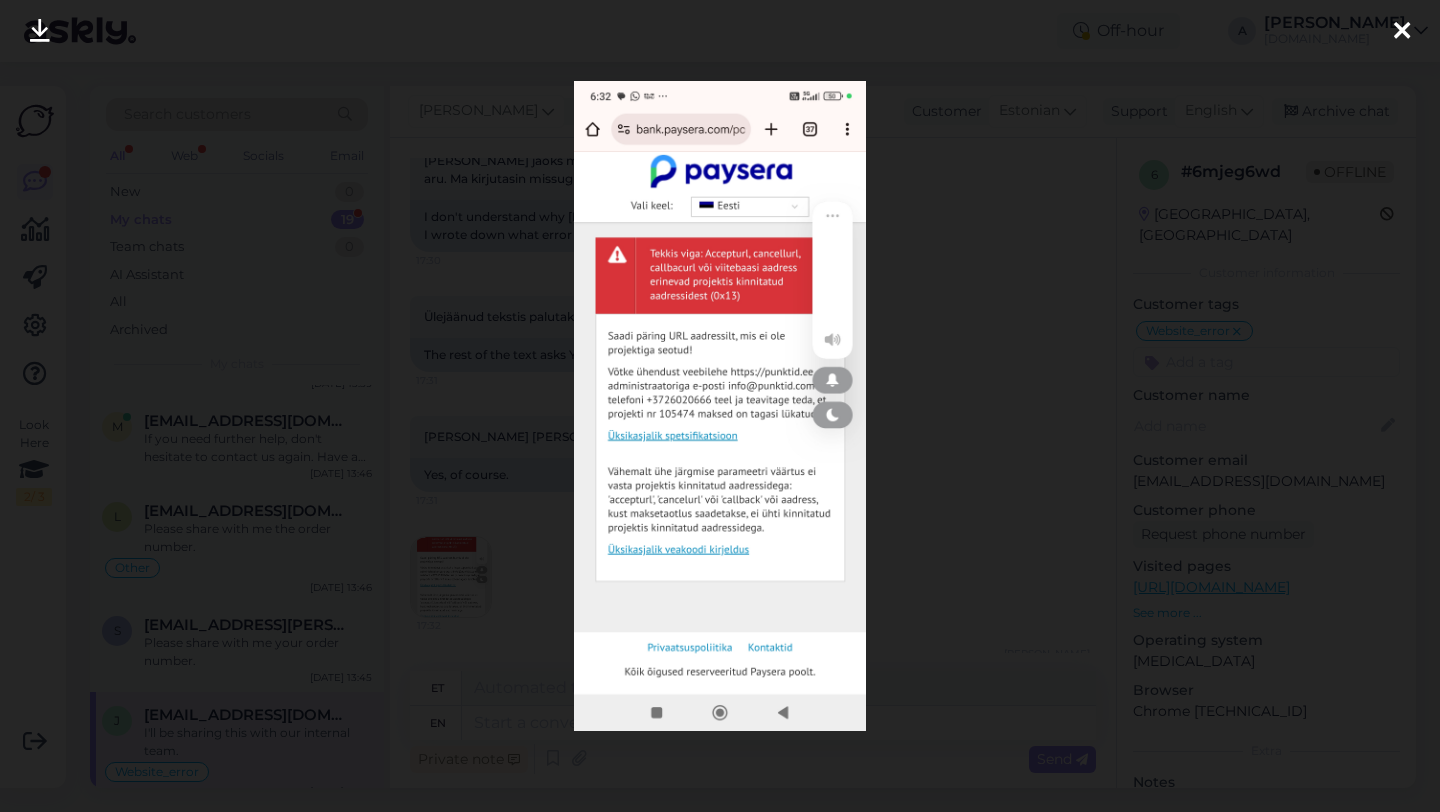 click at bounding box center [1402, 32] 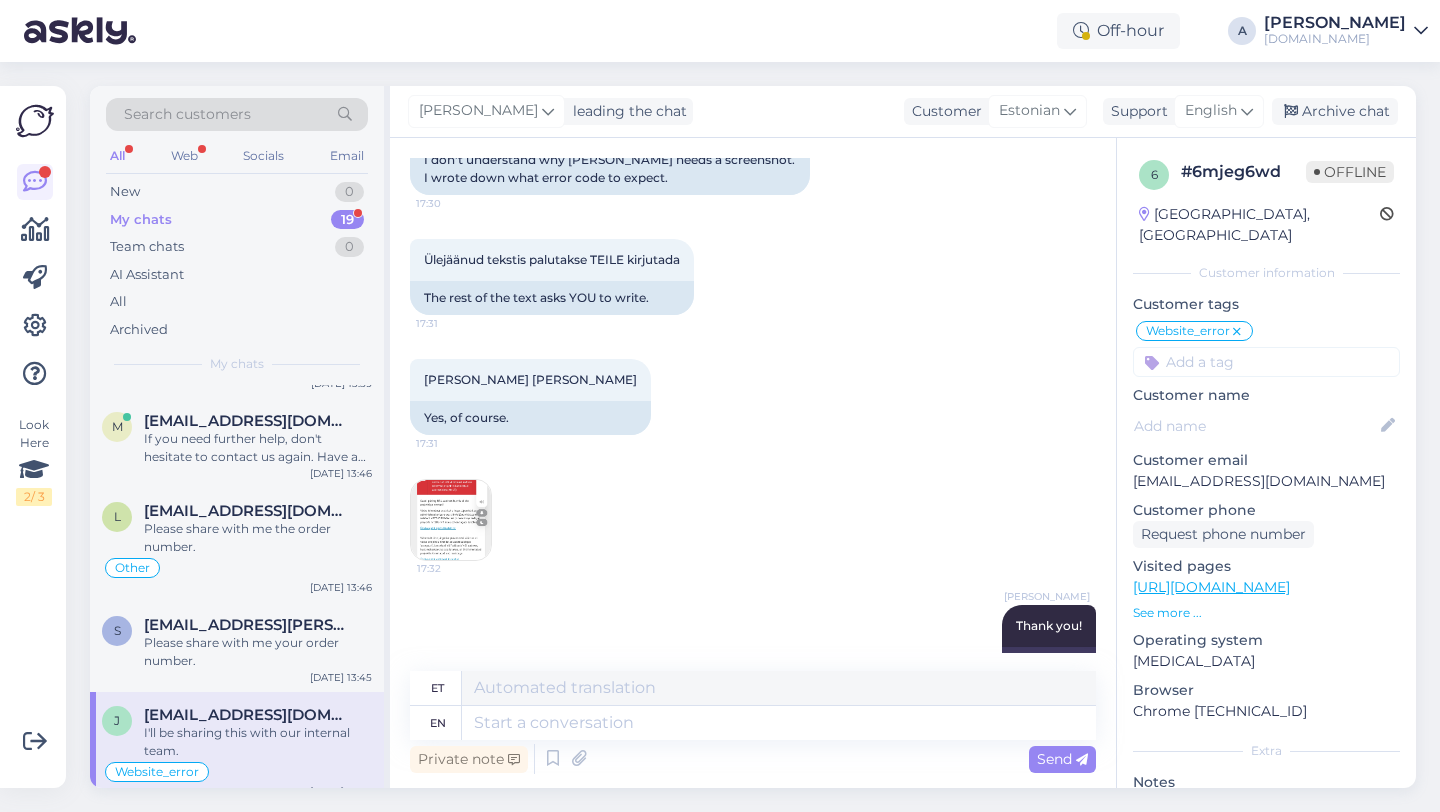 scroll, scrollTop: 1907, scrollLeft: 0, axis: vertical 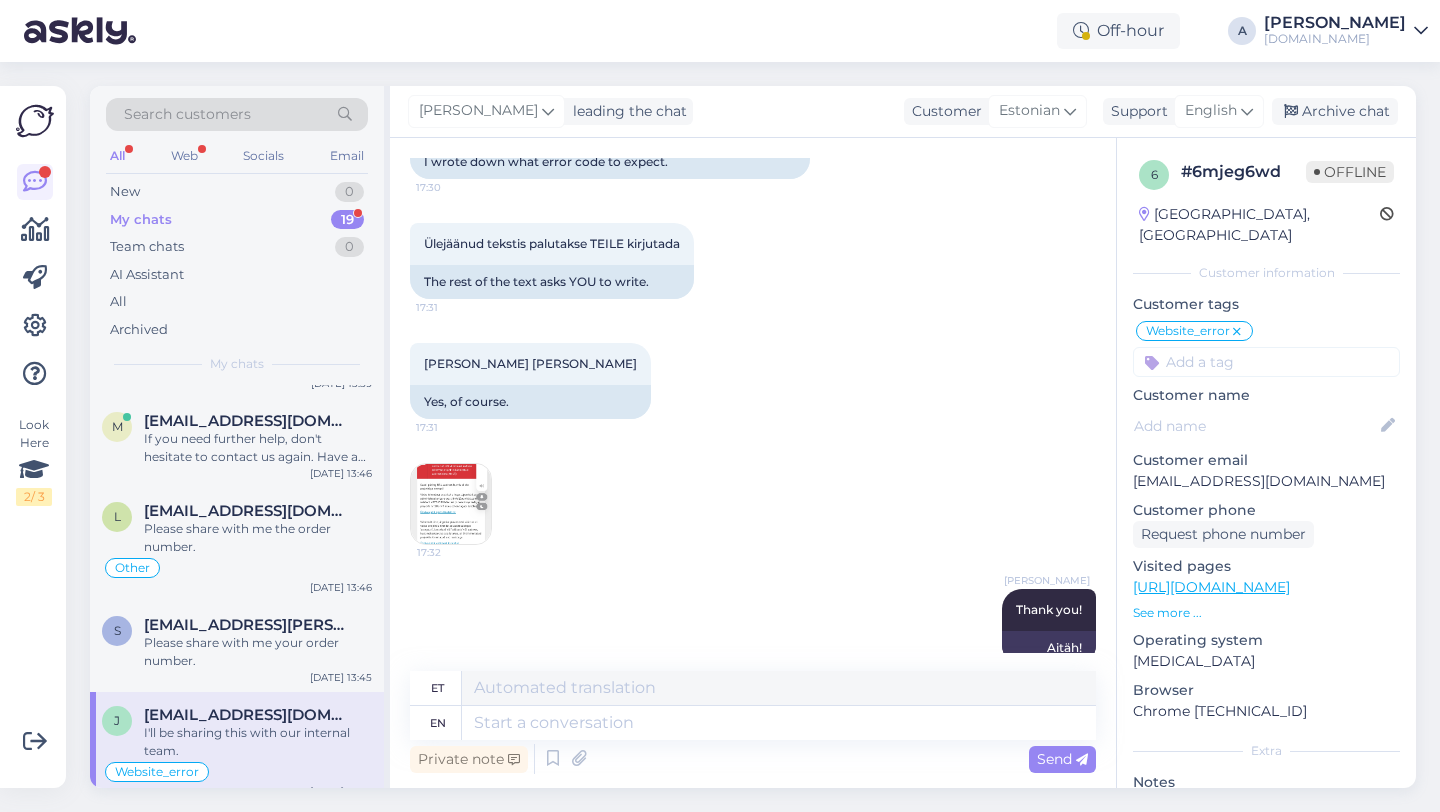 click at bounding box center (451, 504) 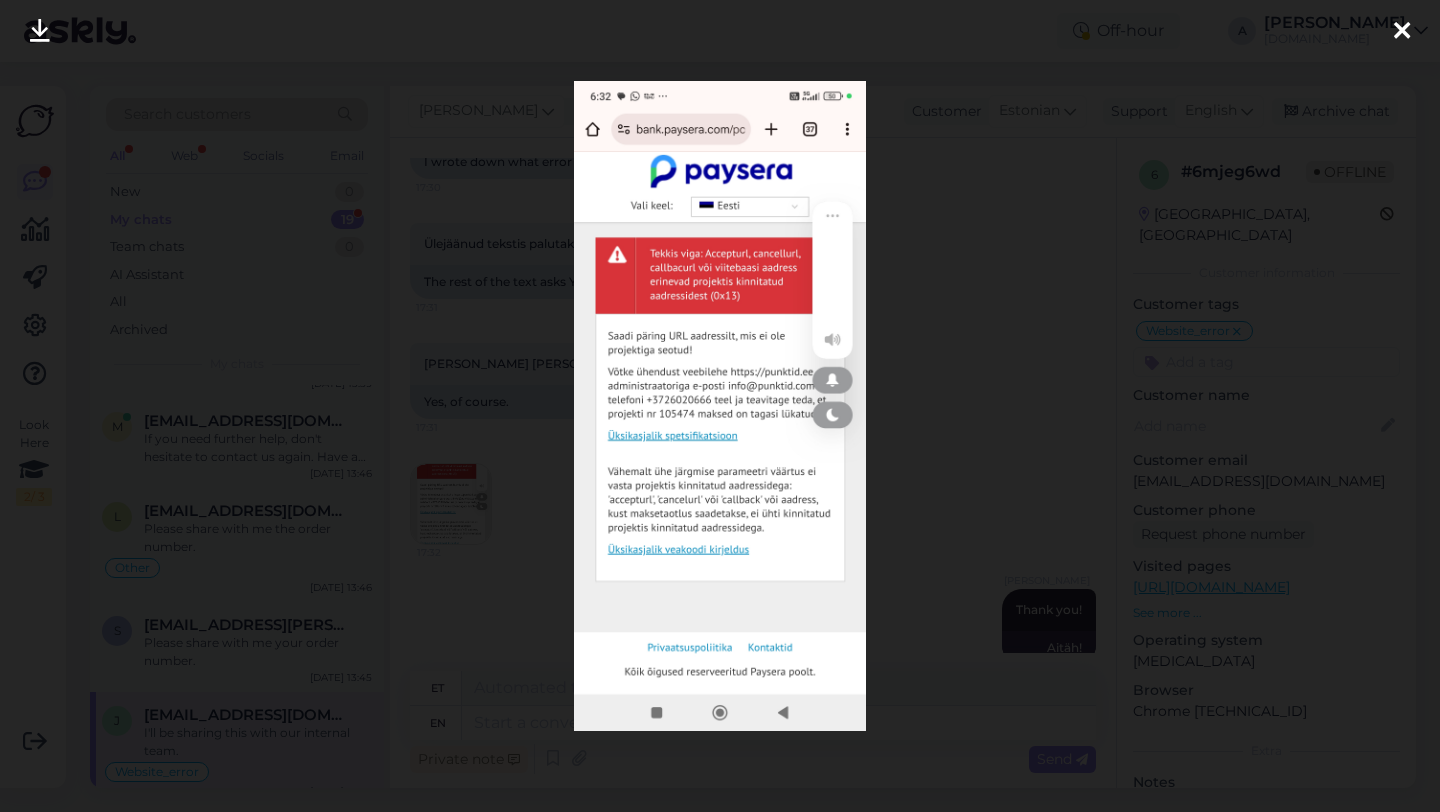 click at bounding box center (1402, 32) 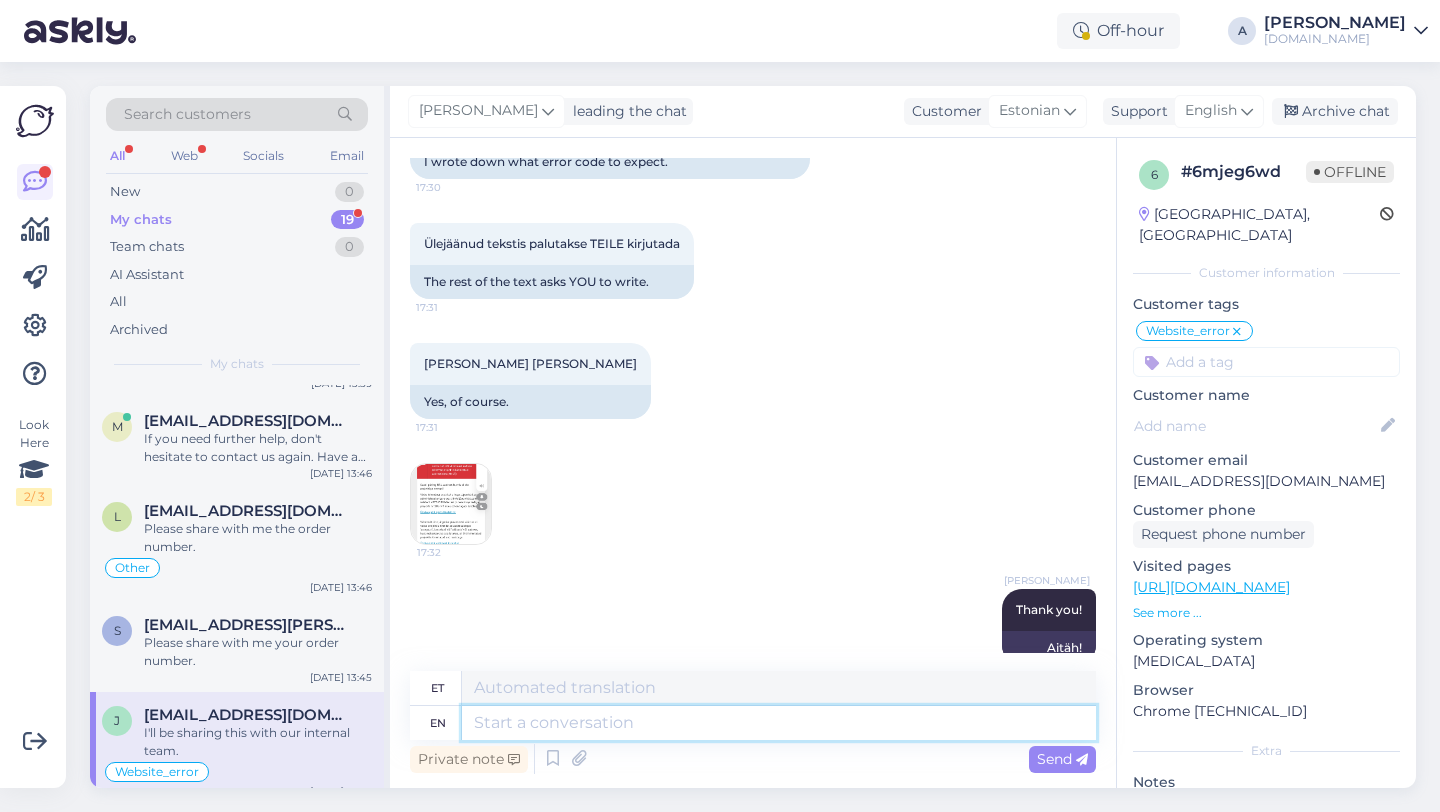 click at bounding box center (779, 723) 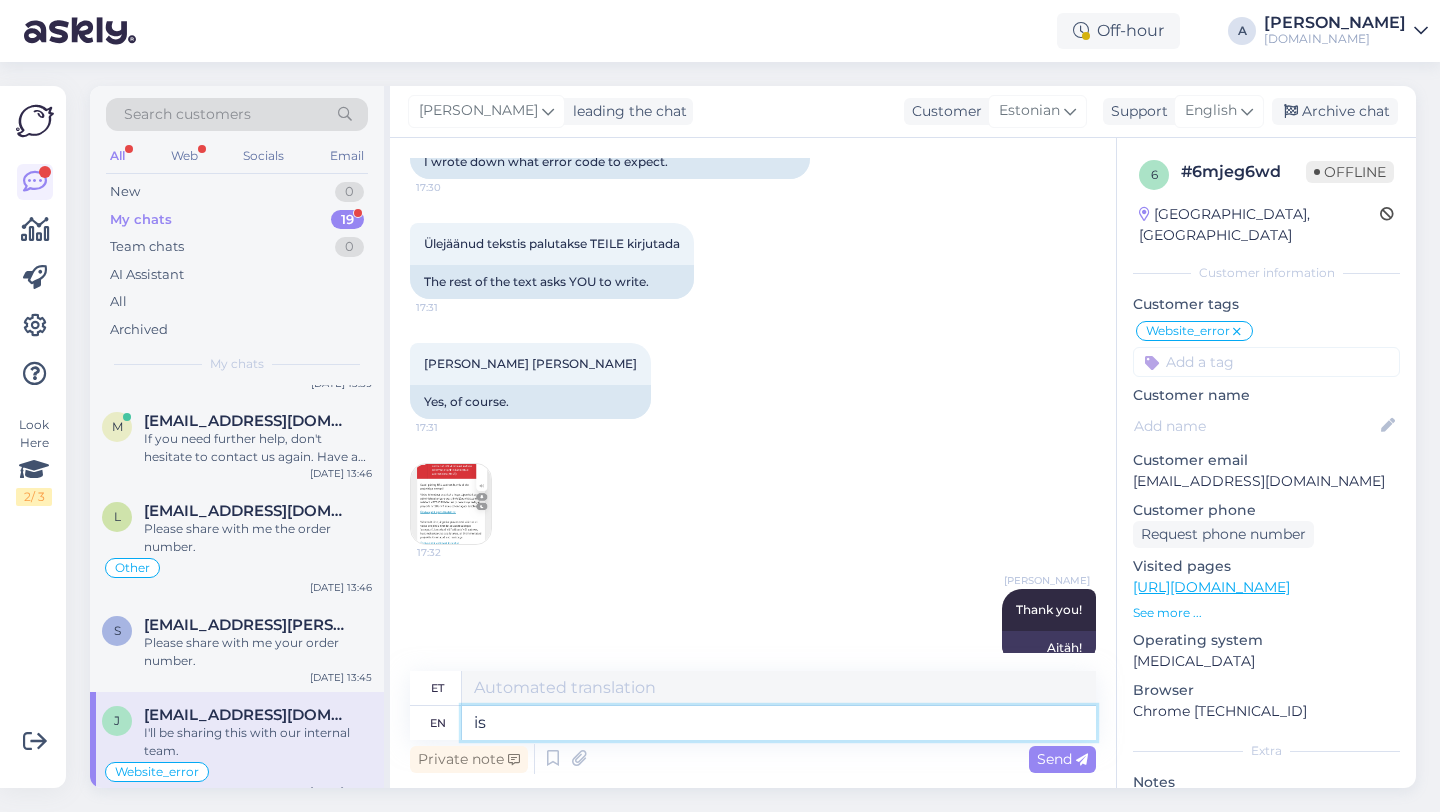 type on "is I" 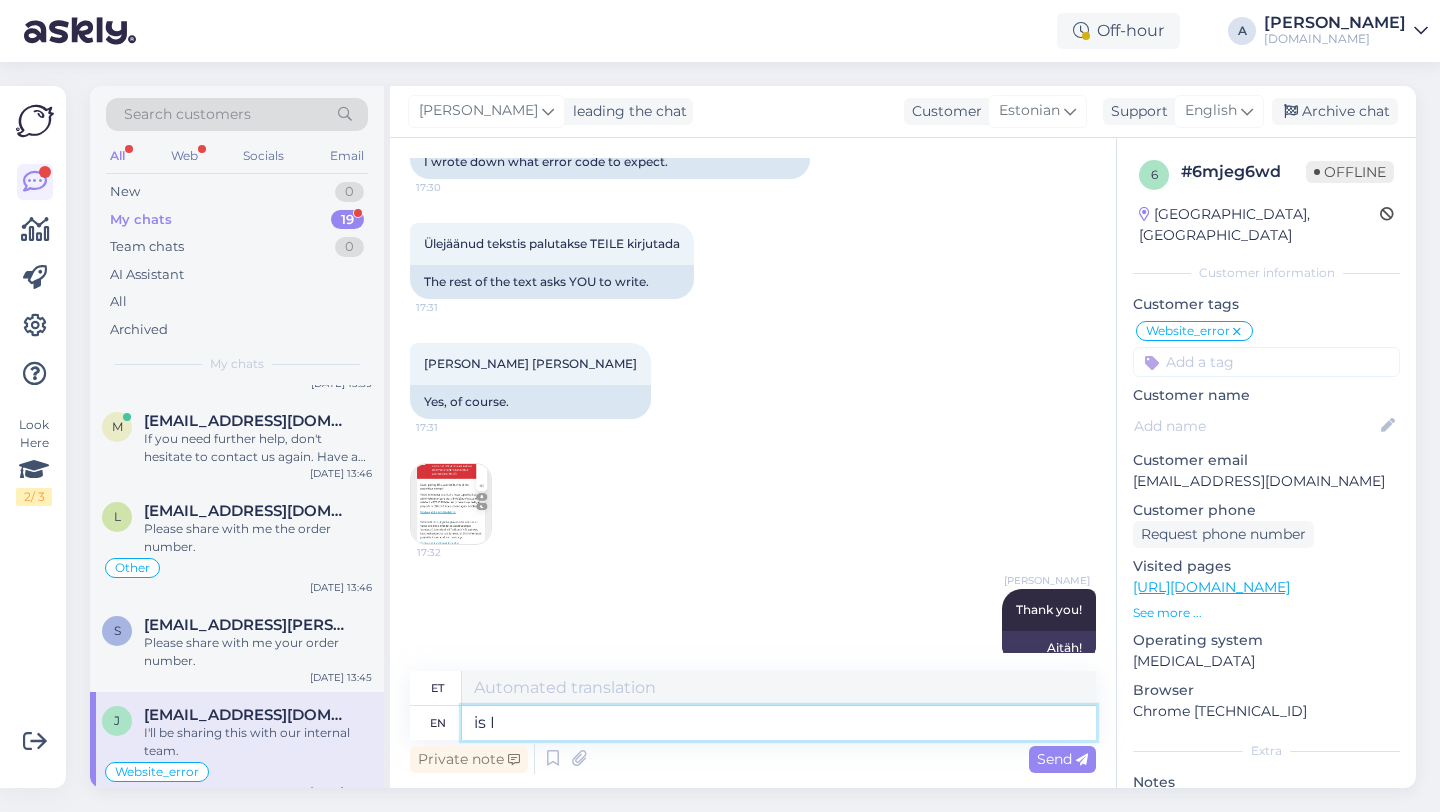 type on "on" 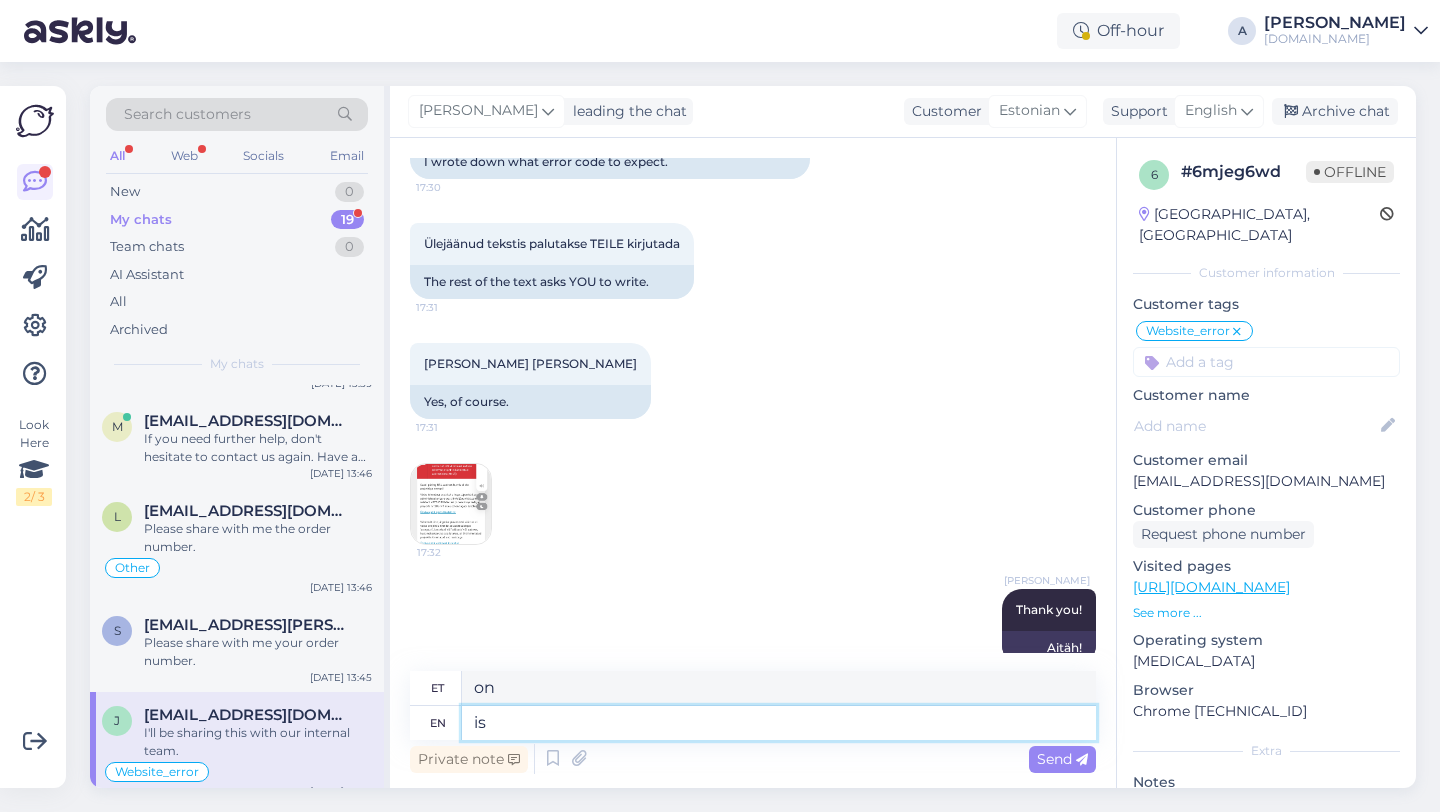 type on "i" 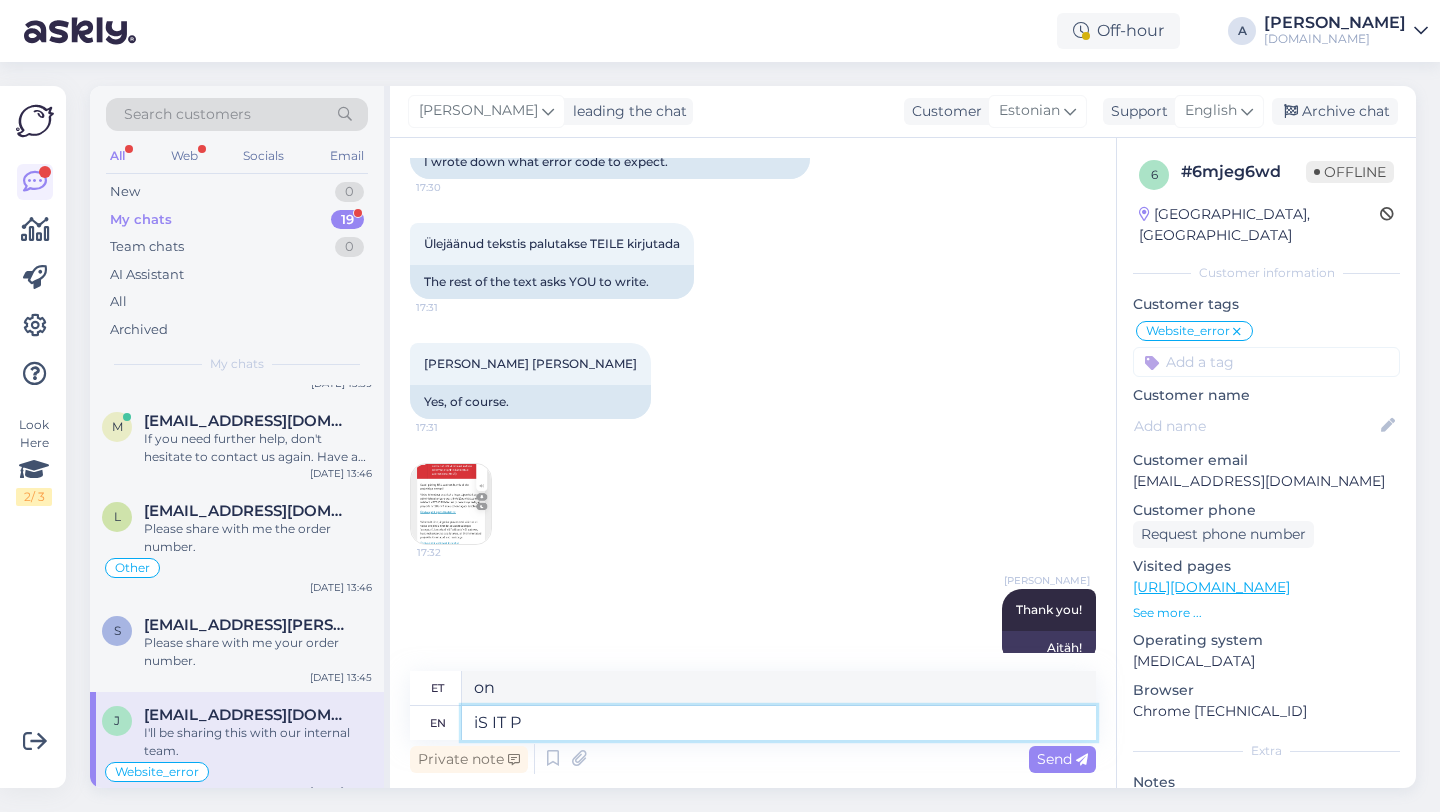 type on "iS IT PO" 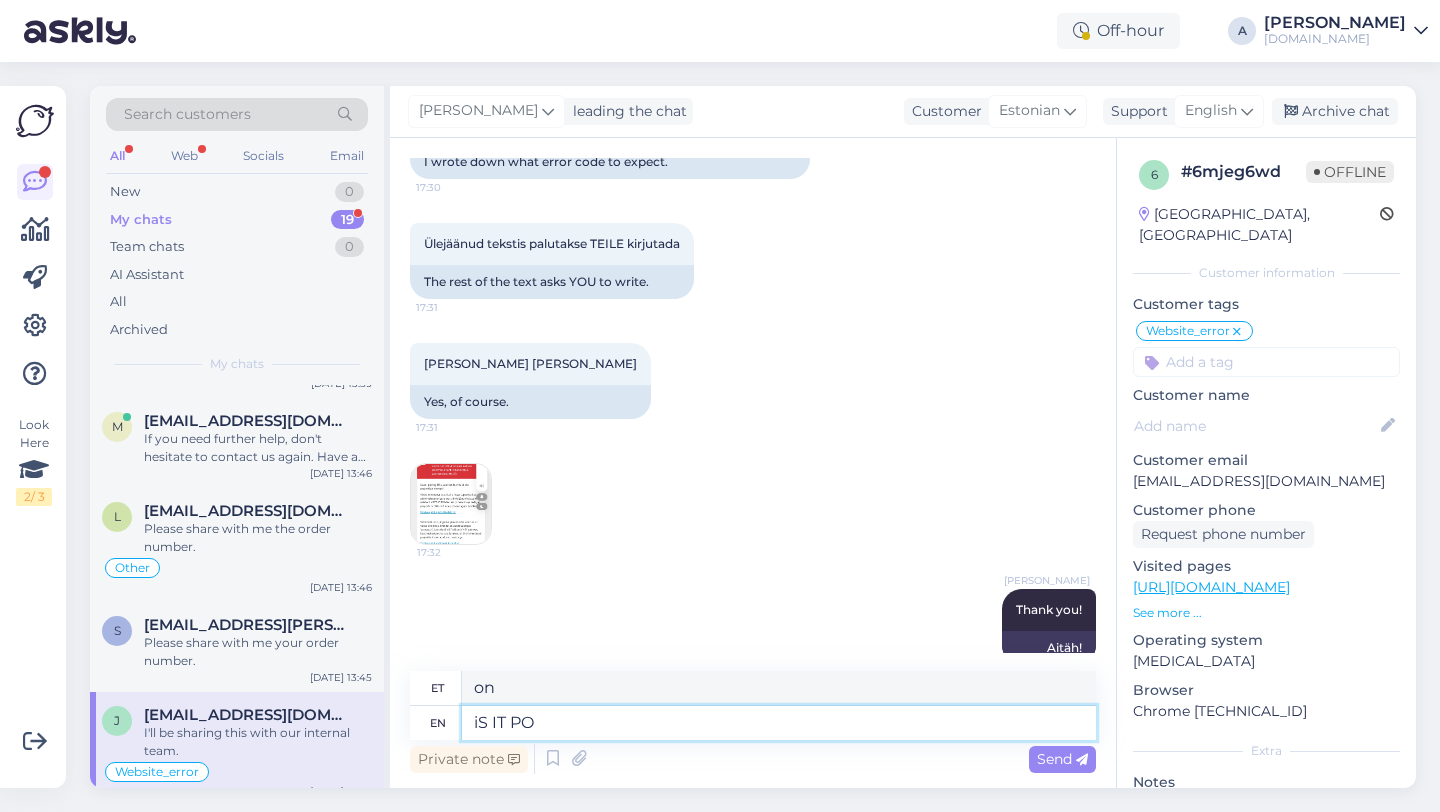 type on "iS" 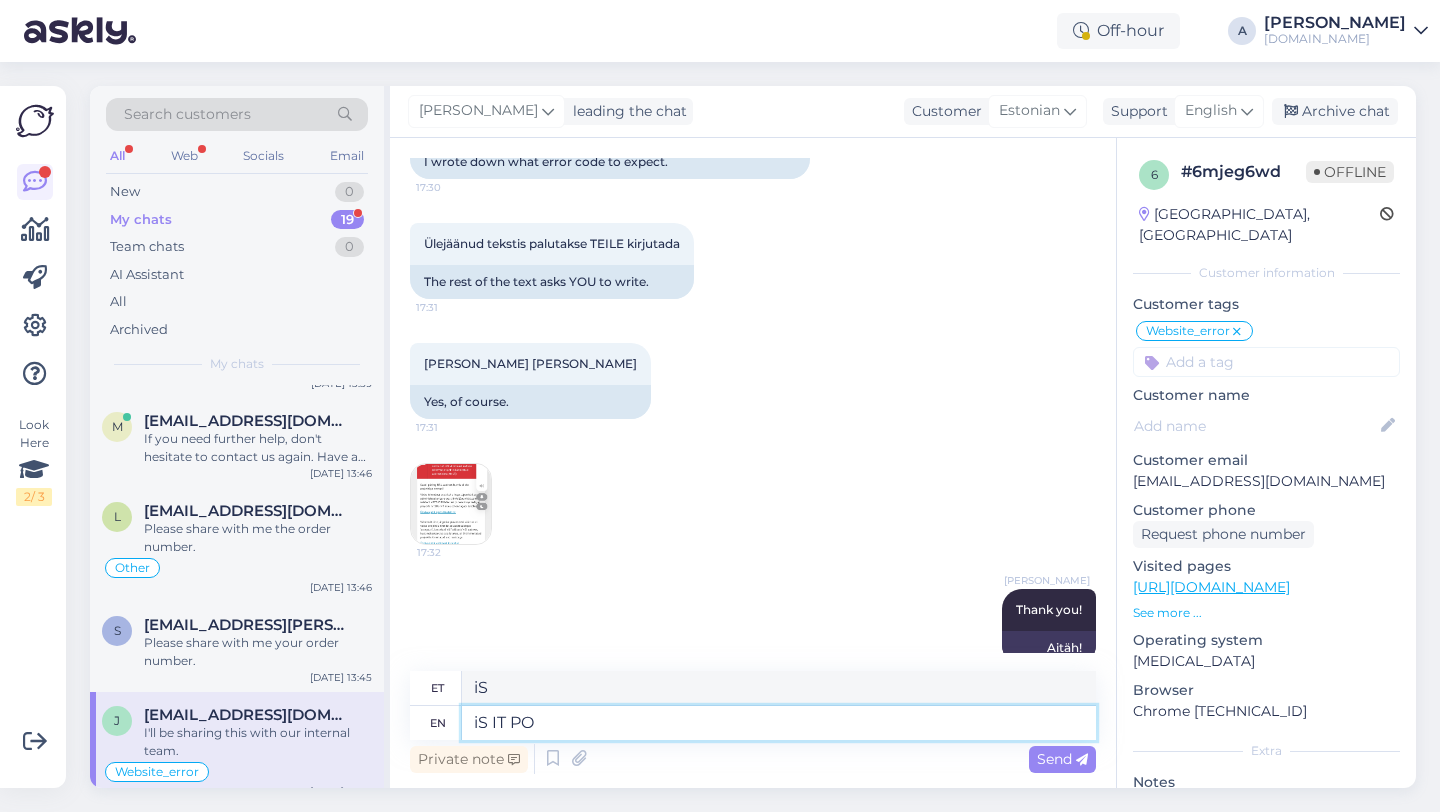 type on "iS IT P" 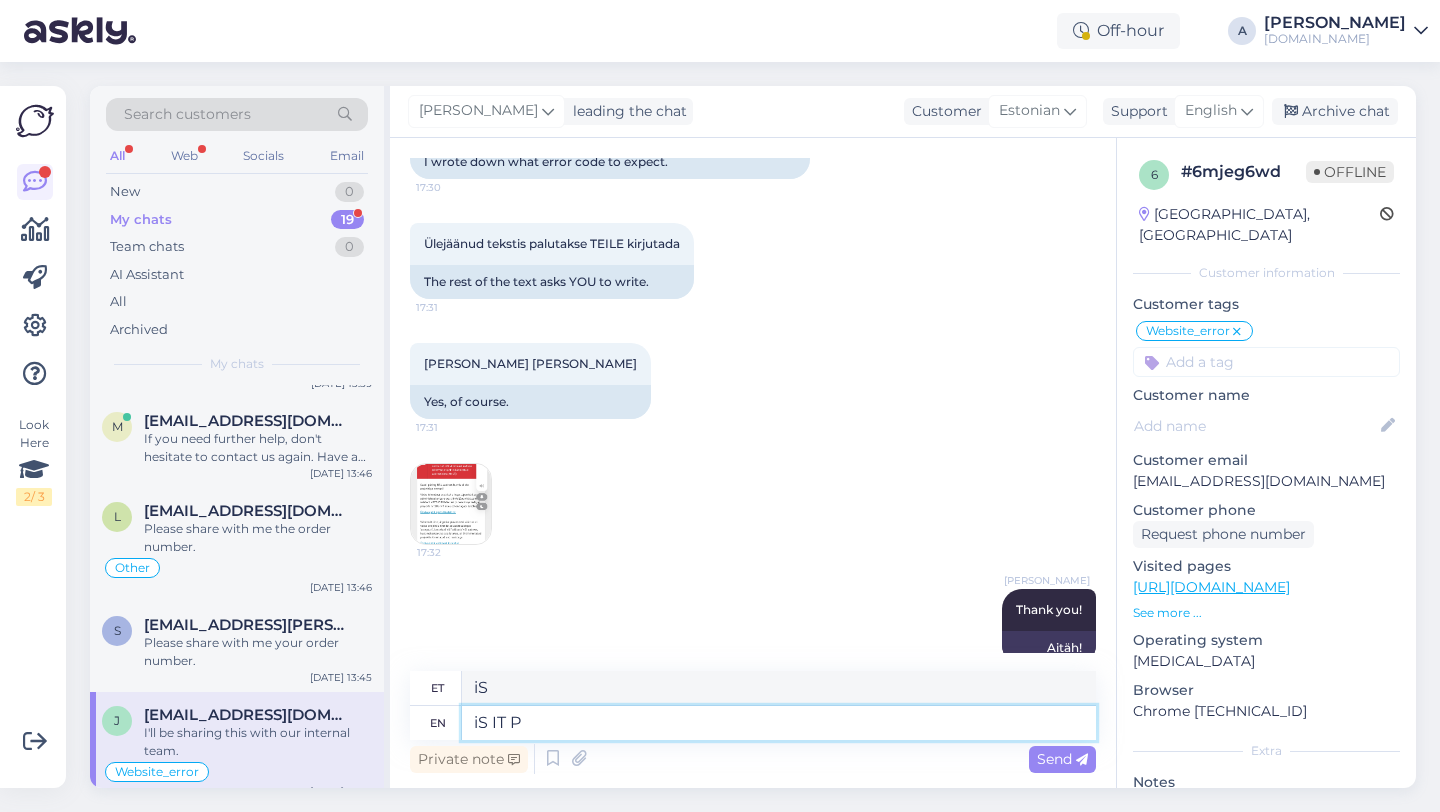 type on "Kas see on?" 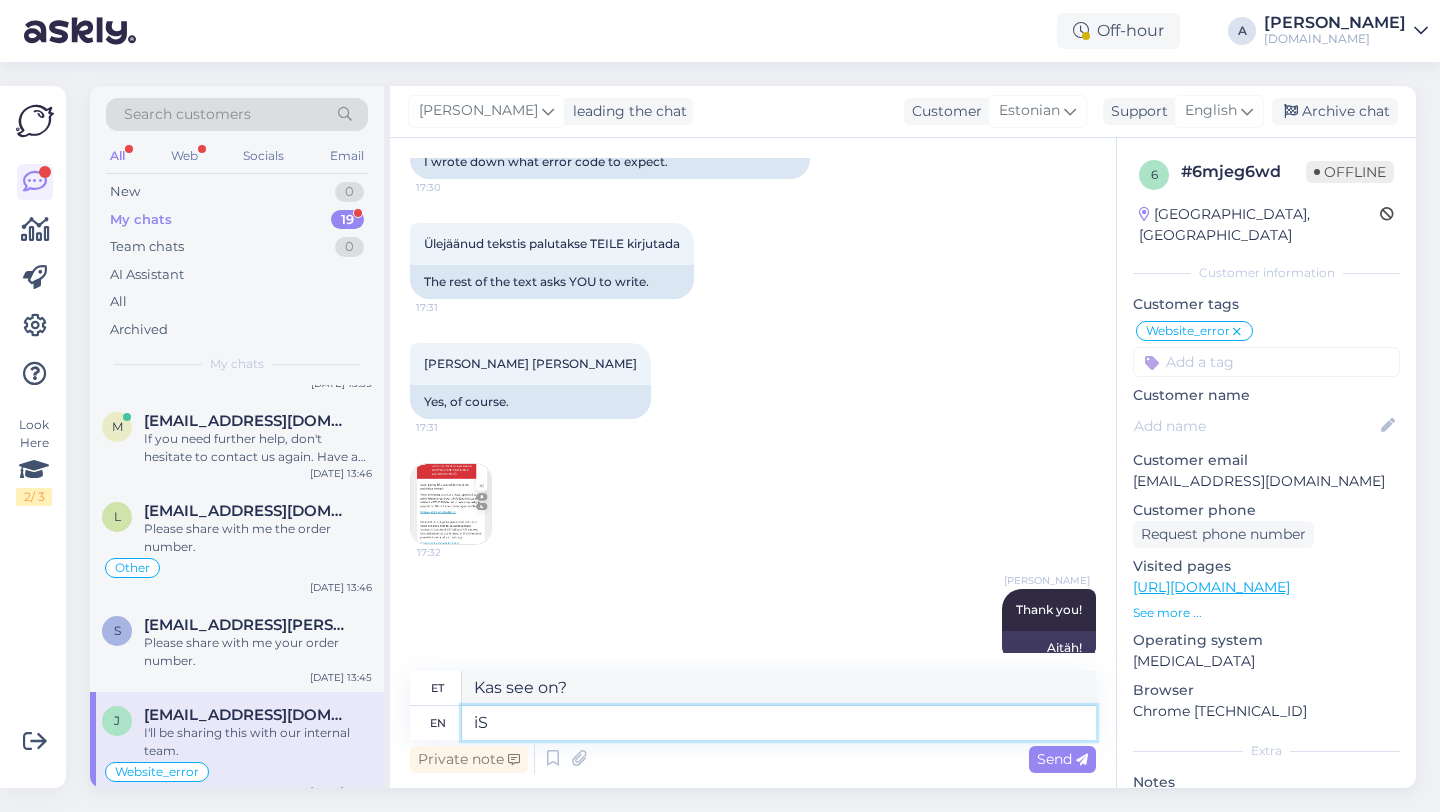 type on "i" 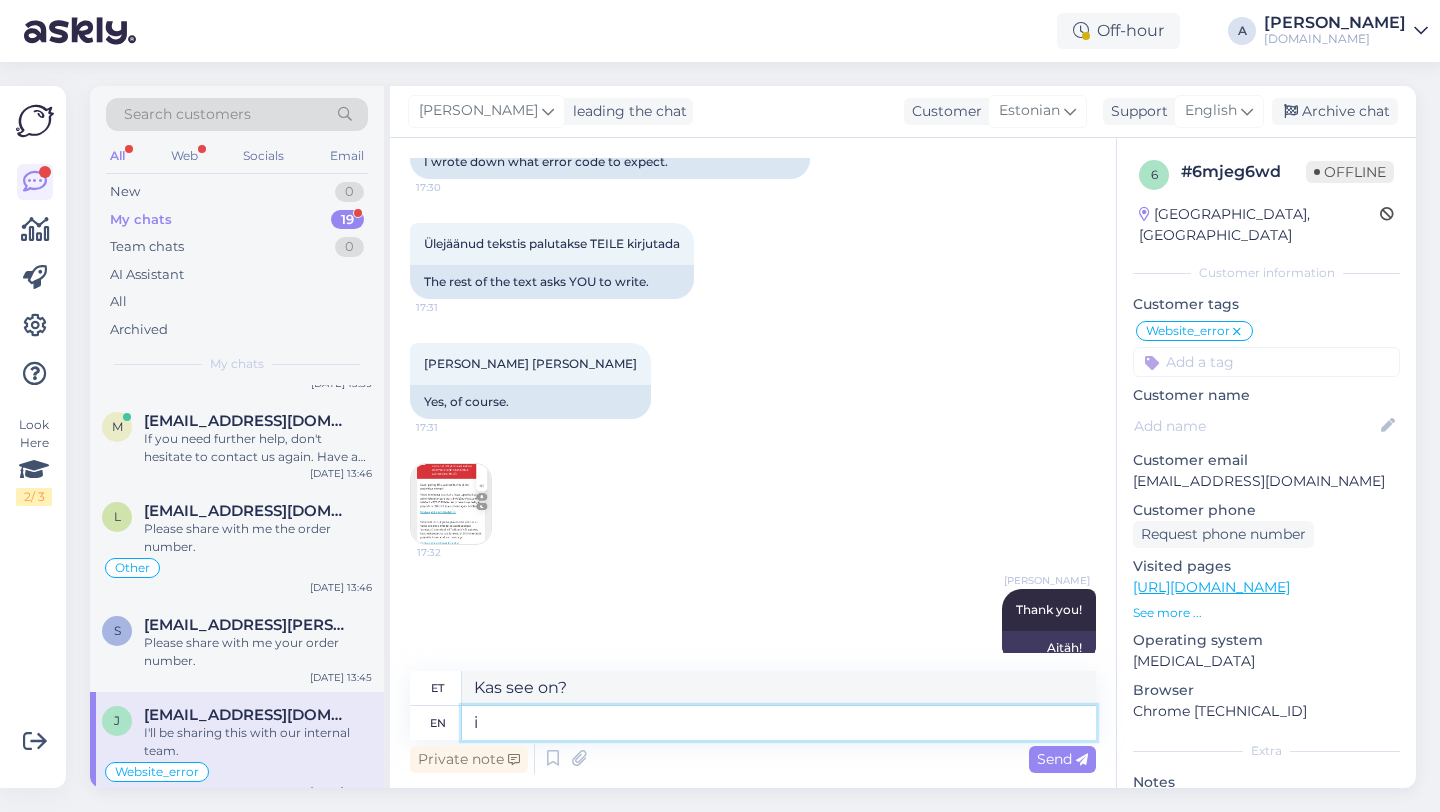 type 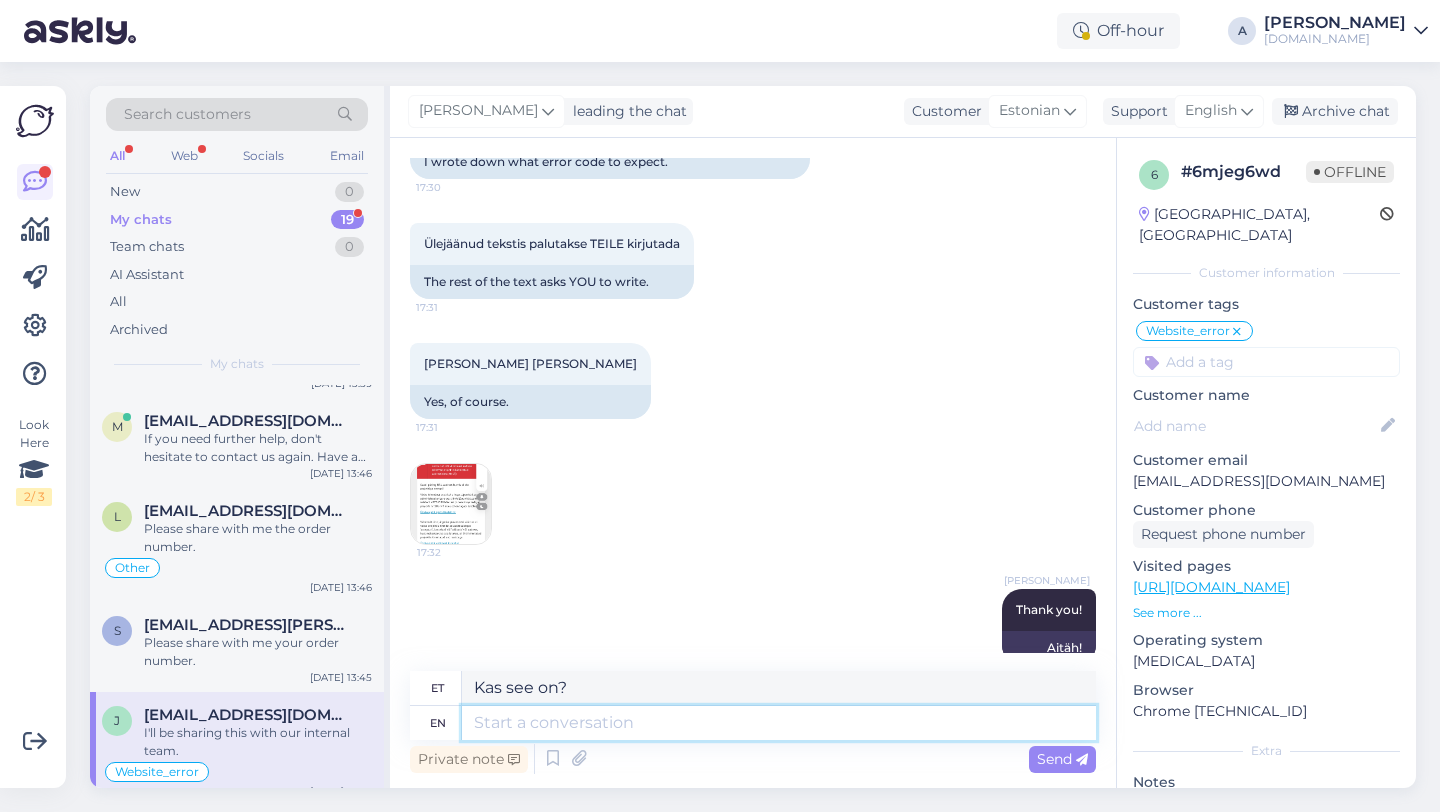 type on "iS" 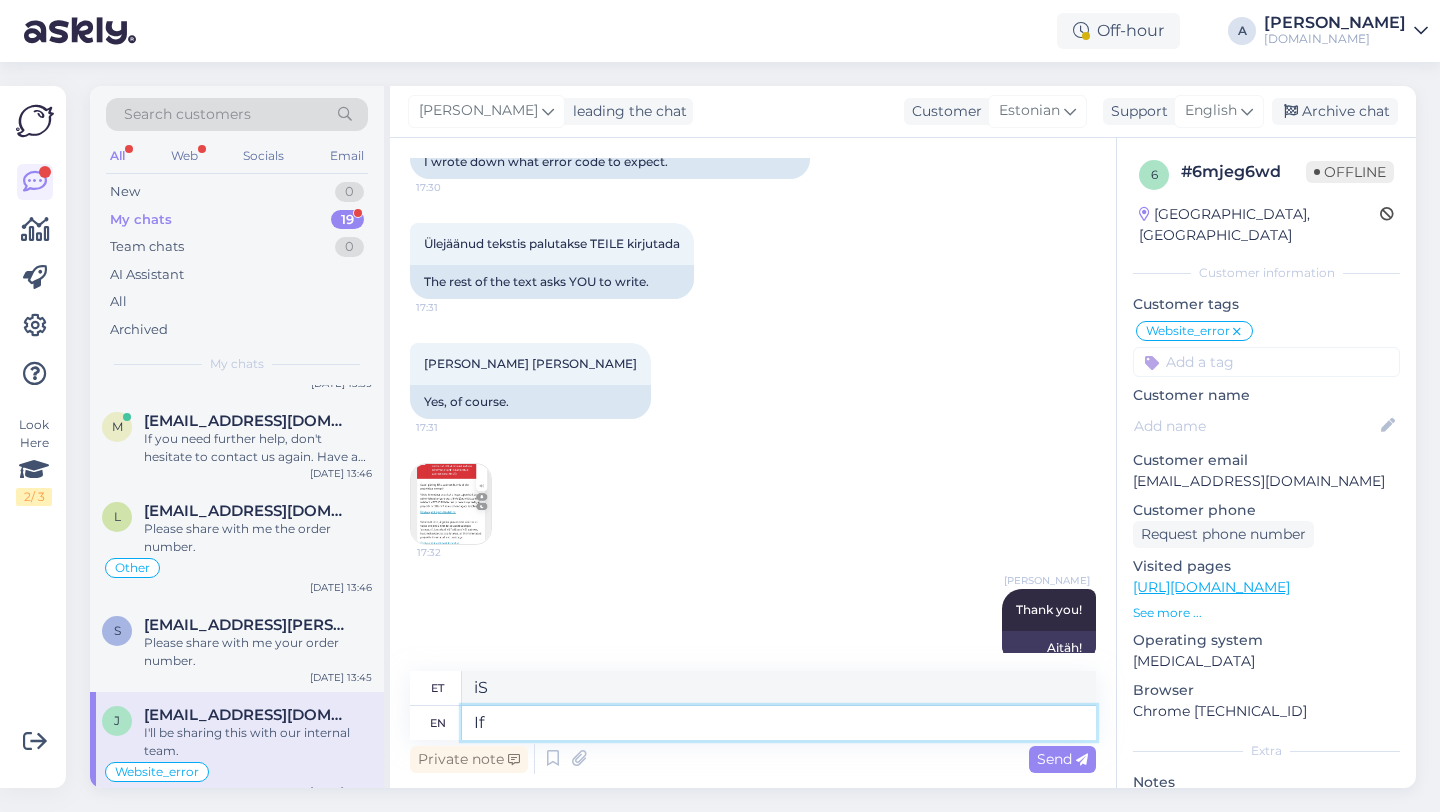 type on "If" 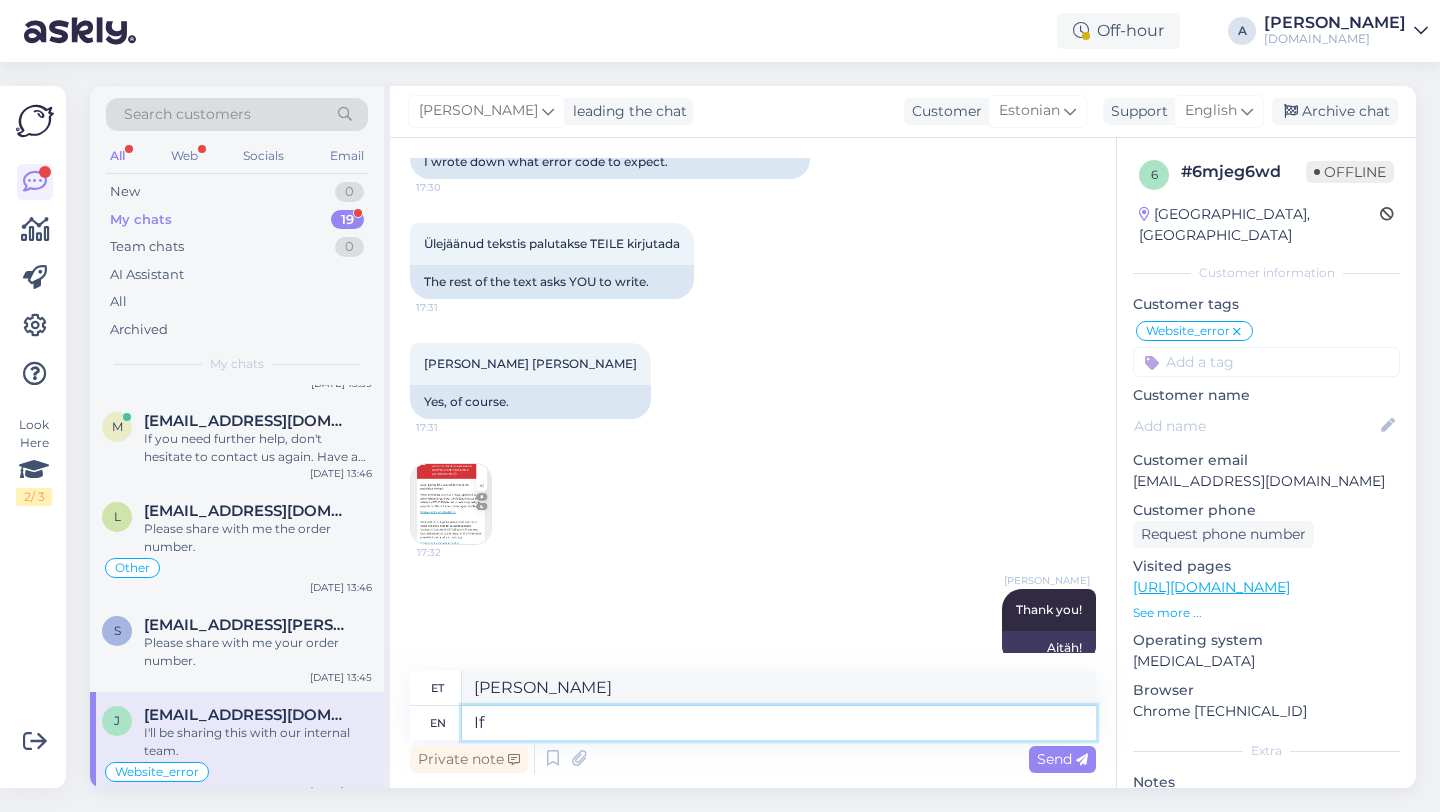 type on "I" 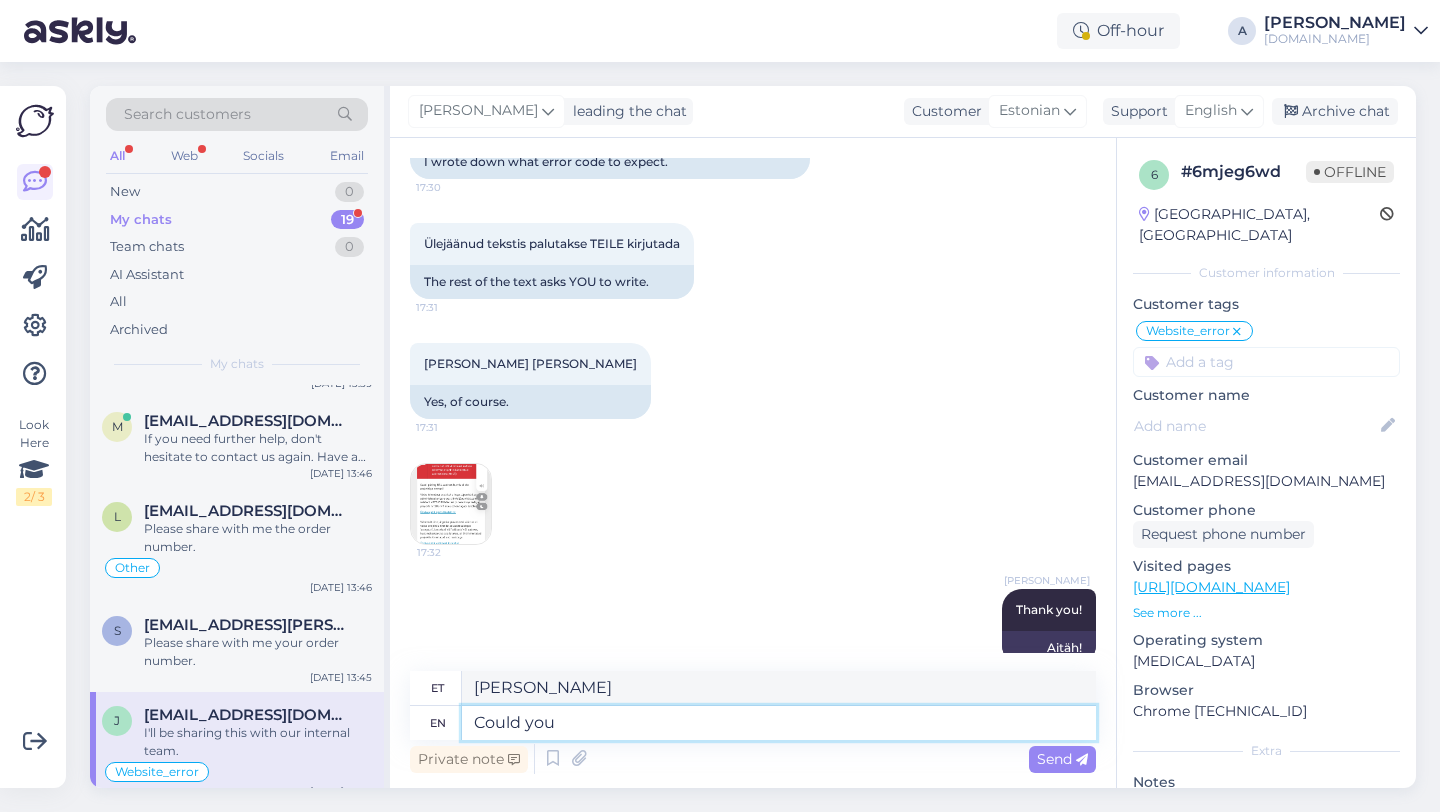 type on "Could you" 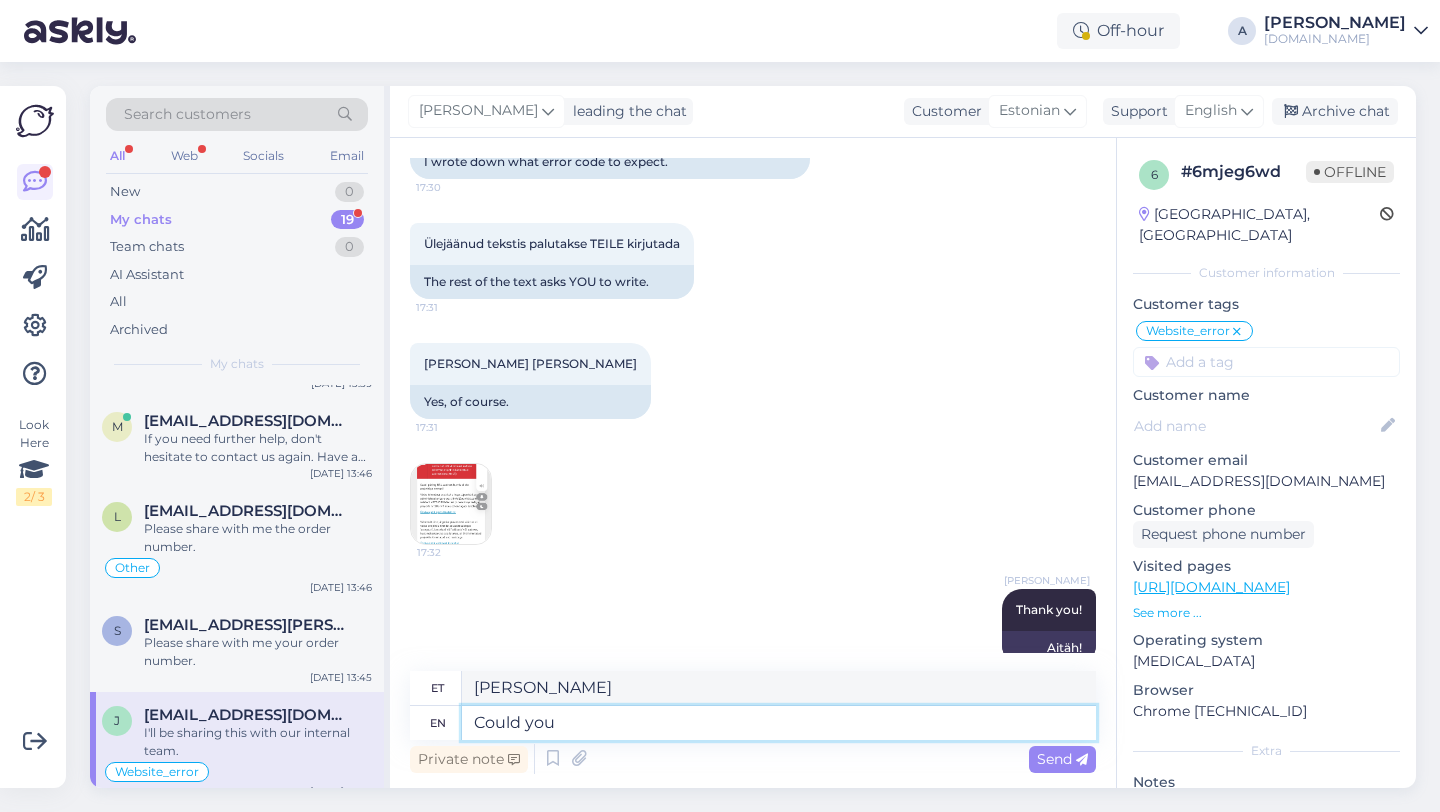 type on "Kas võiks" 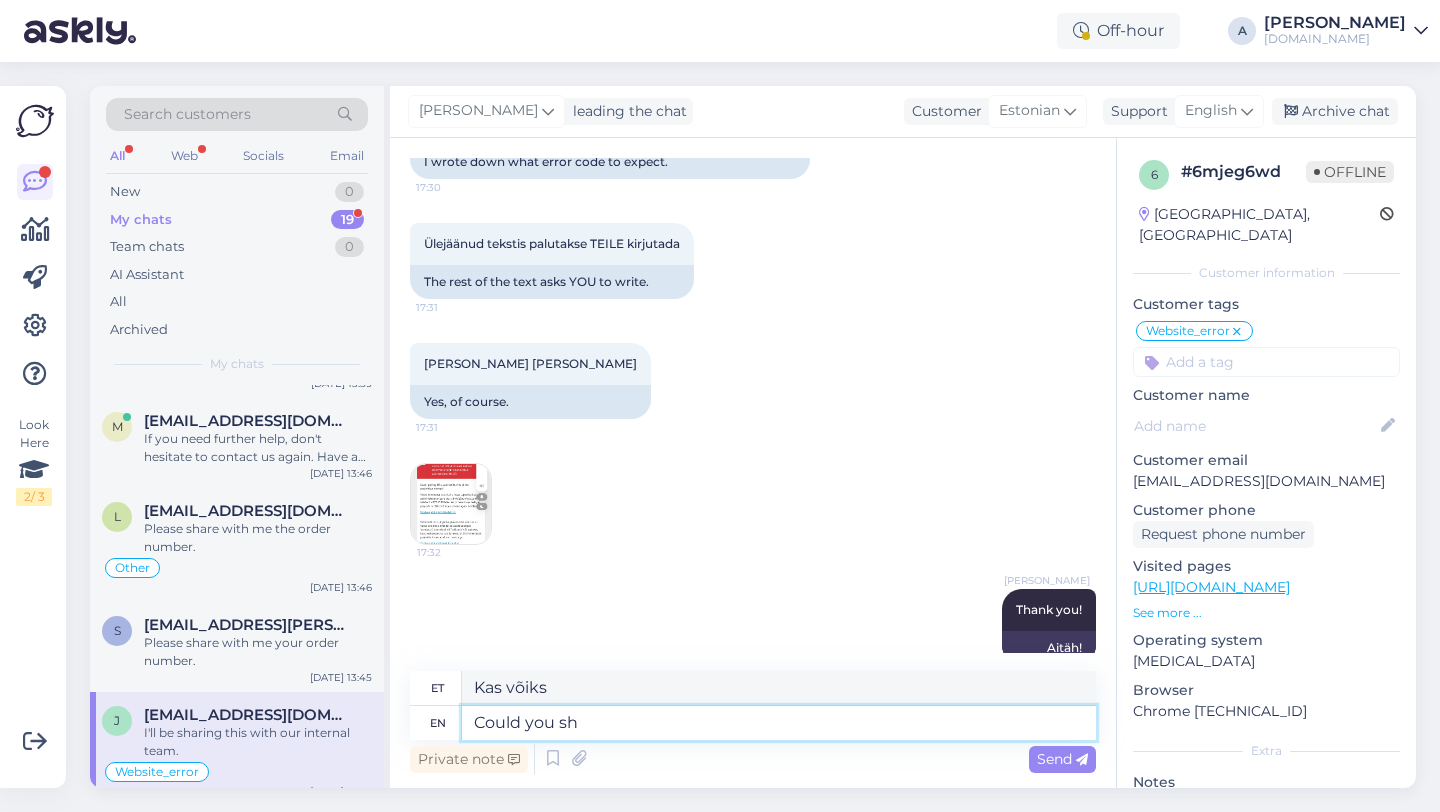 type on "Could you sha" 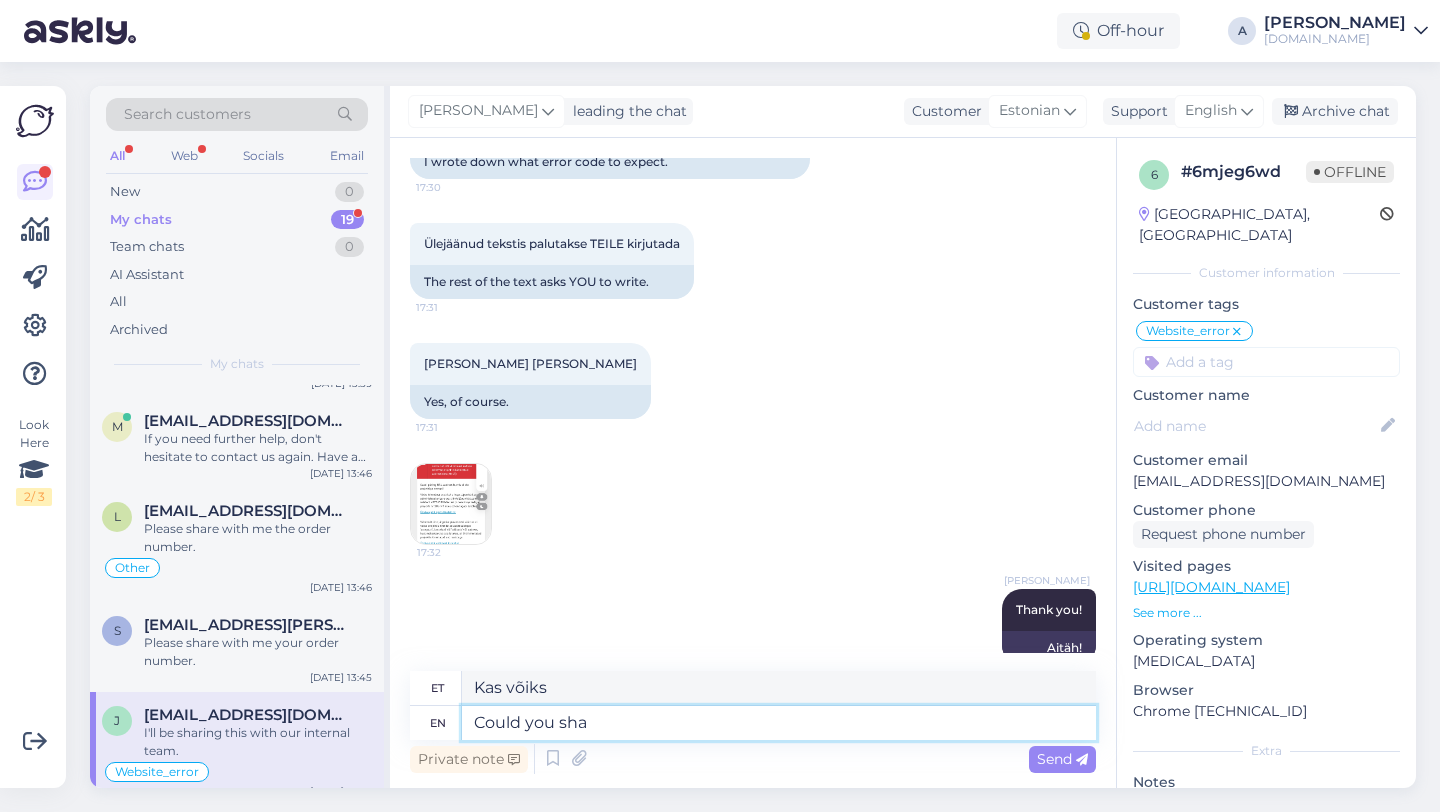 type on "Kas saaksite" 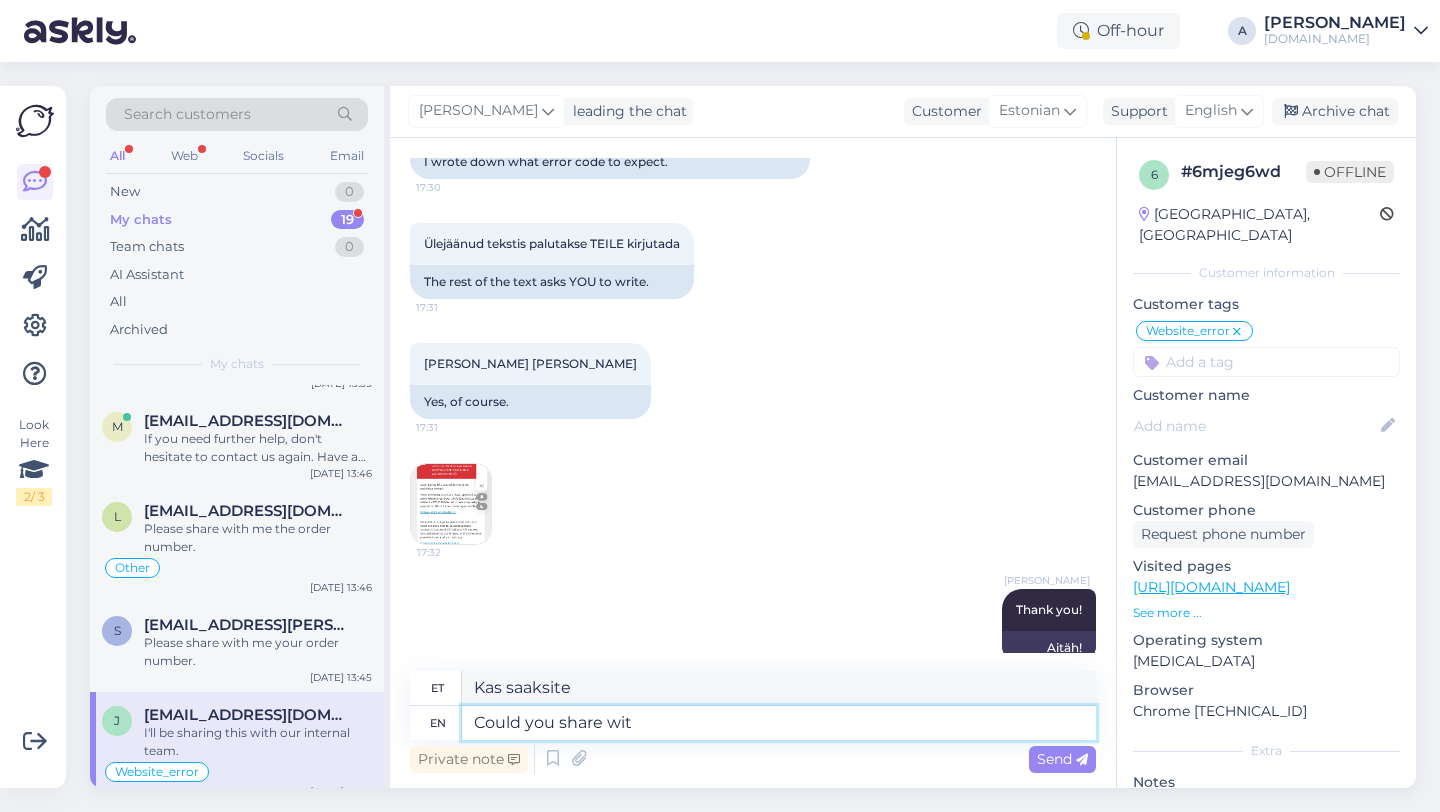 type on "Could you share with" 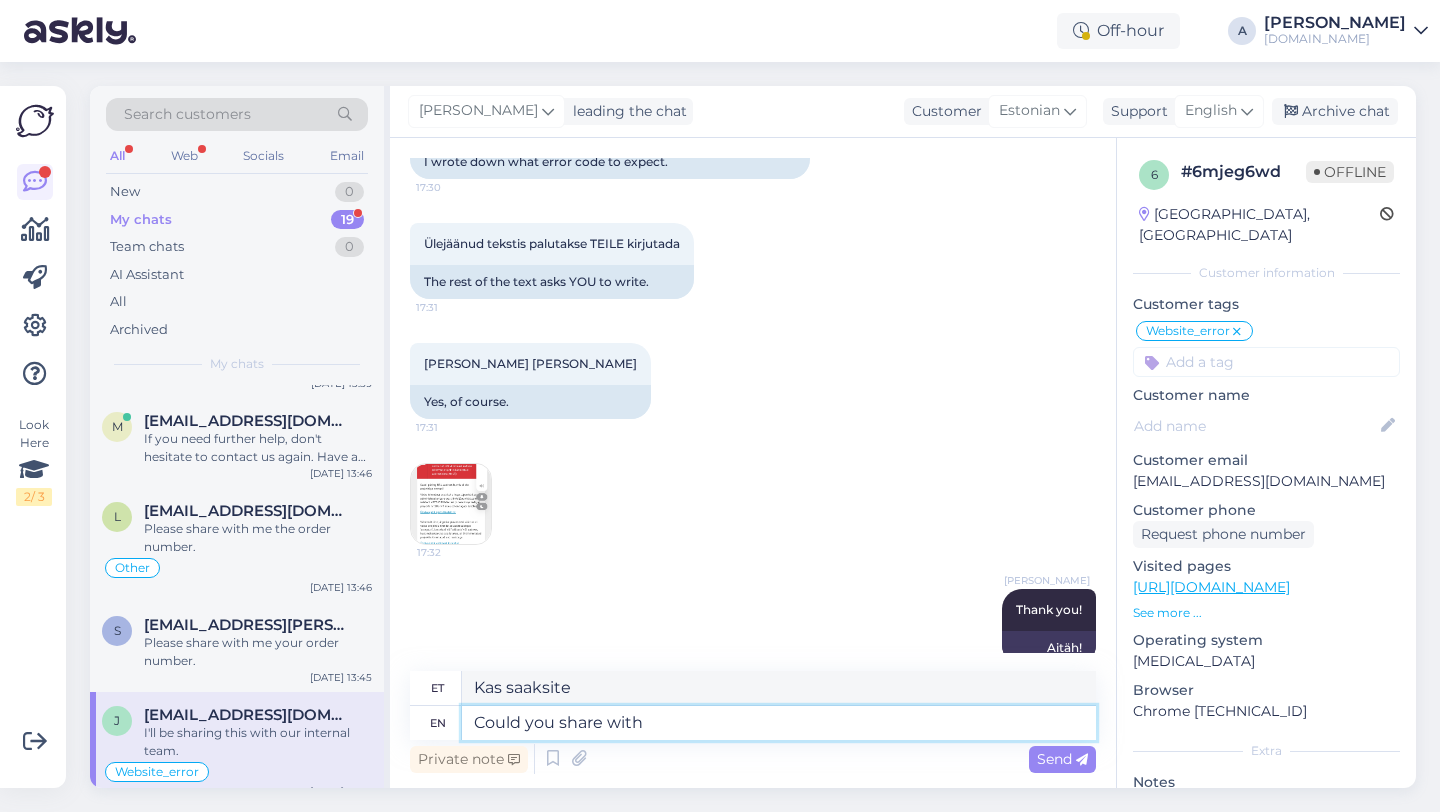 type on "Kas saaksite jagada?" 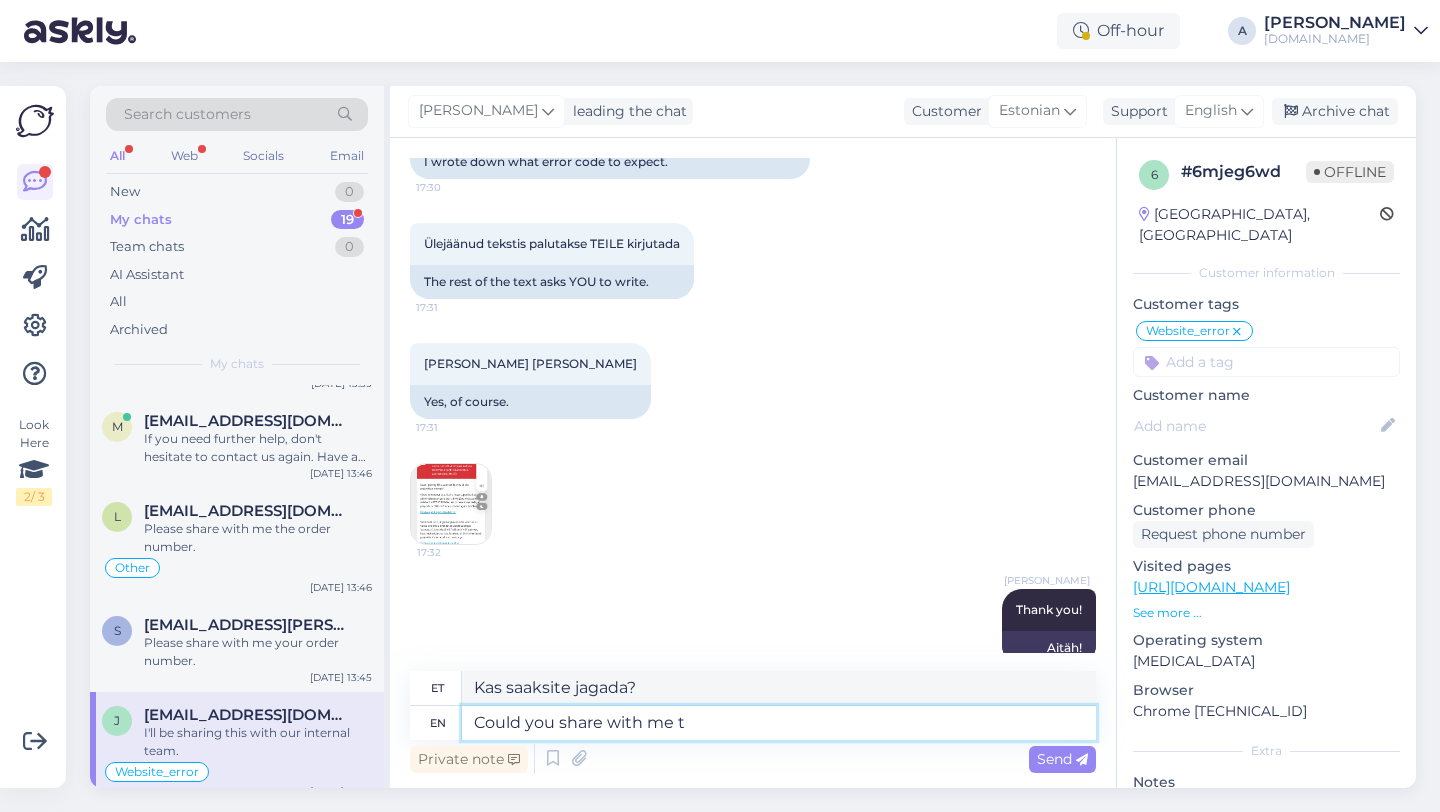 type on "Could you share with me th" 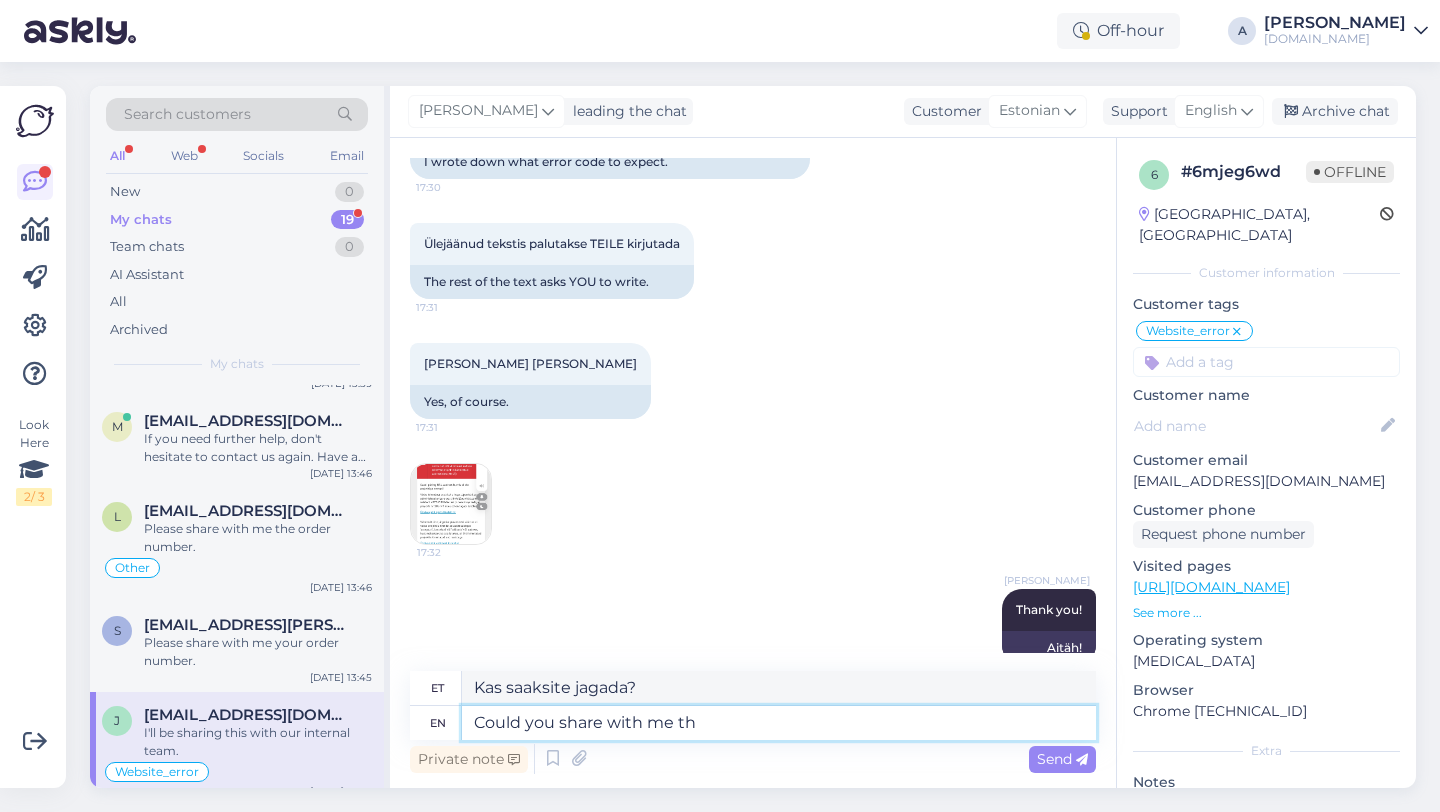 type on "Kas saaksite jagada" 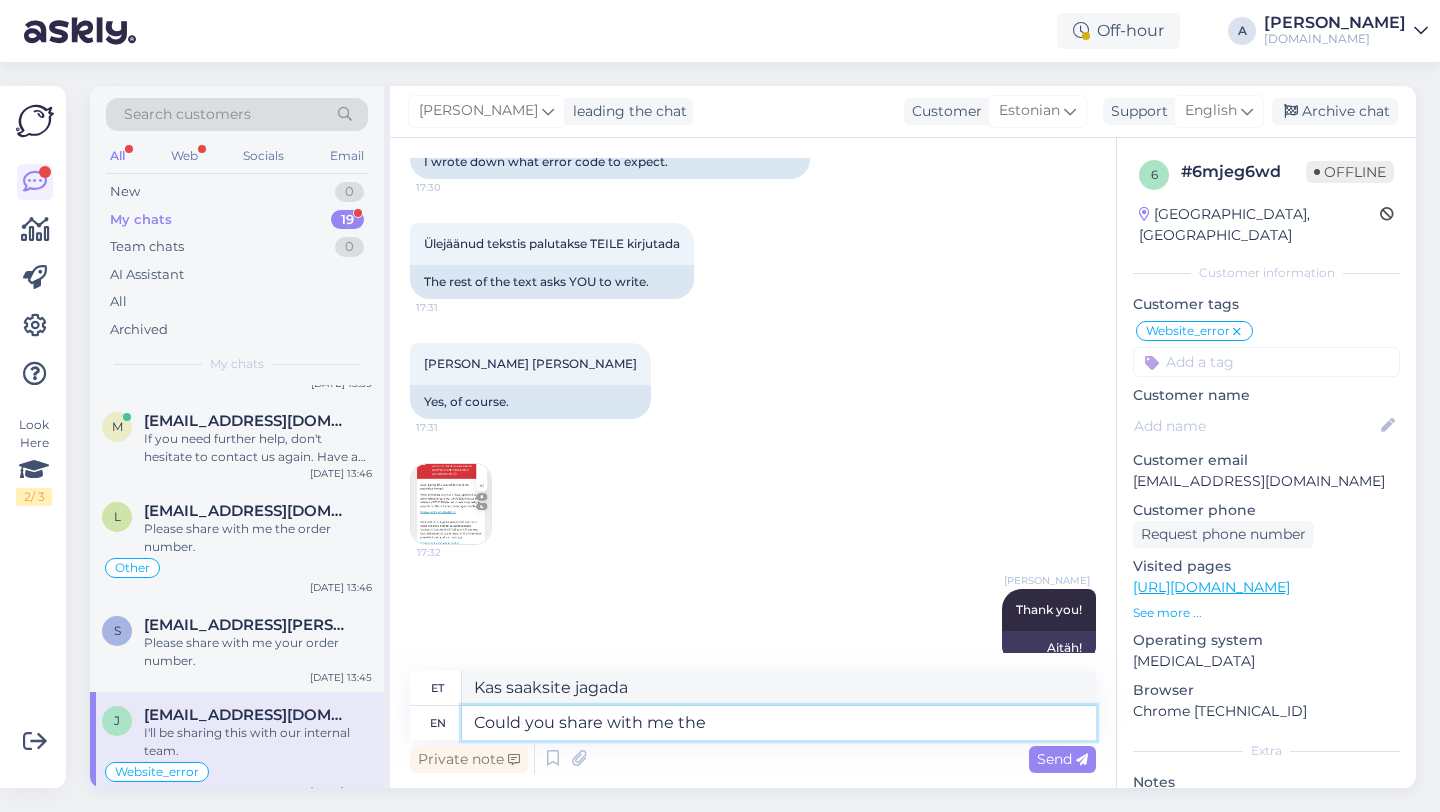 type on "Could you share with me the o" 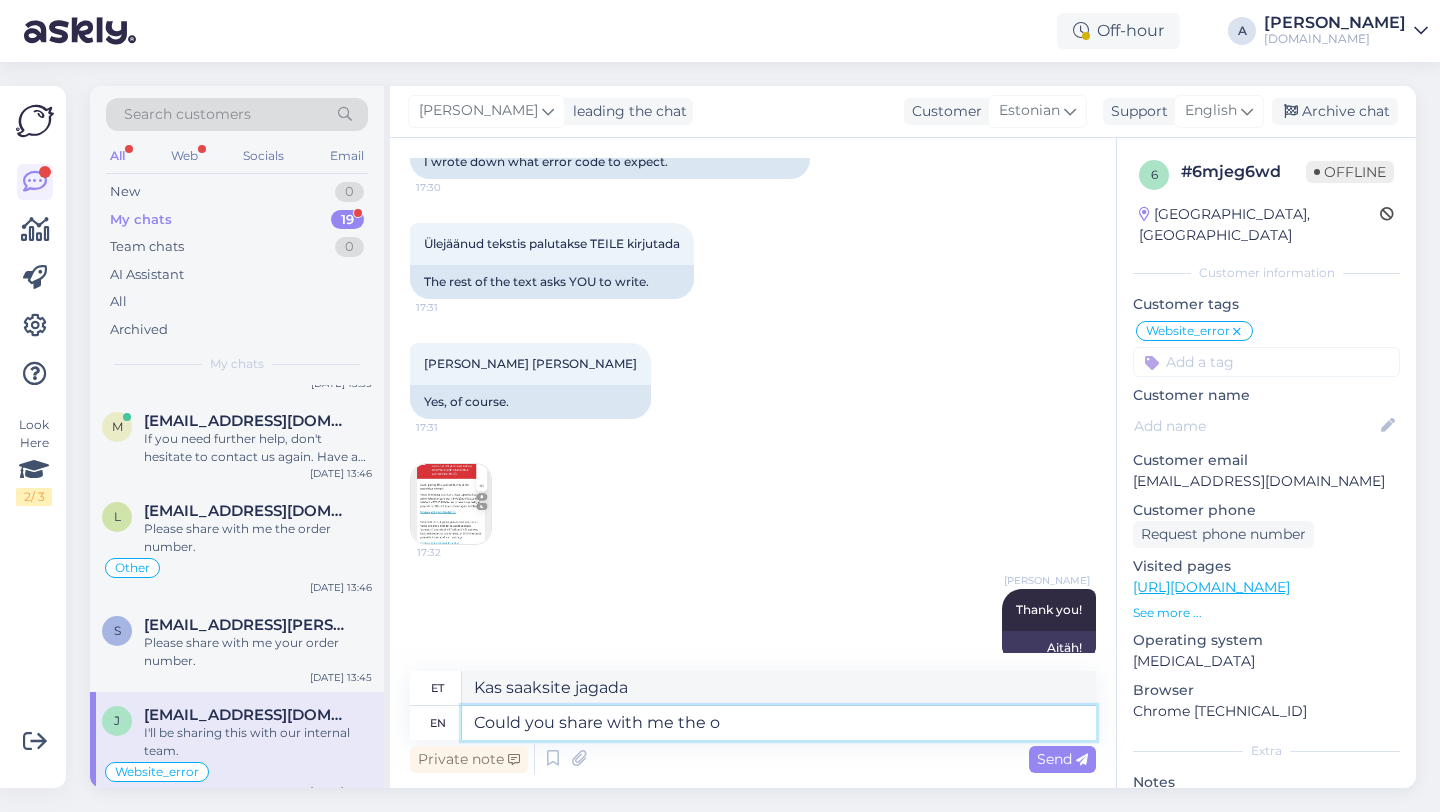 type on "Kas saaksite seda minuga jagada?" 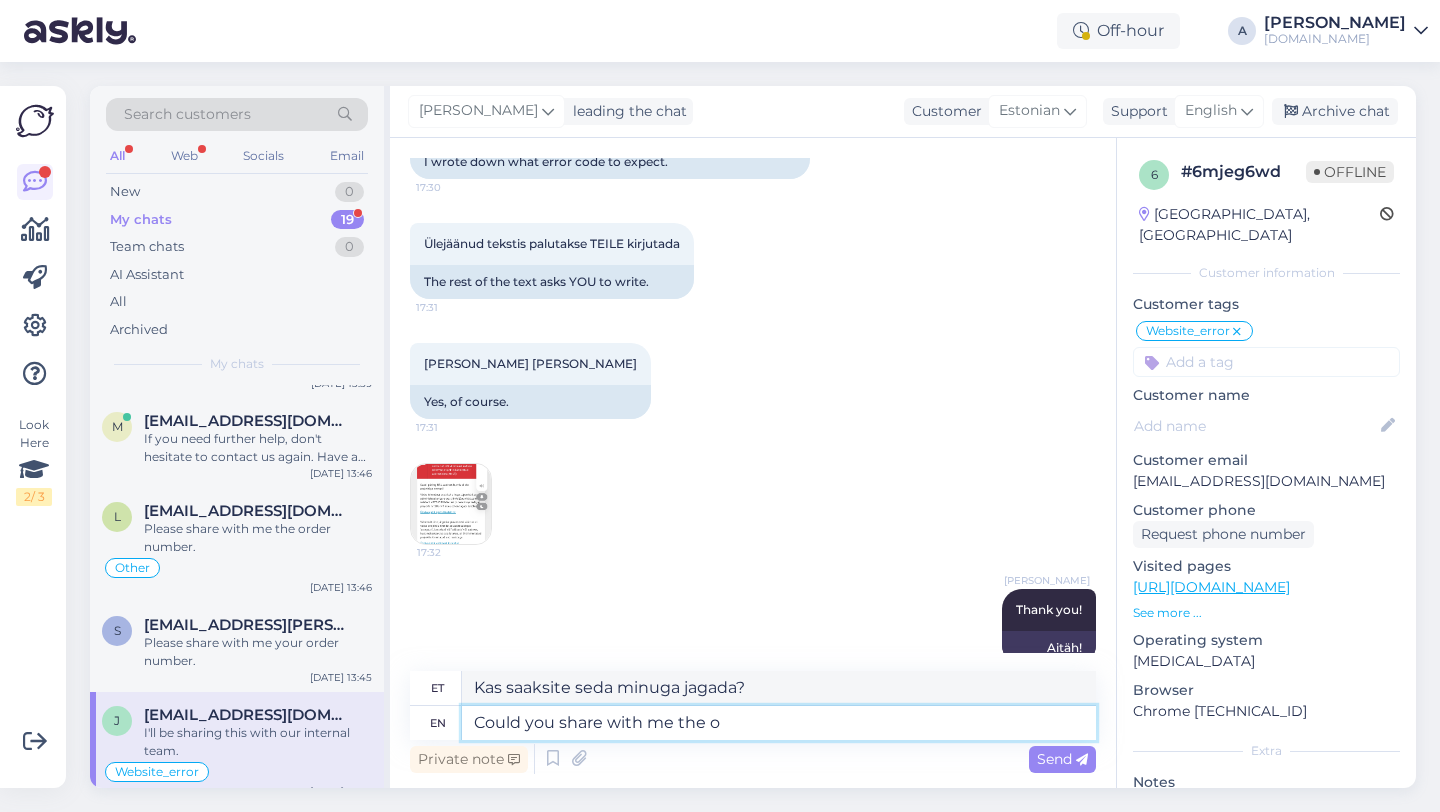 type on "Could you share with me the or" 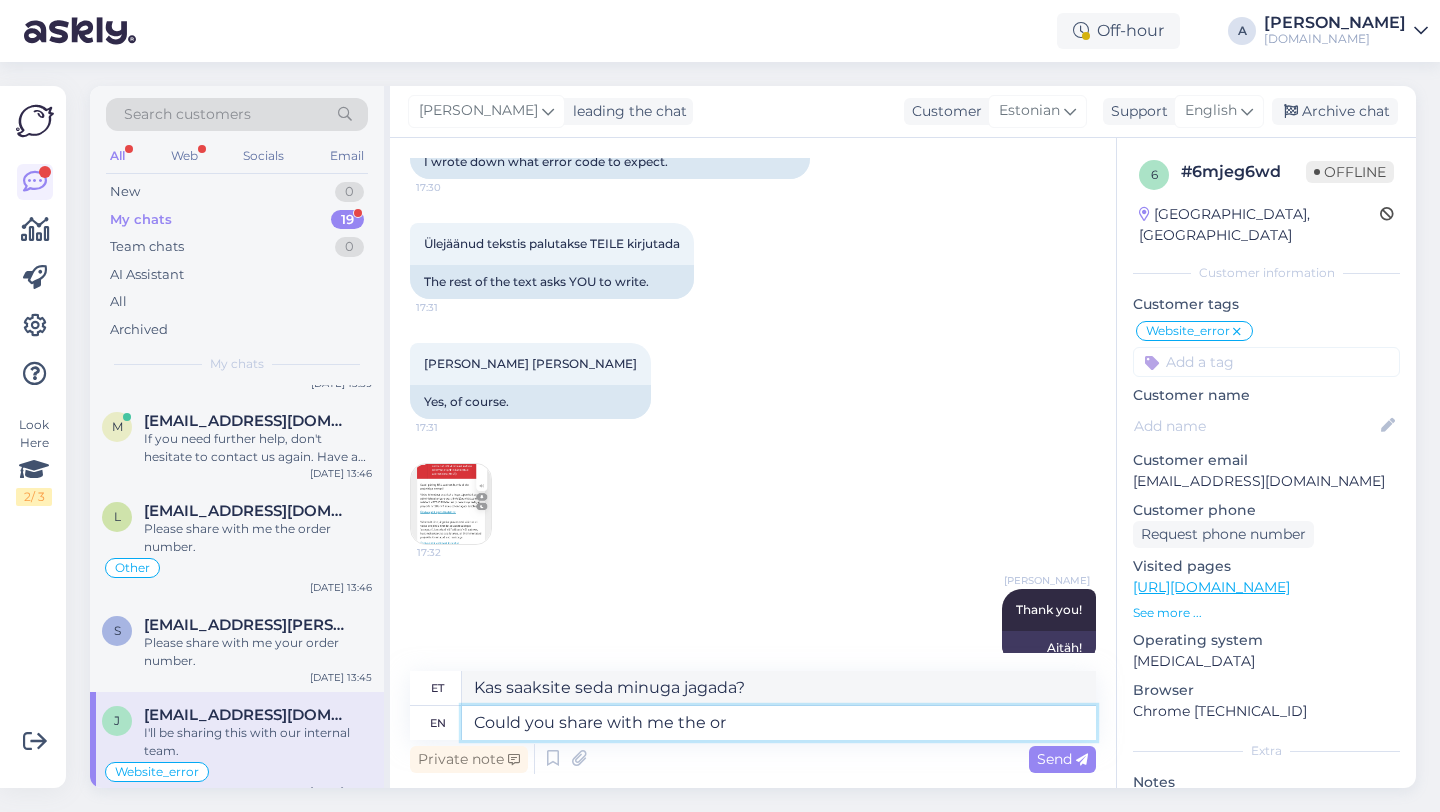 type on "Kas saaksite minuga [PERSON_NAME]" 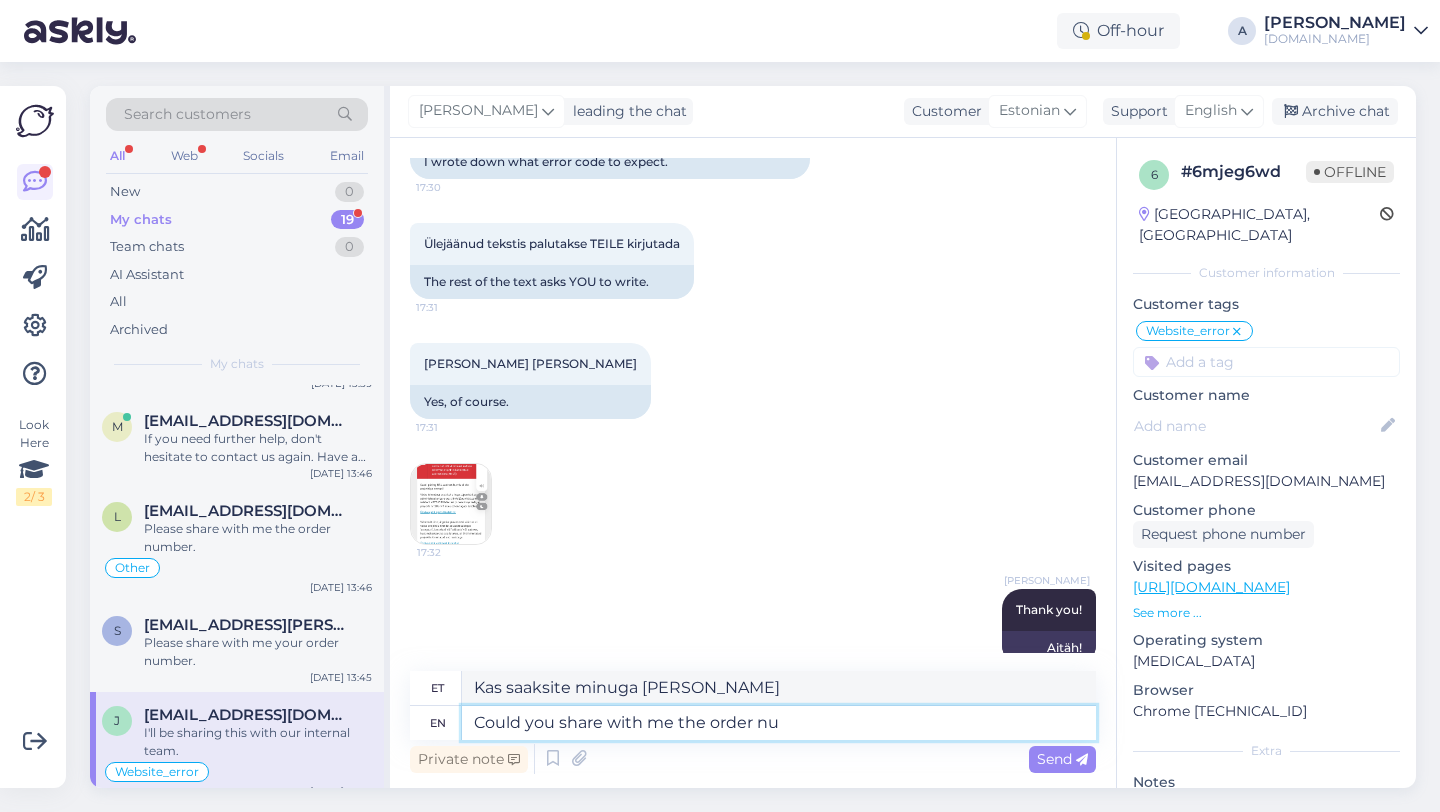 type on "Could you share with me the order num" 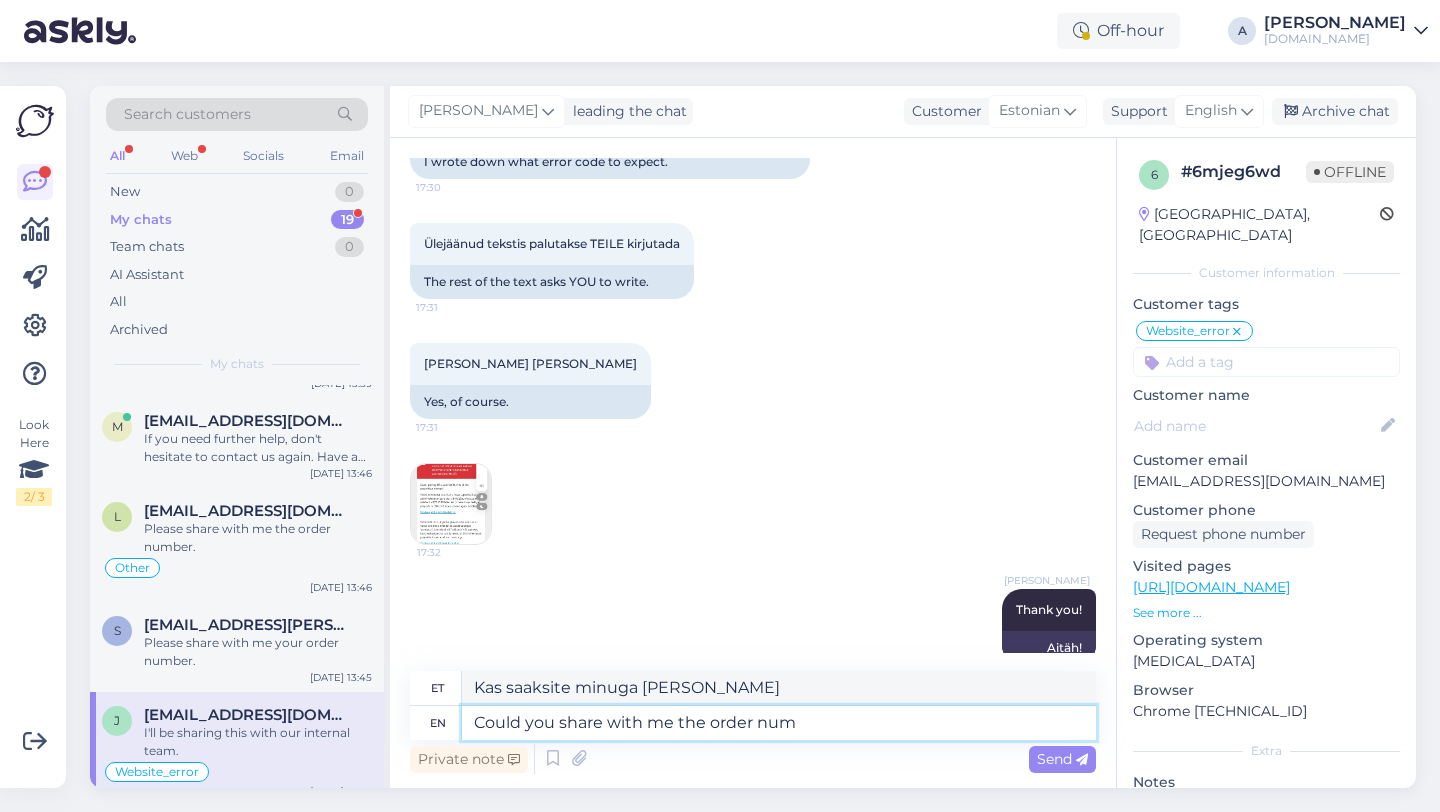 type on "Kas saaksite minuga jagada tellimust?" 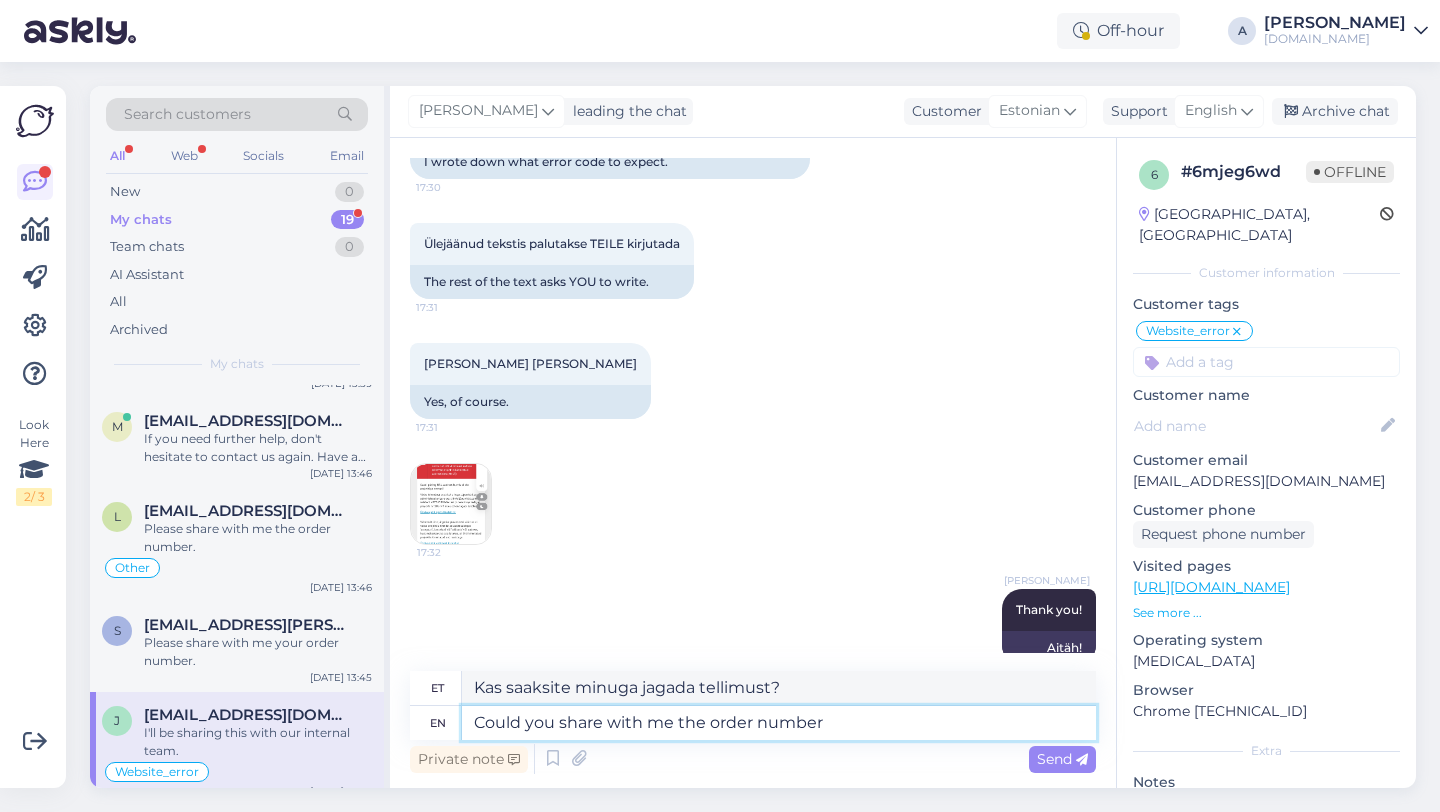 type on "Could you share with me the order number?" 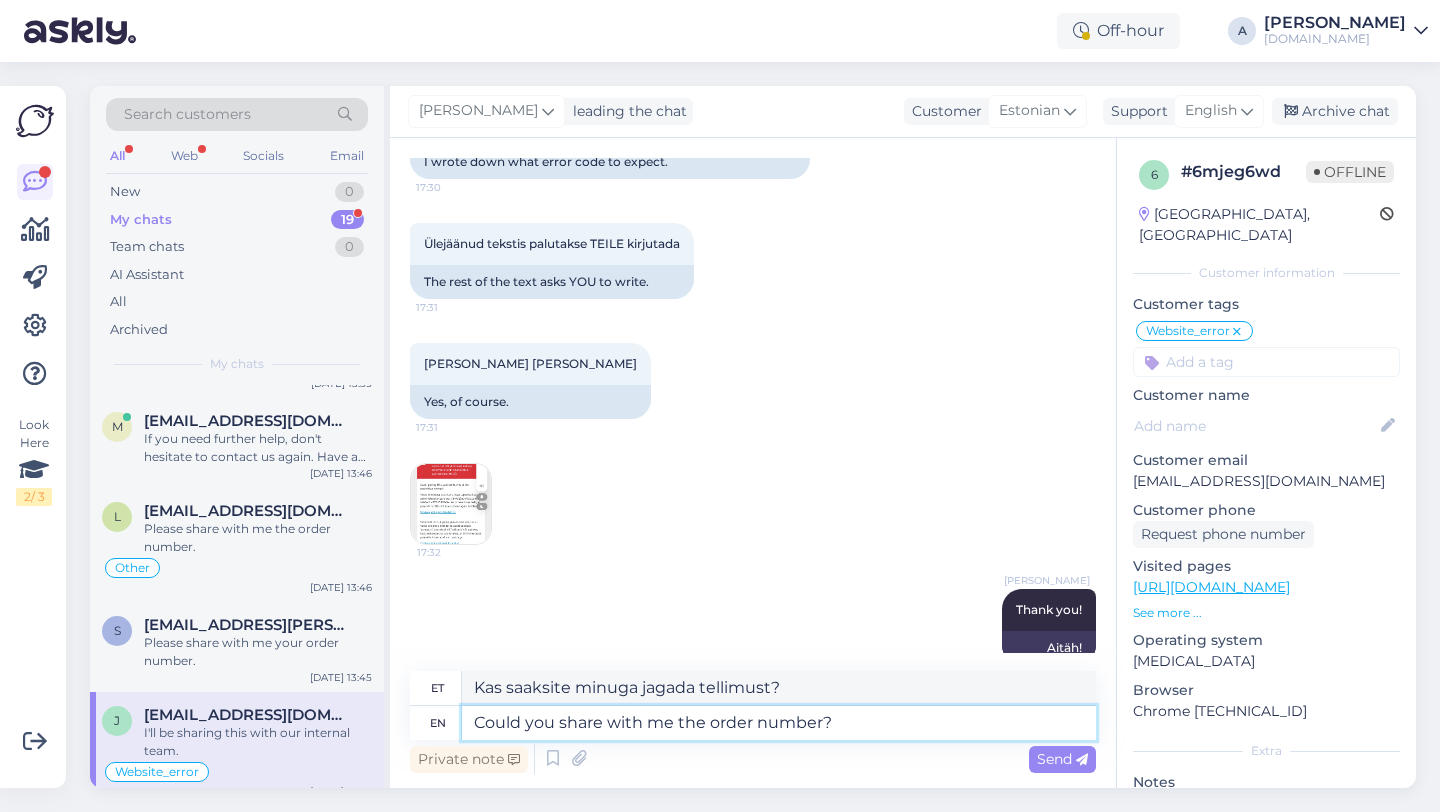 type on "Kas saaksite mulle öelda tellimuse numbri?" 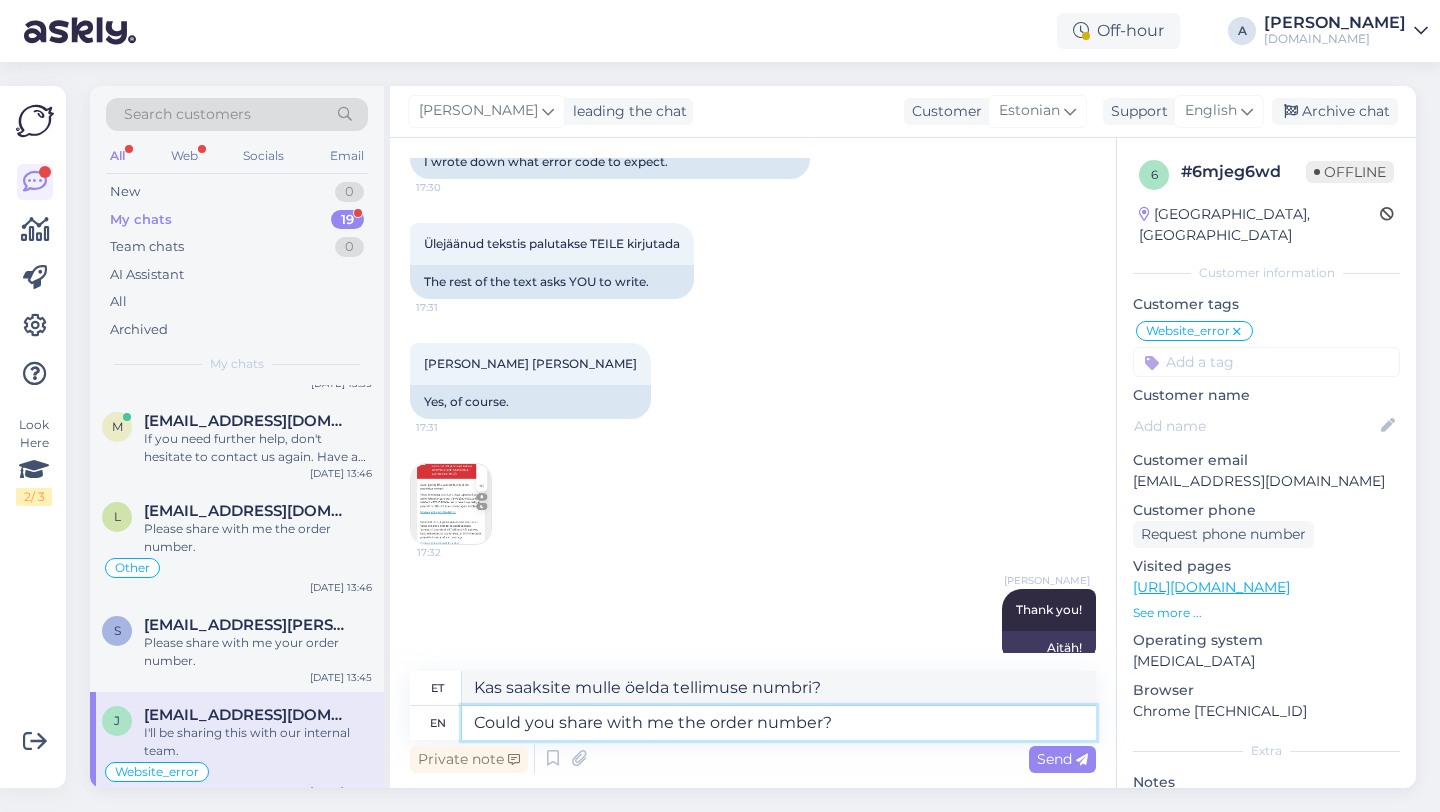 type 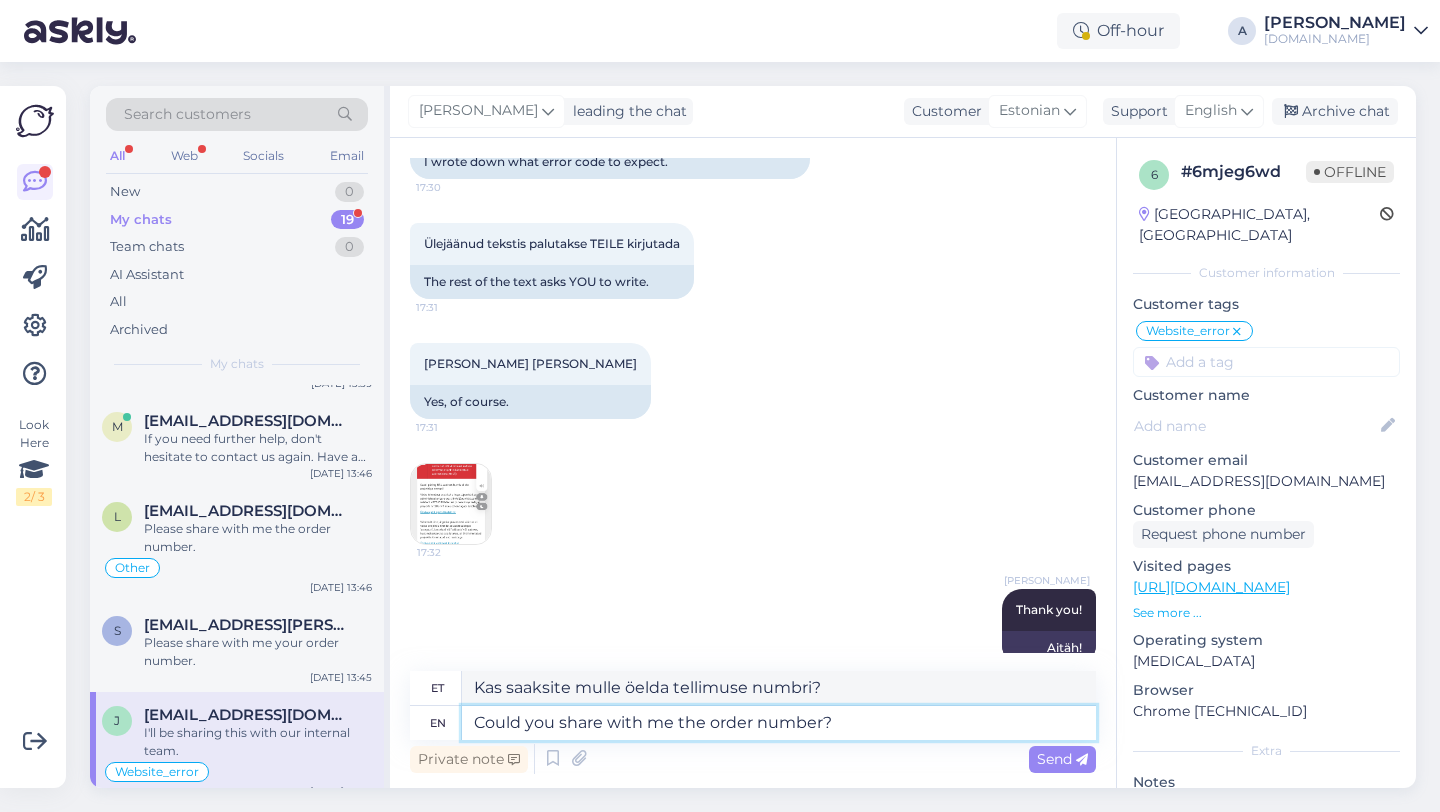 type 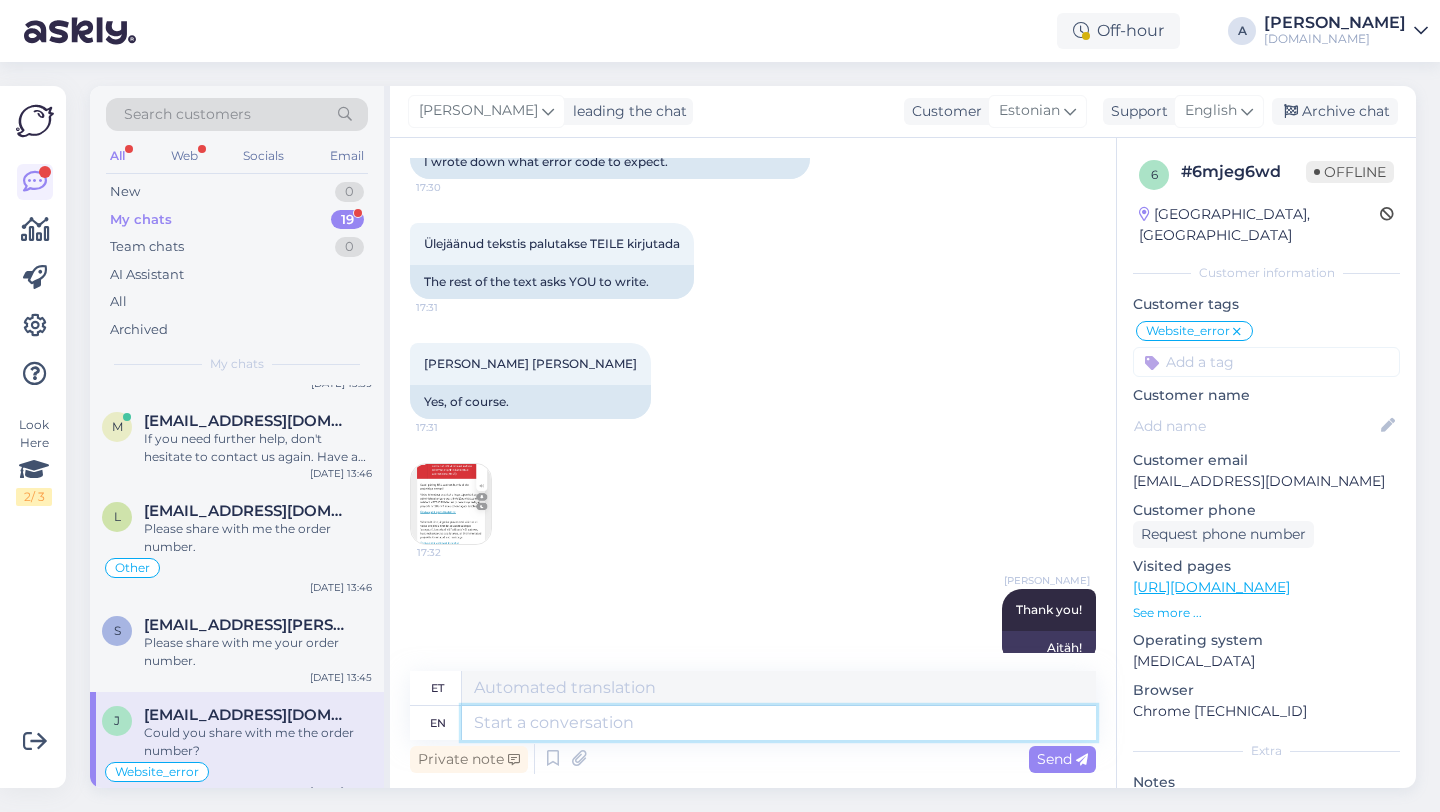 scroll, scrollTop: 2205, scrollLeft: 0, axis: vertical 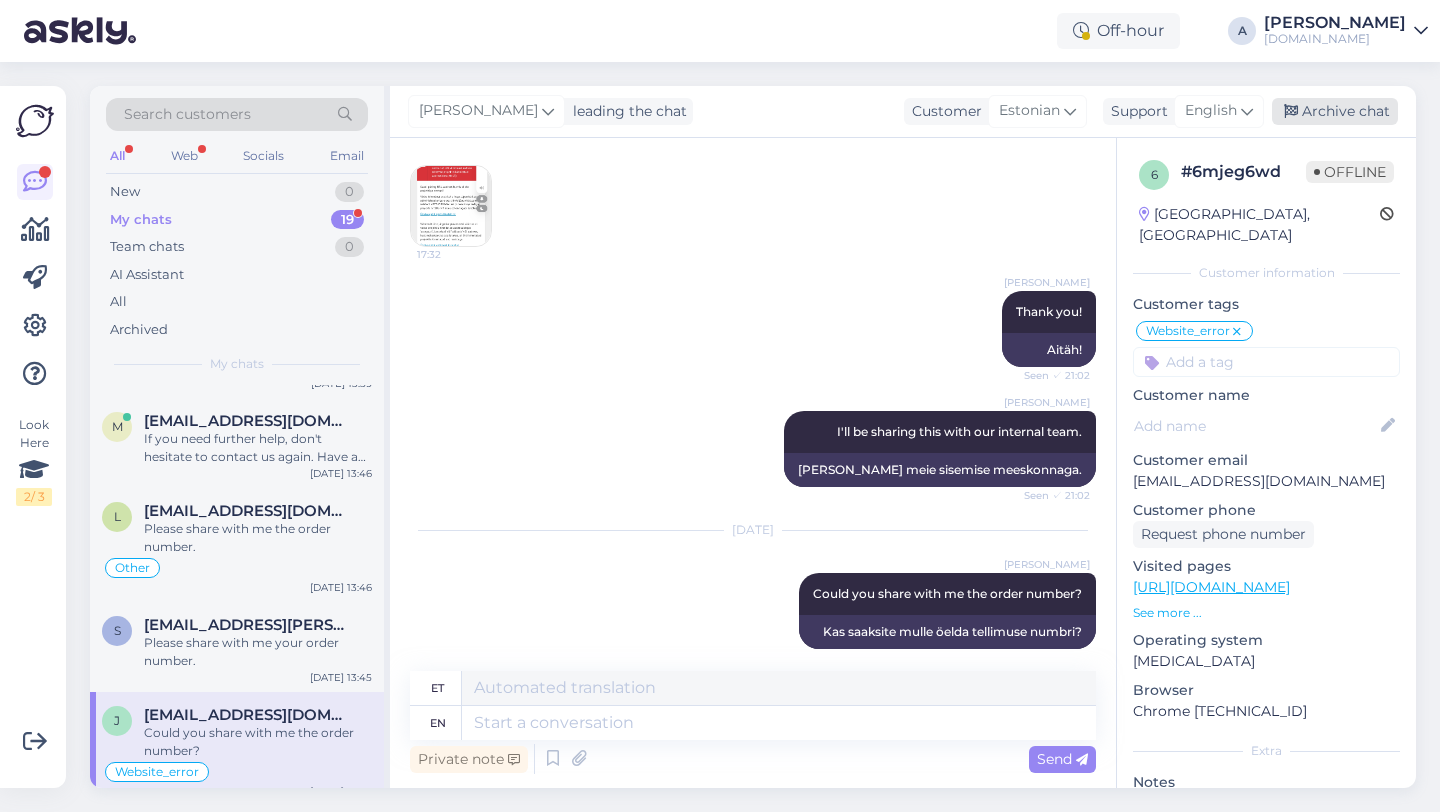 click at bounding box center (1291, 112) 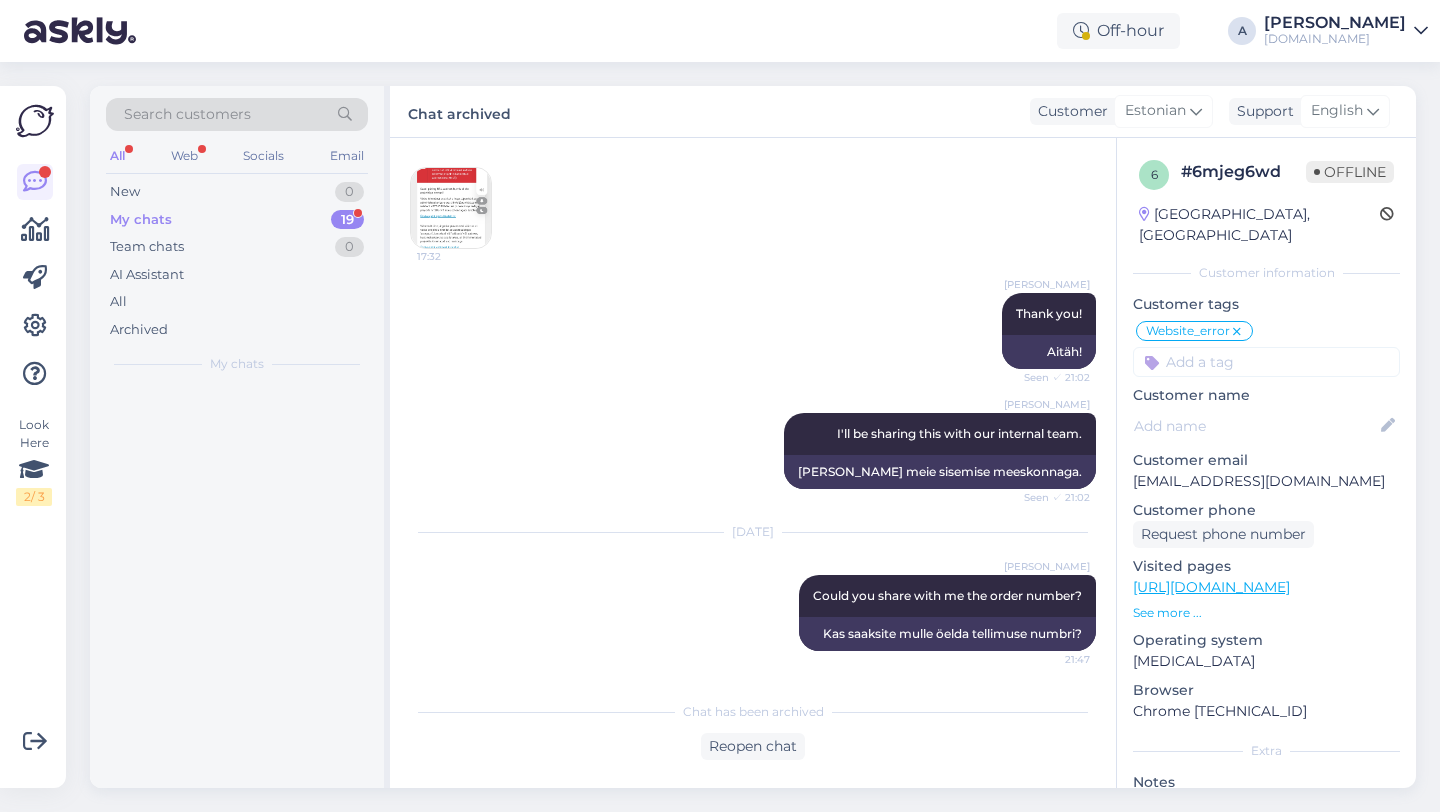 scroll, scrollTop: 0, scrollLeft: 0, axis: both 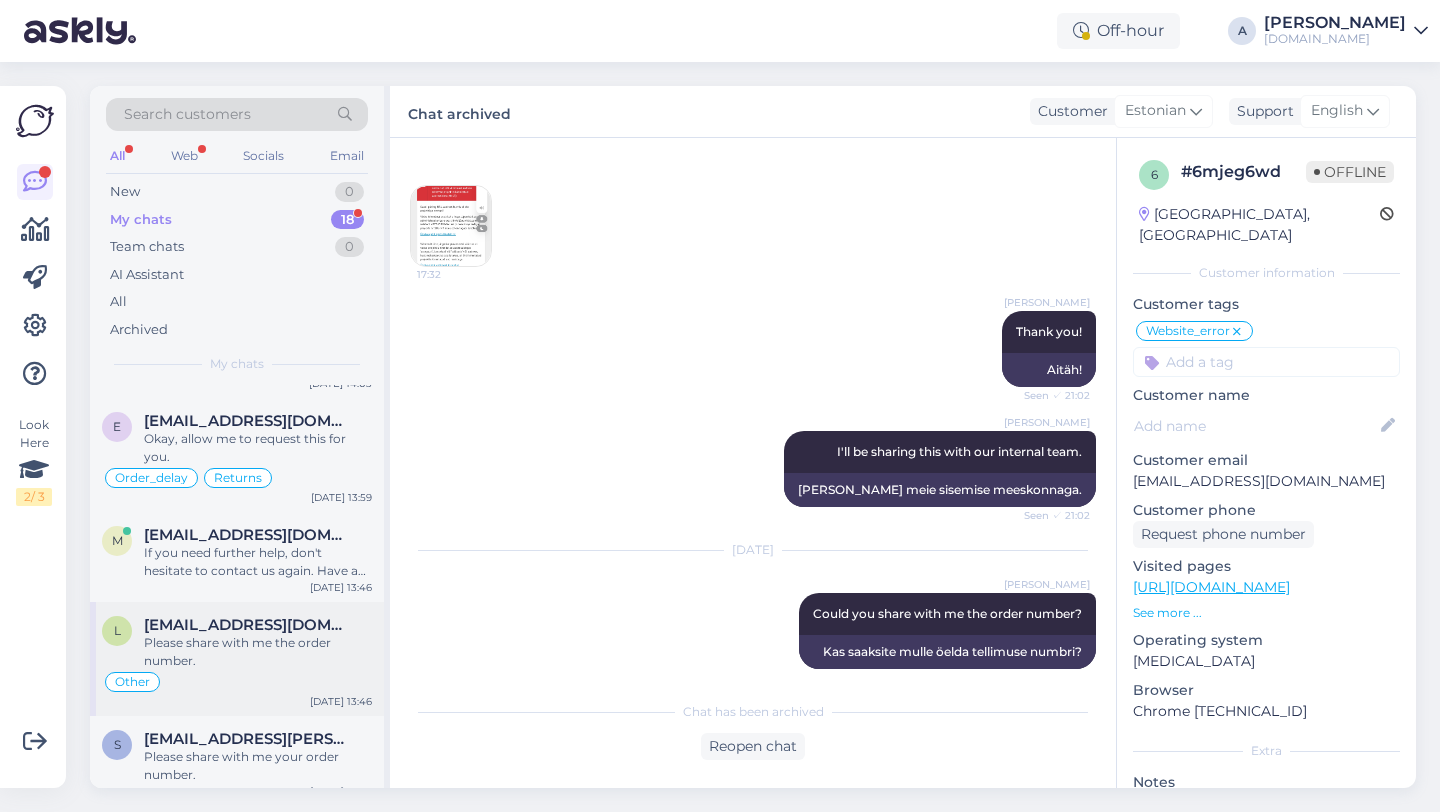 click on "Please share with me the order number." at bounding box center (258, 652) 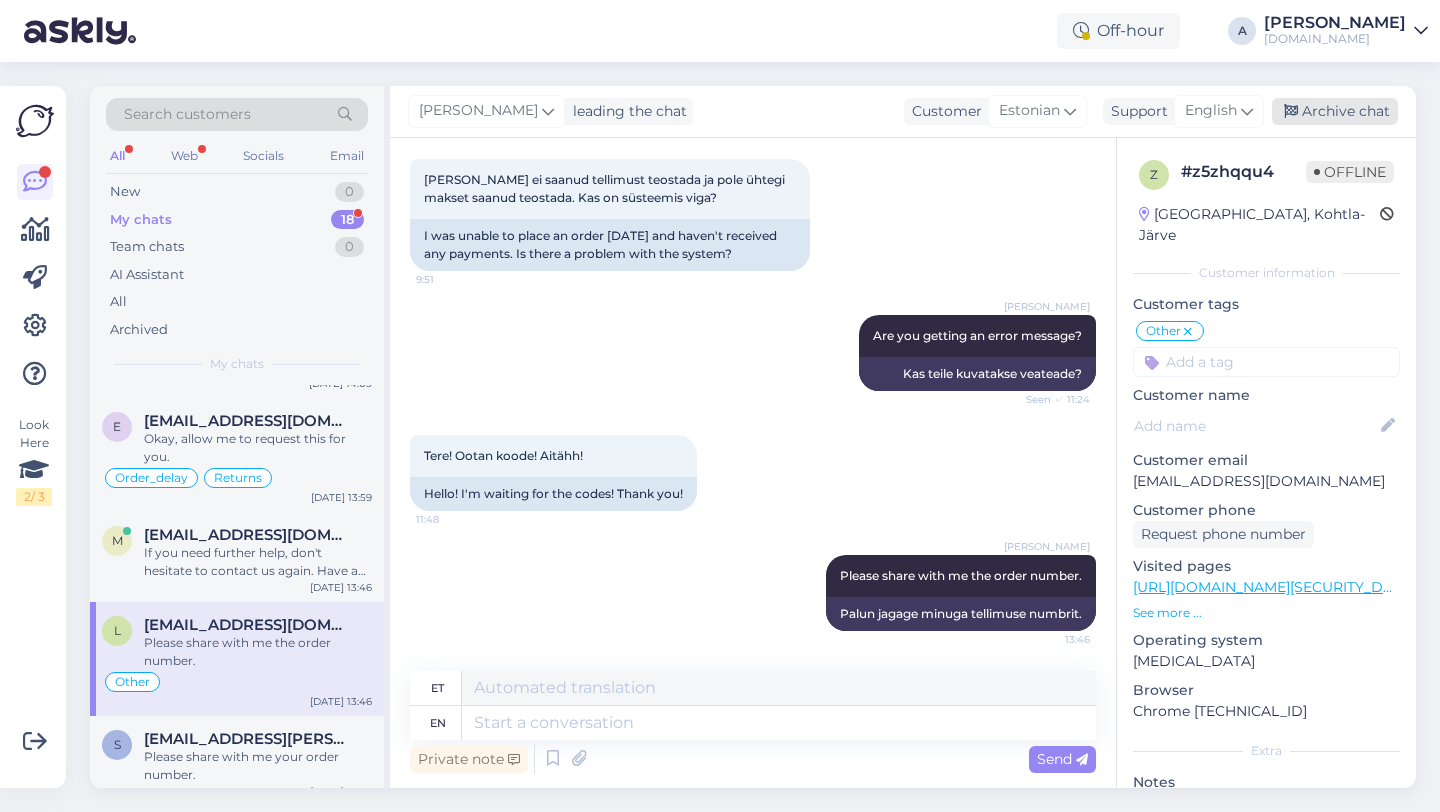 click on "Archive chat" at bounding box center [1335, 111] 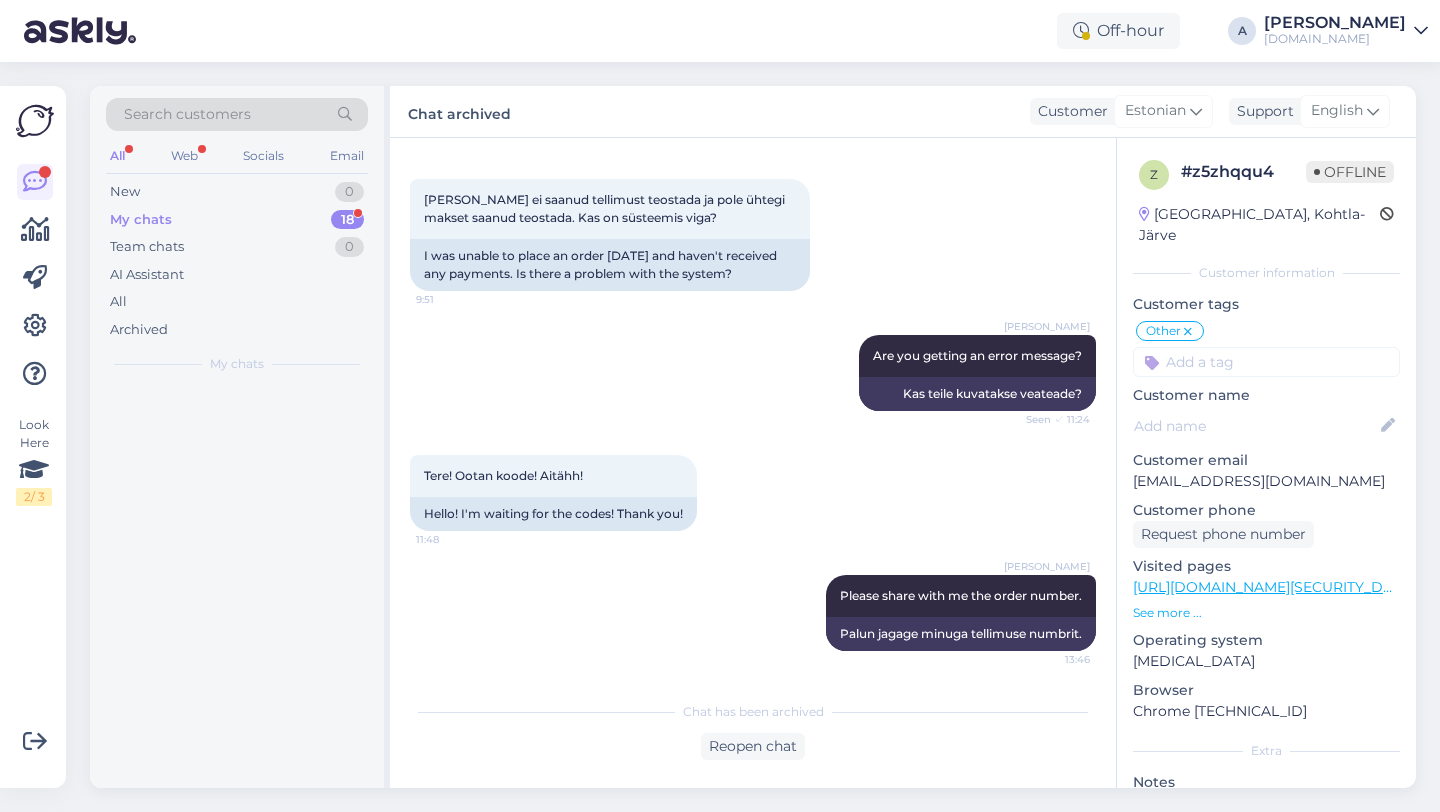 scroll, scrollTop: 0, scrollLeft: 0, axis: both 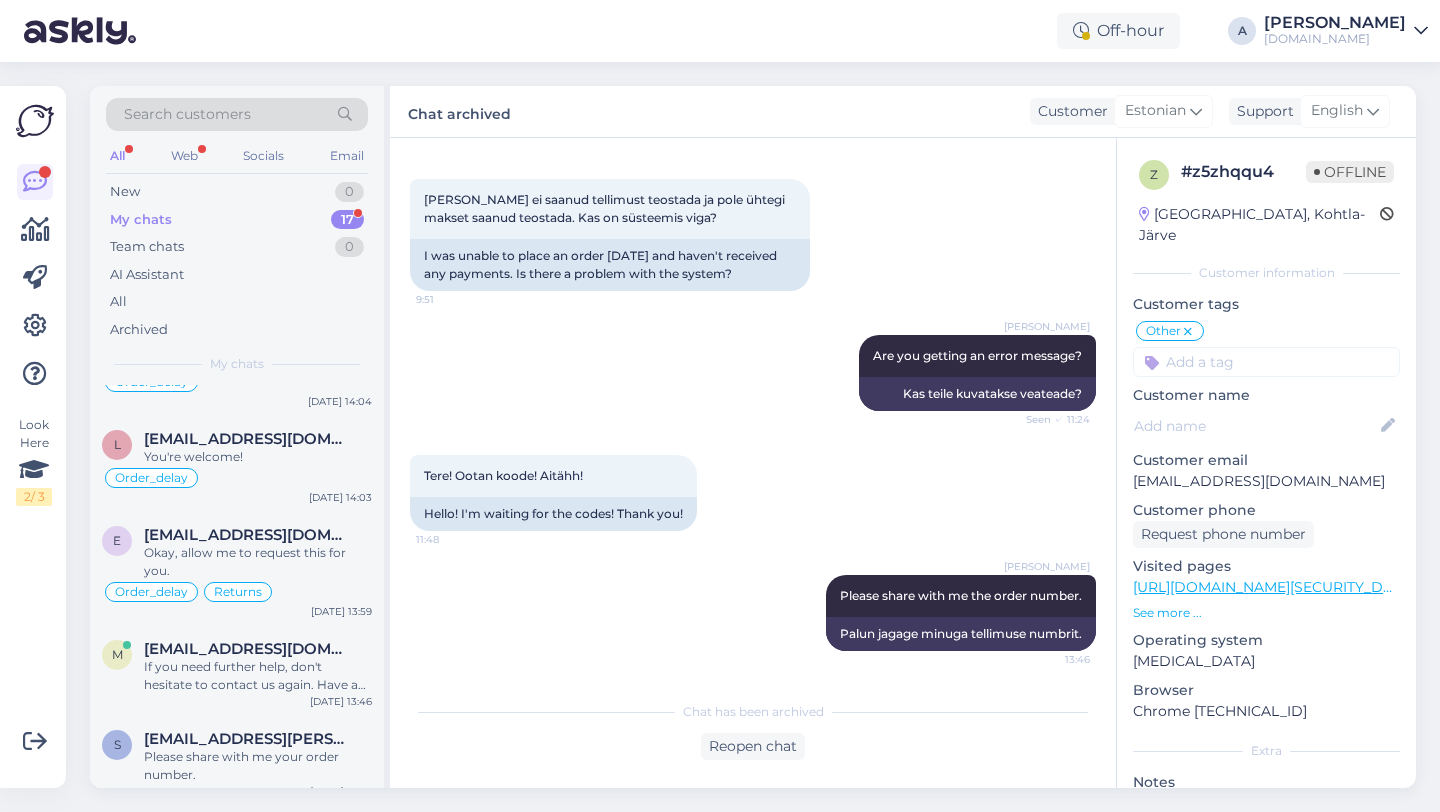 click on "If you need further help, don't hesitate to contact us again. Have a great day!" at bounding box center (258, 676) 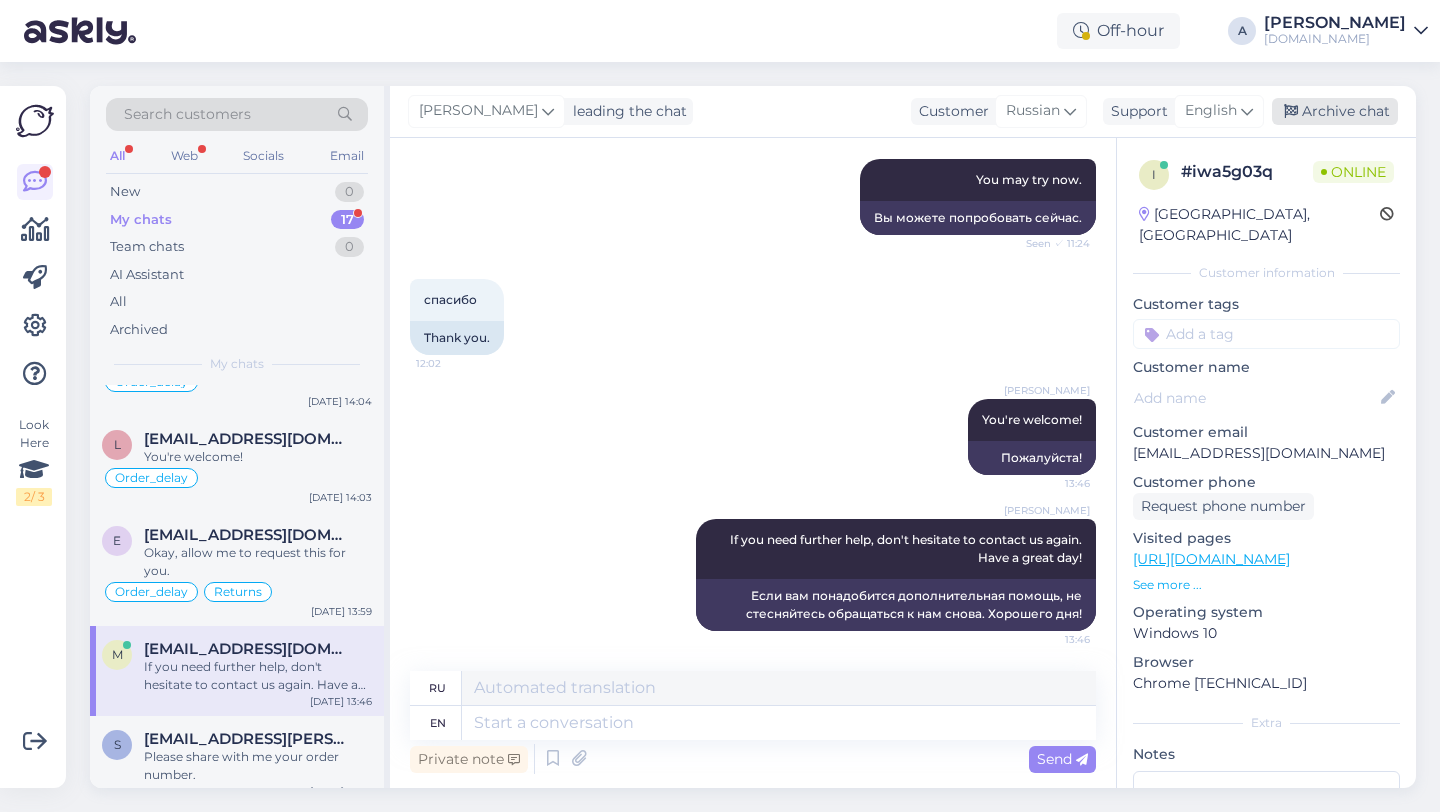 click on "Archive chat" at bounding box center [1335, 111] 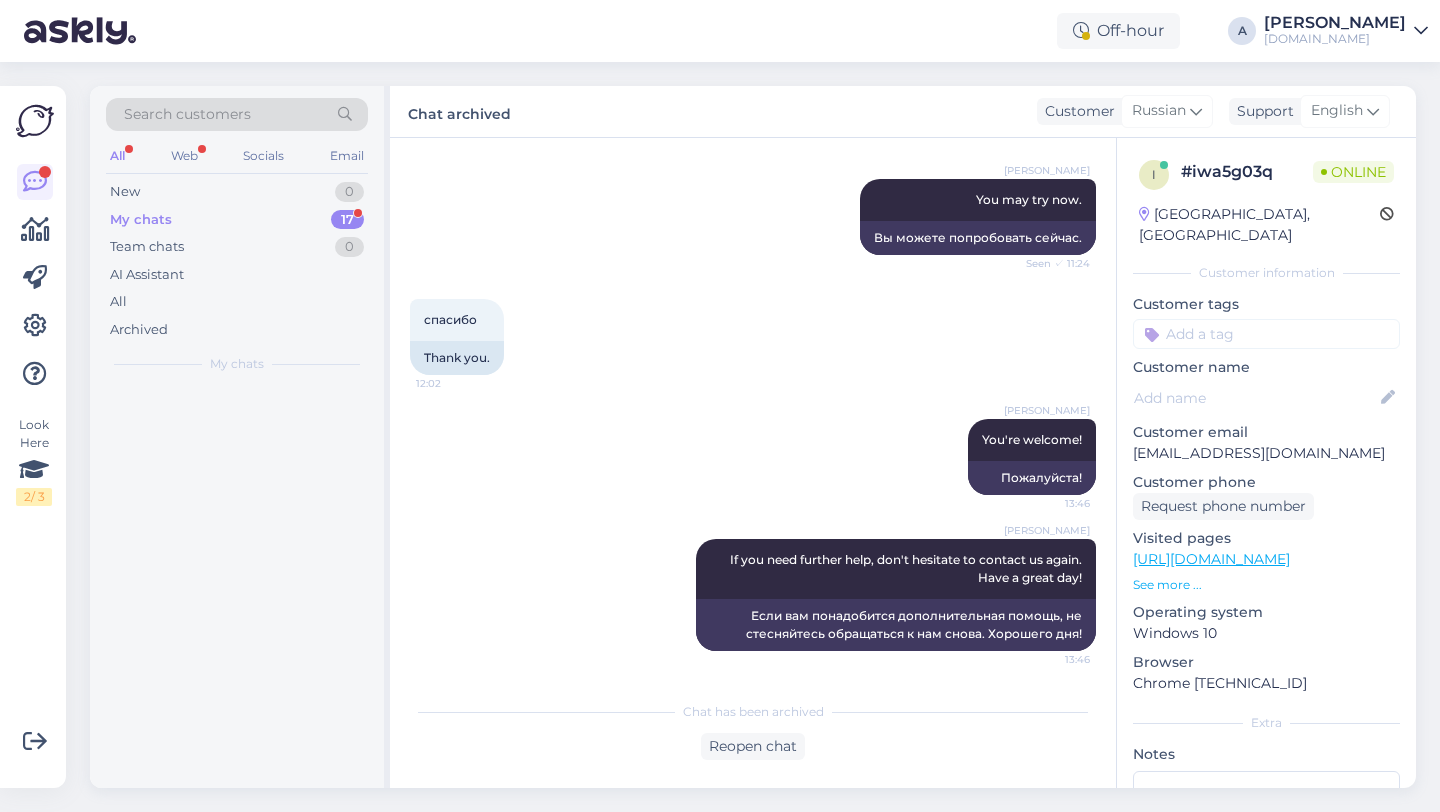 scroll, scrollTop: 0, scrollLeft: 0, axis: both 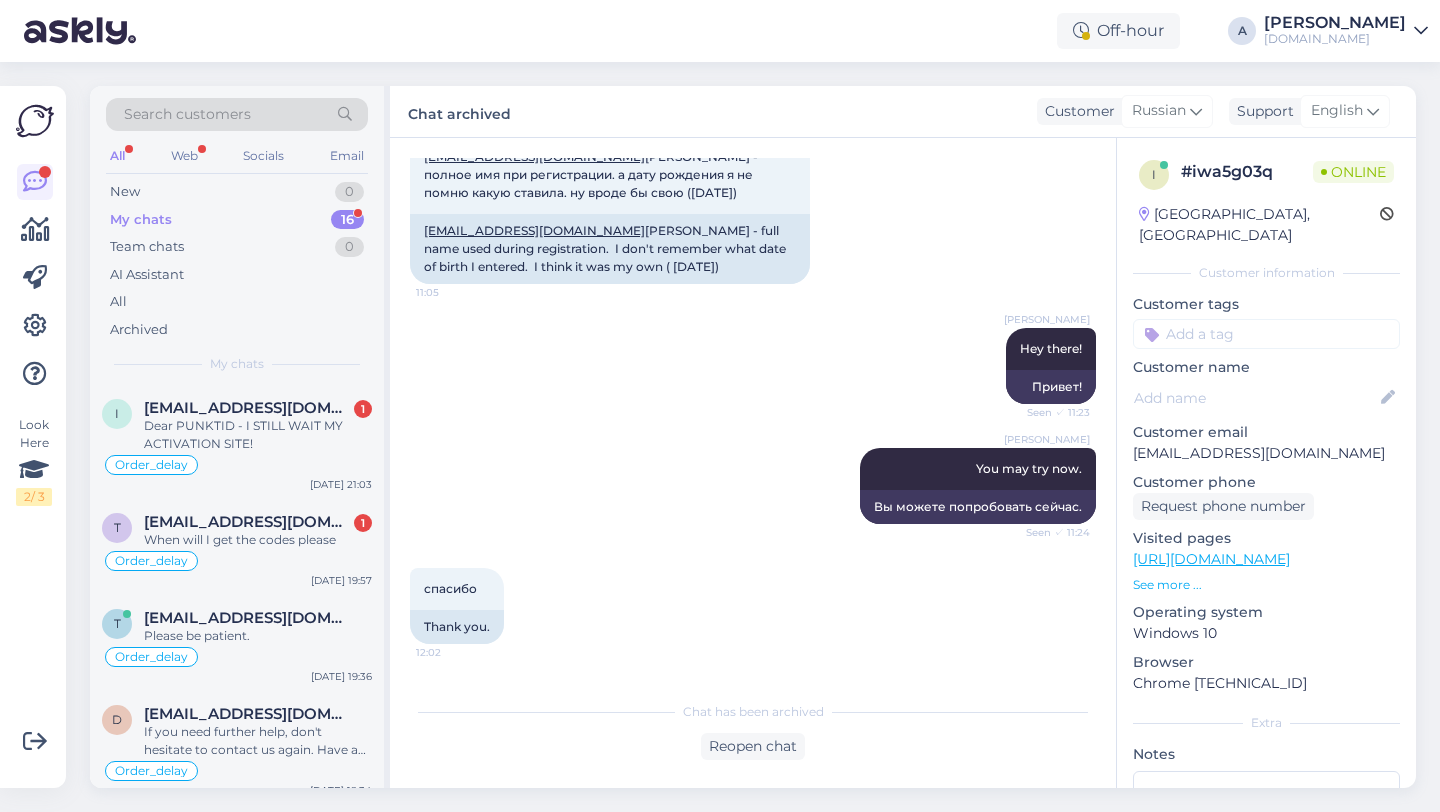 click at bounding box center [1266, 334] 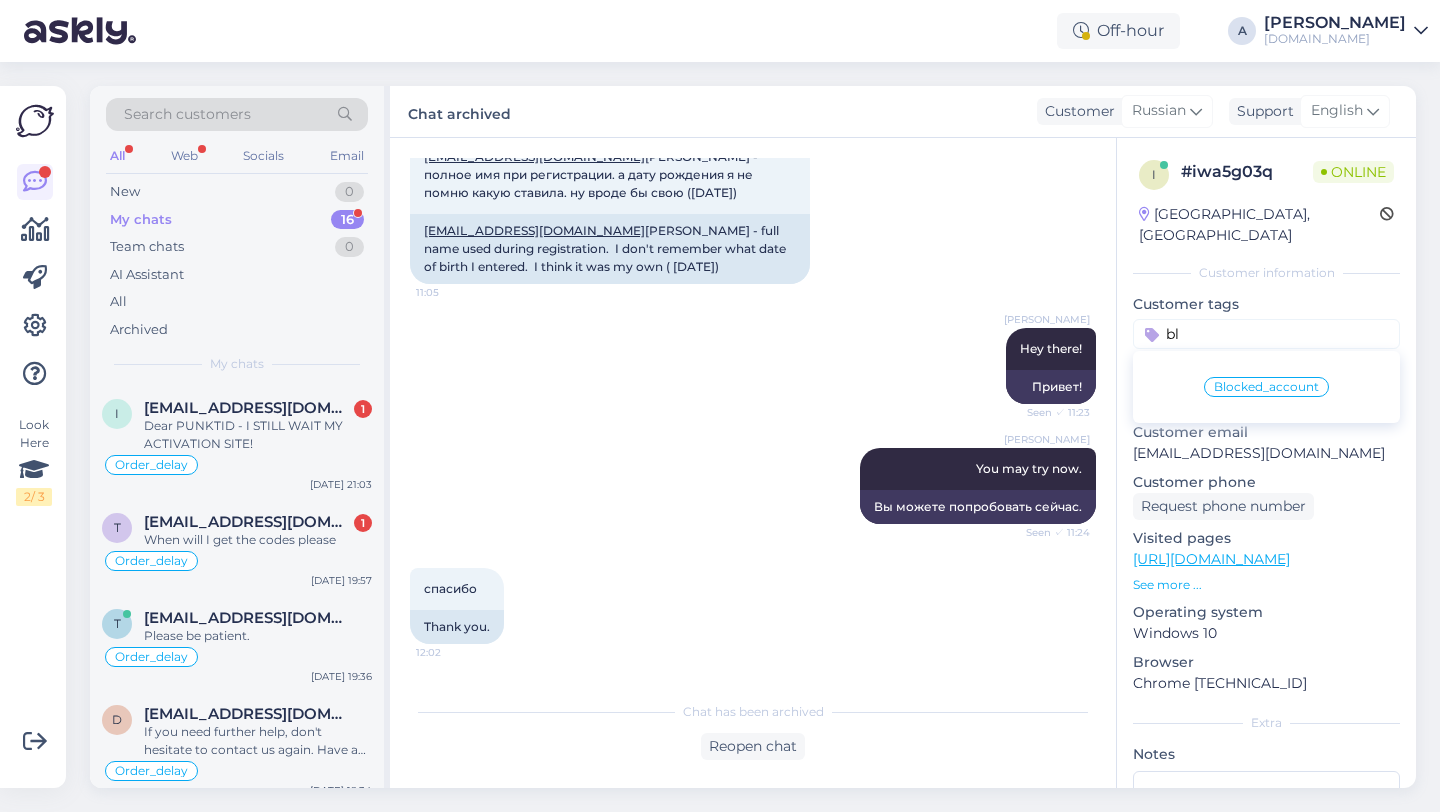 type on "bl" 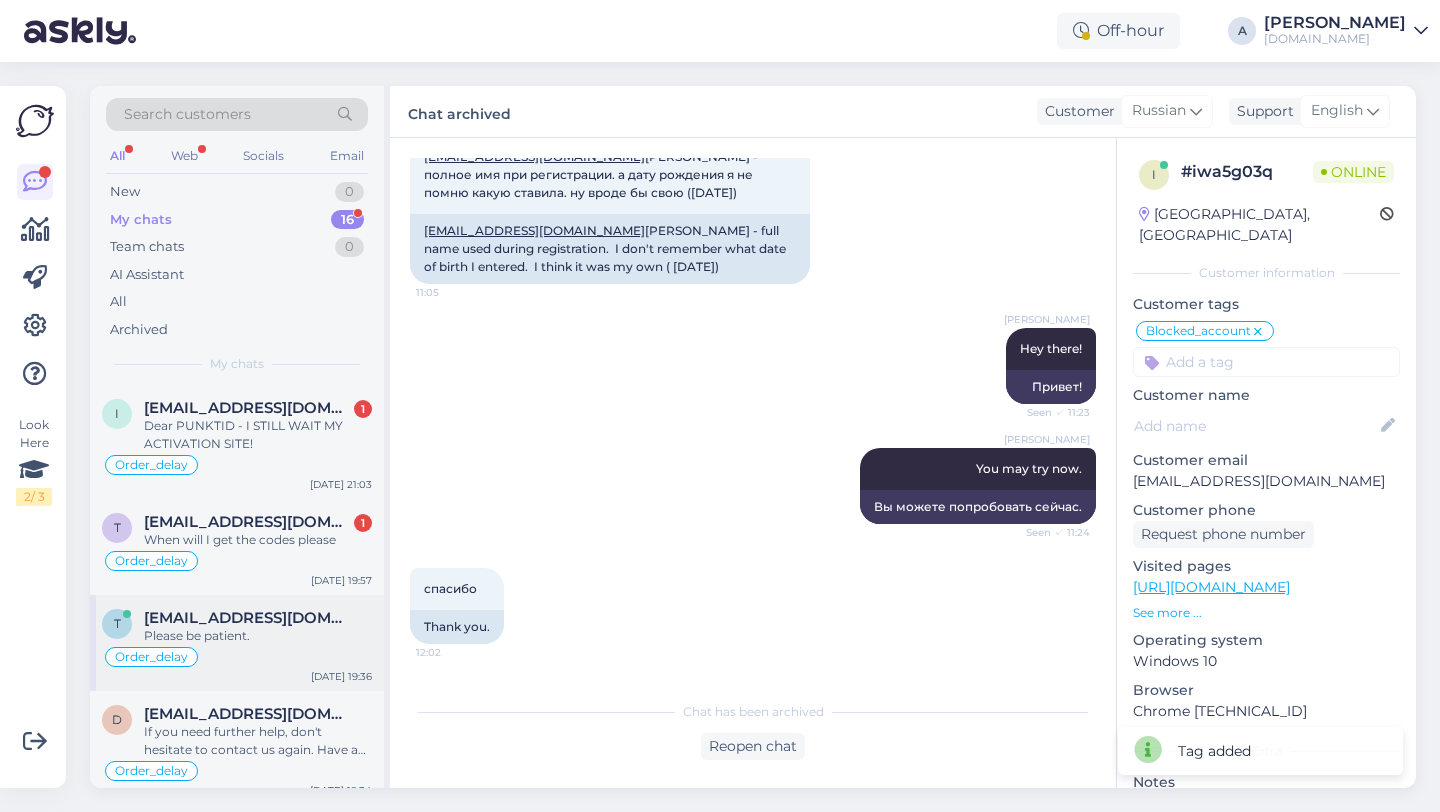 scroll, scrollTop: 1247, scrollLeft: 0, axis: vertical 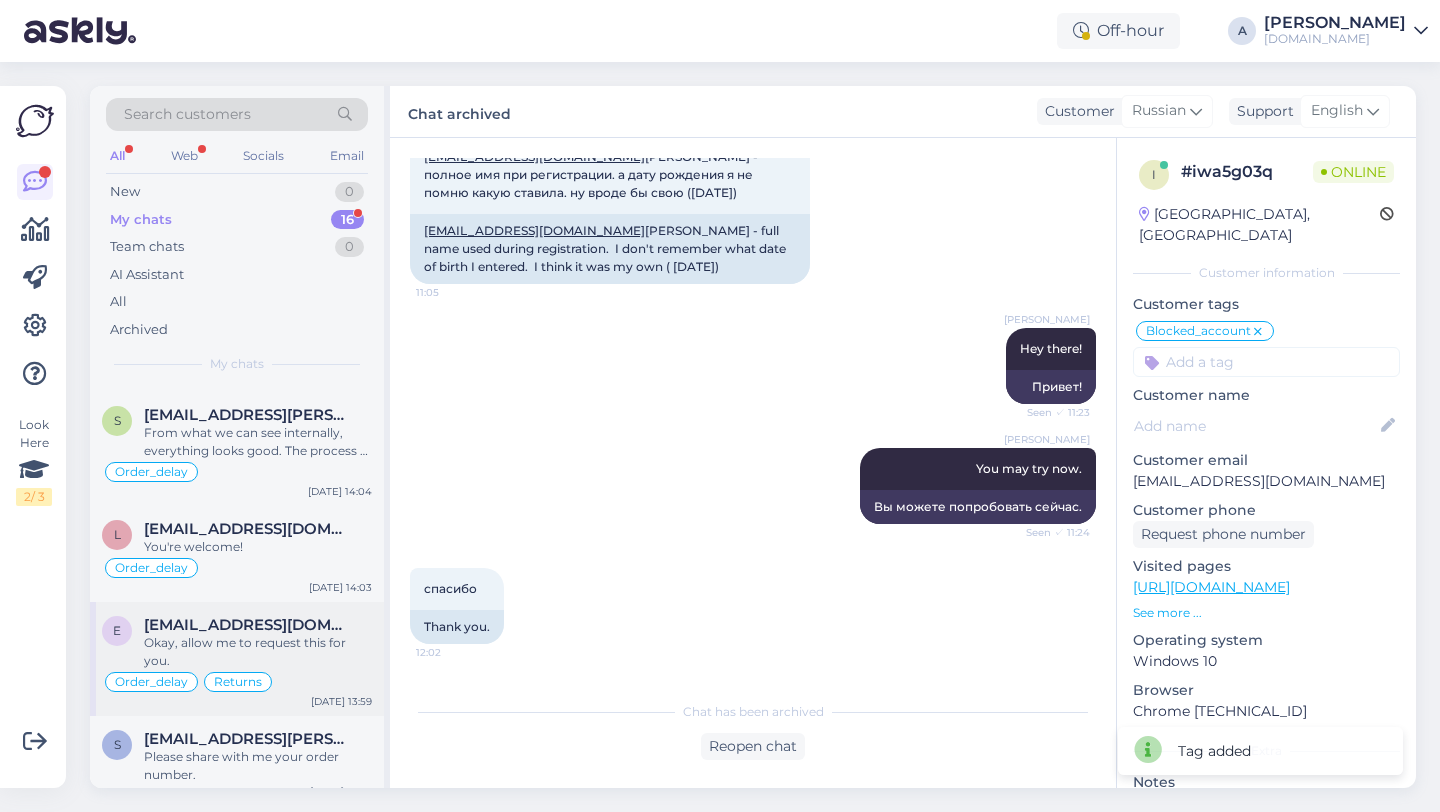 click on "Order_delay Returns" at bounding box center [237, 682] 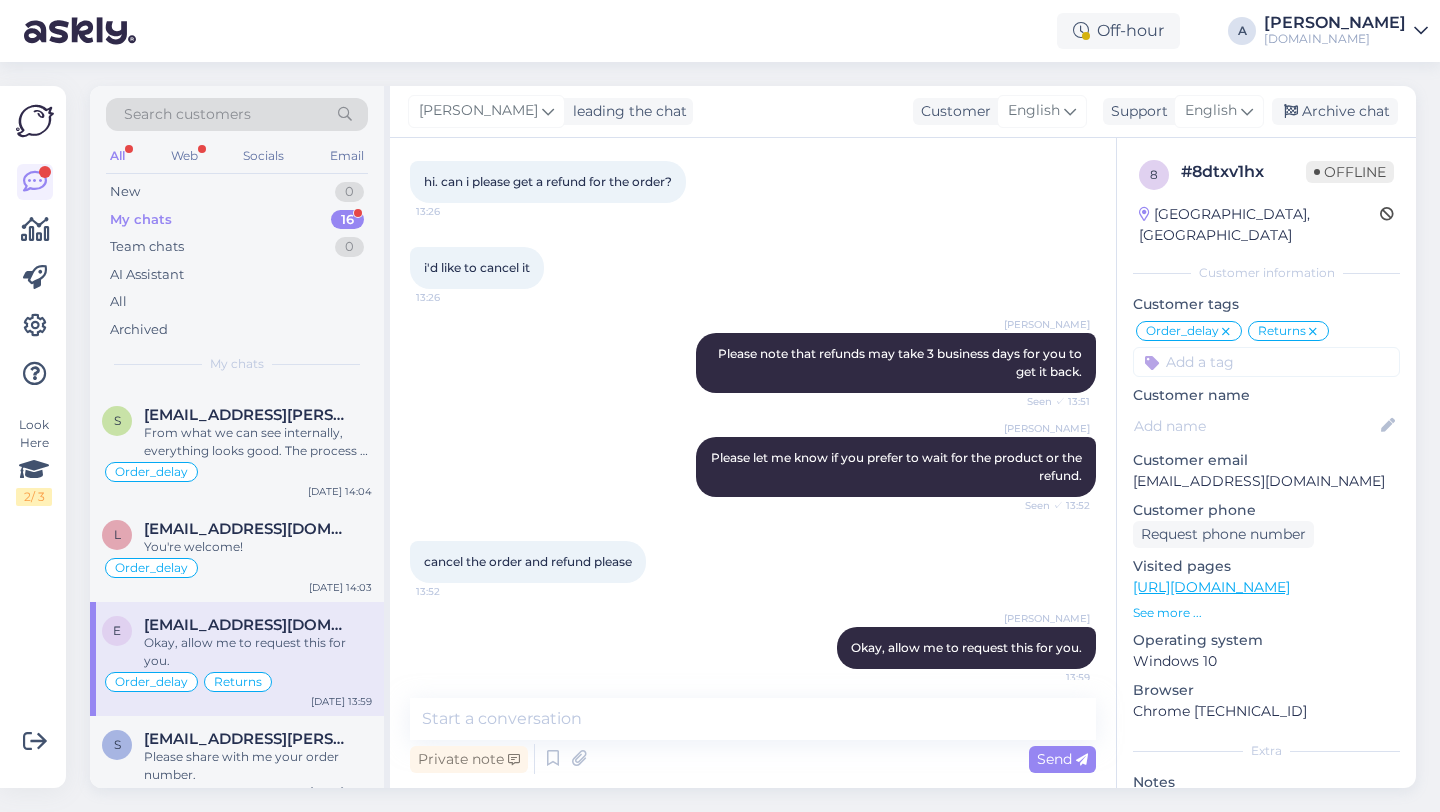 scroll, scrollTop: 1056, scrollLeft: 0, axis: vertical 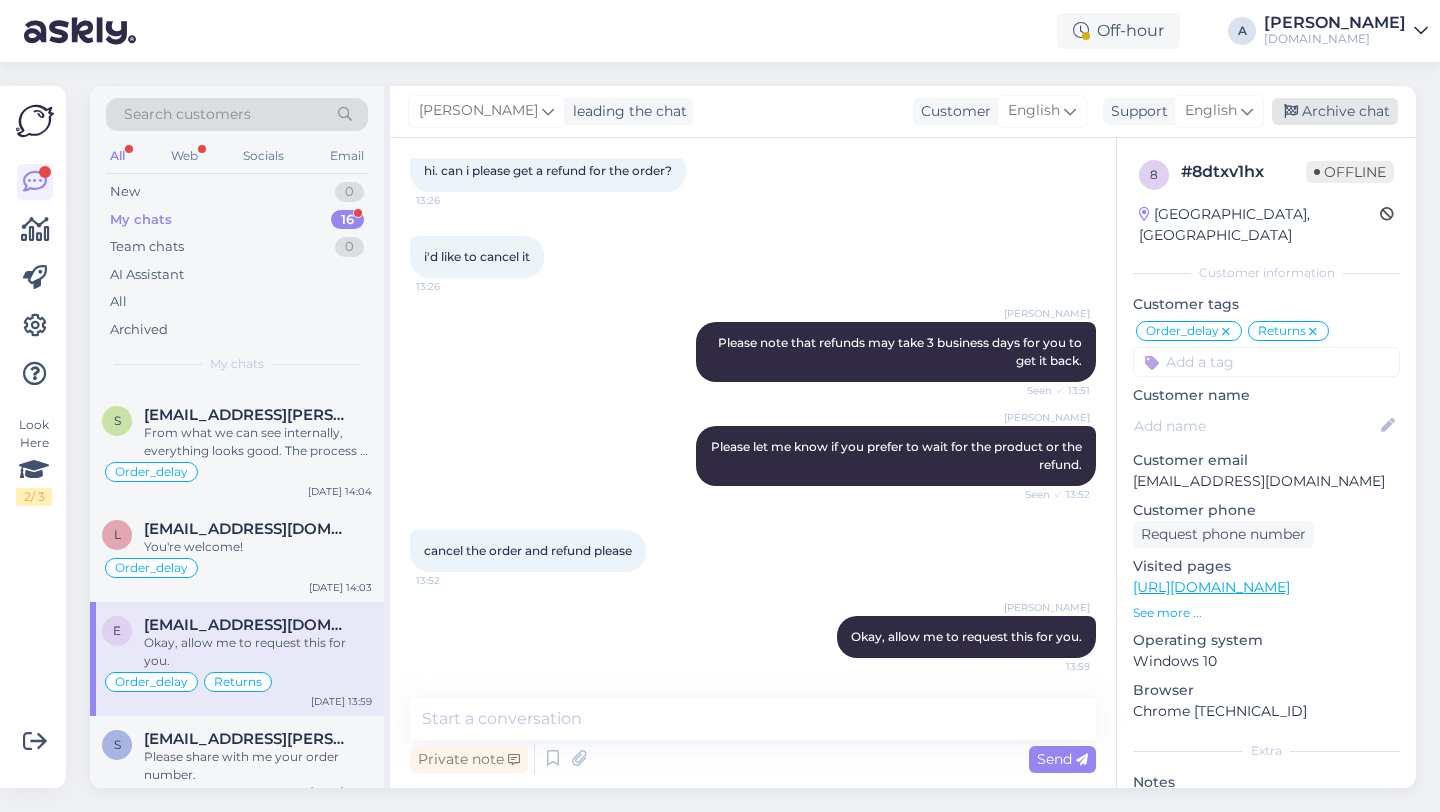 click on "Archive chat" at bounding box center [1335, 111] 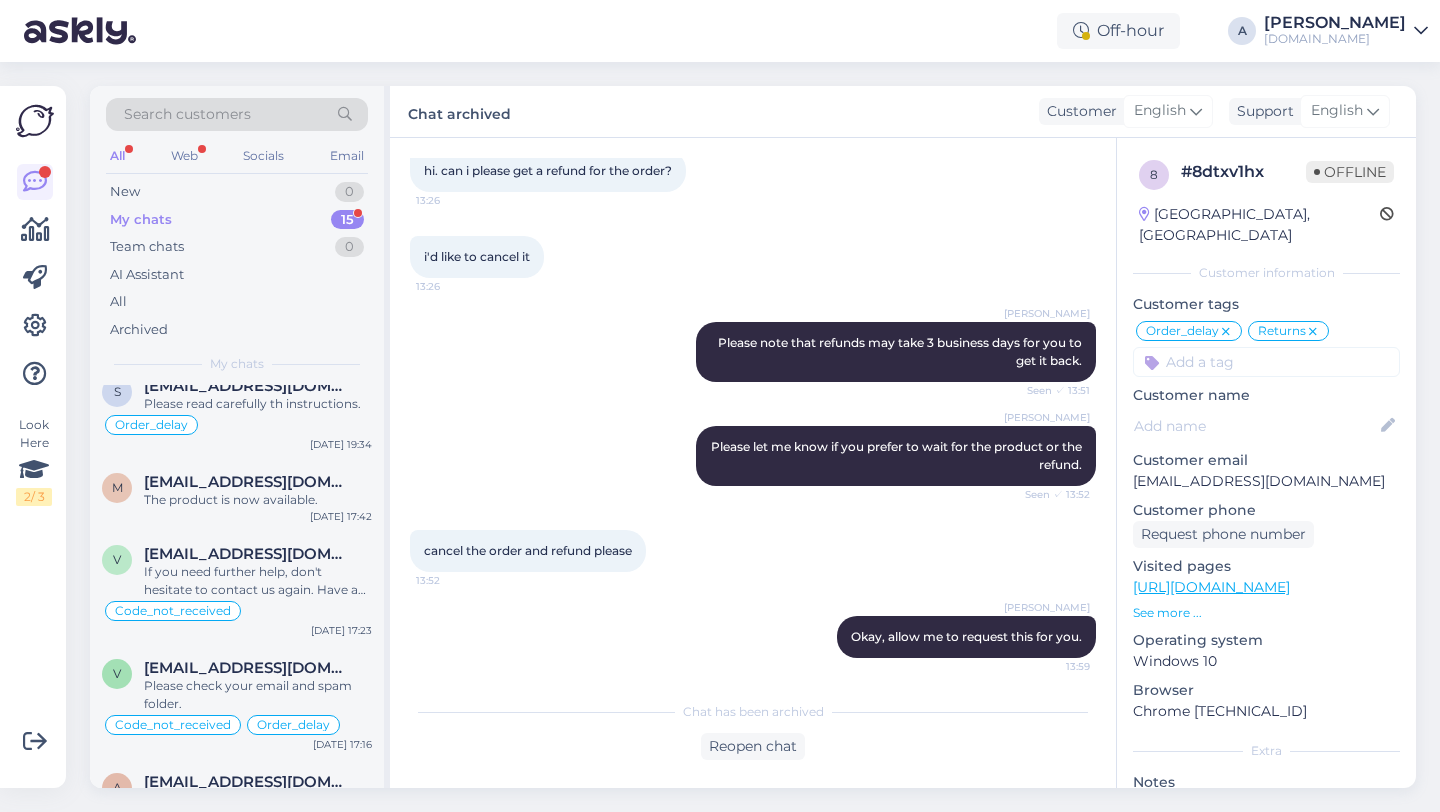 scroll, scrollTop: 1151, scrollLeft: 0, axis: vertical 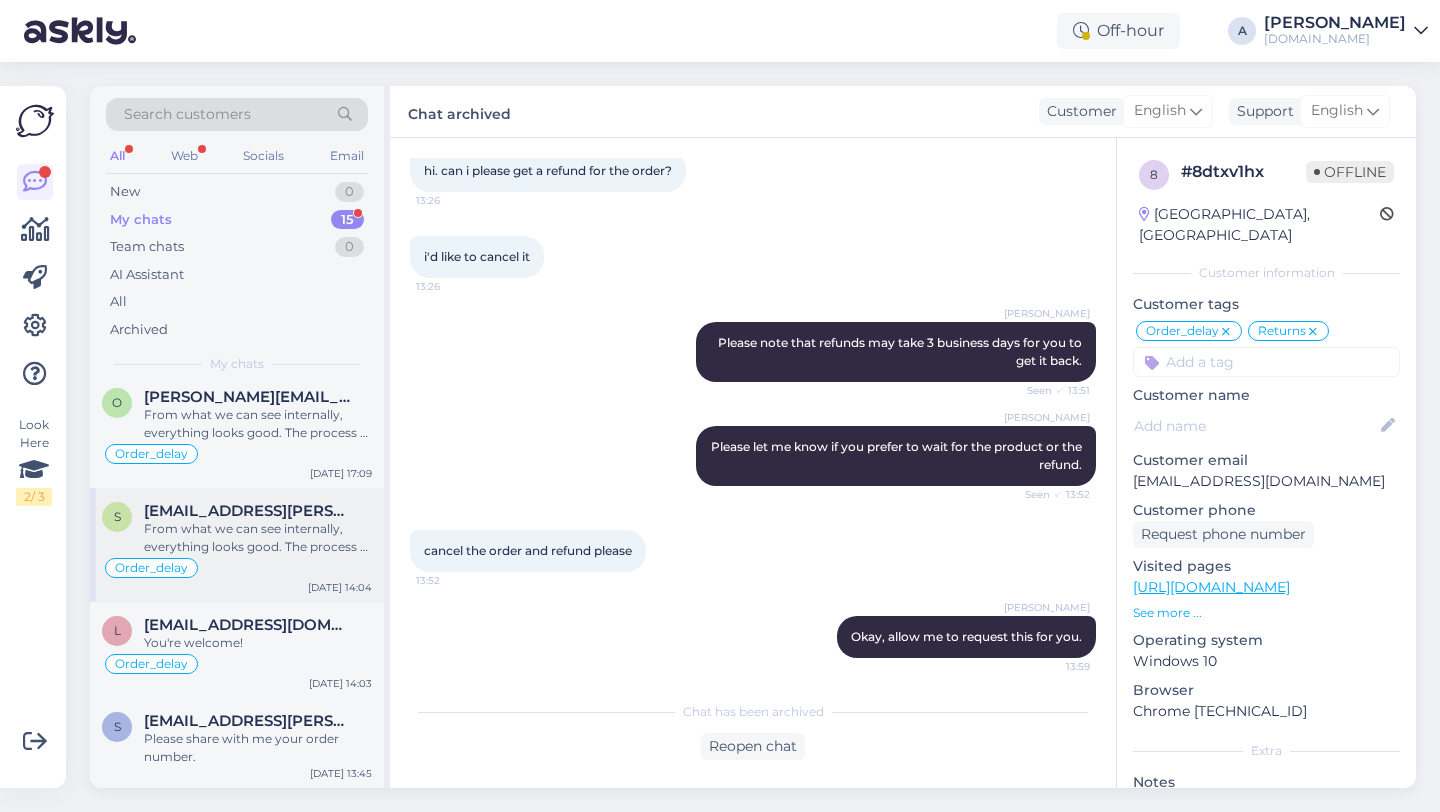 click on "From what we can see internally, everything looks good. The process of receiving the code may take a while. You should receive the code during the day." at bounding box center [258, 538] 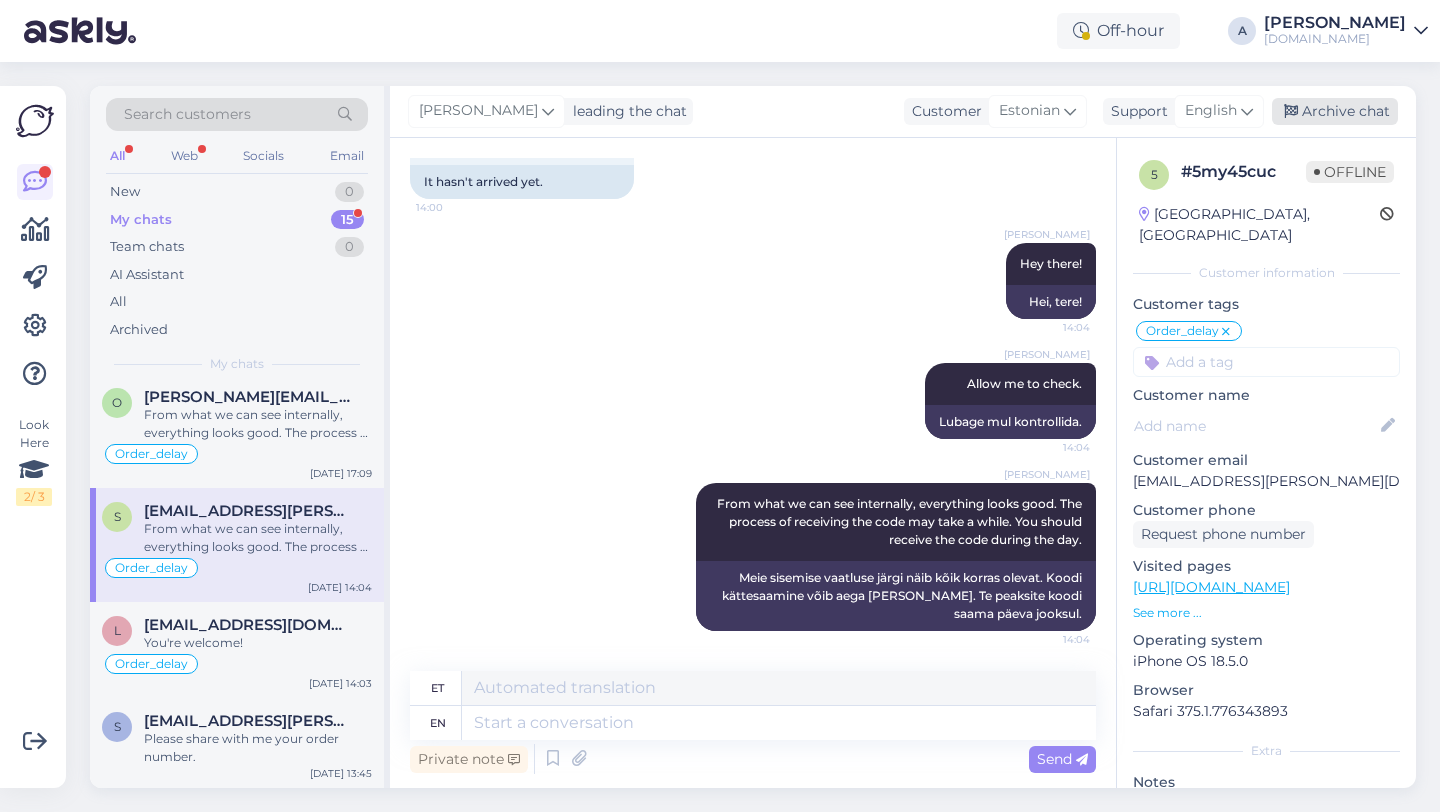 click on "Archive chat" at bounding box center [1335, 111] 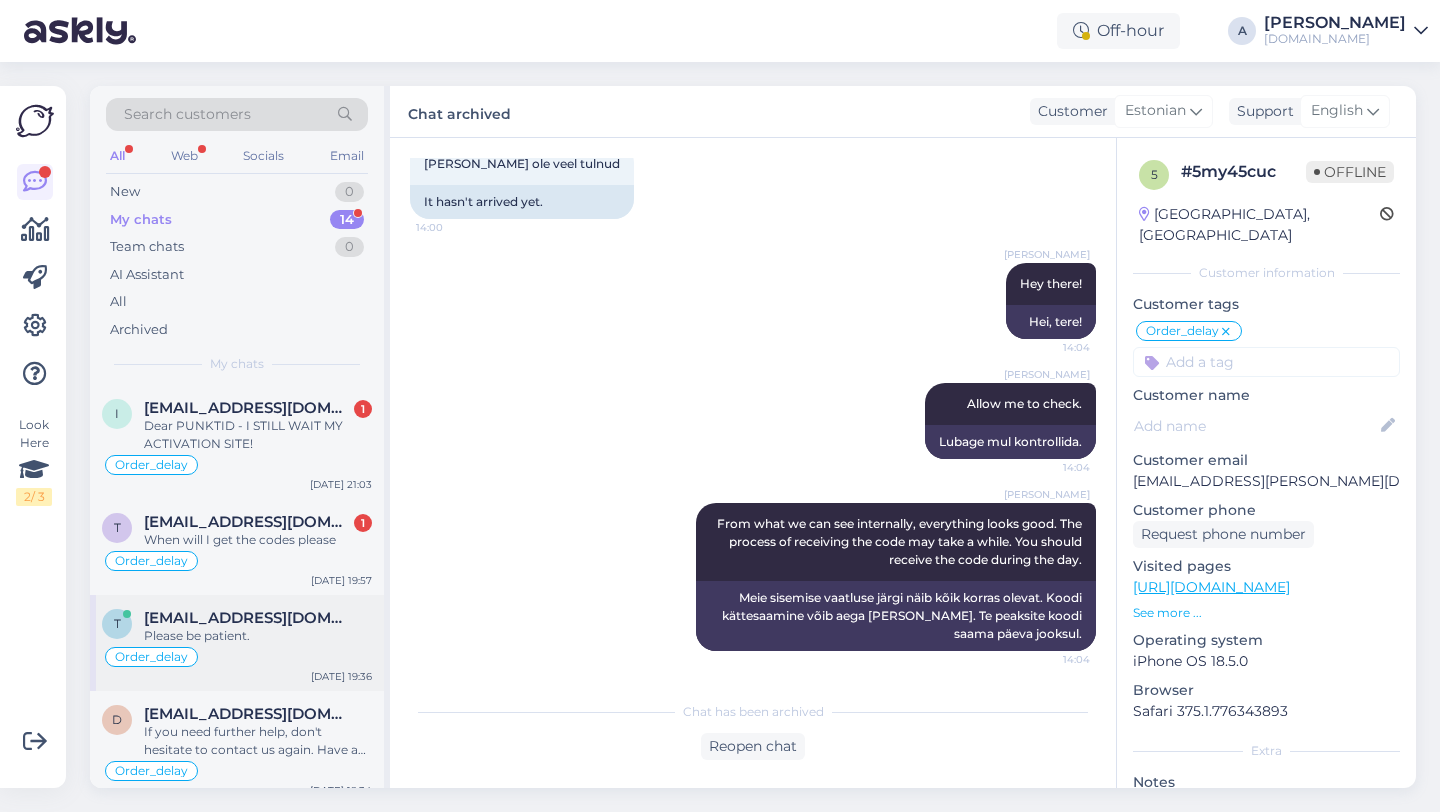 click on "[EMAIL_ADDRESS][DOMAIN_NAME]" at bounding box center [248, 618] 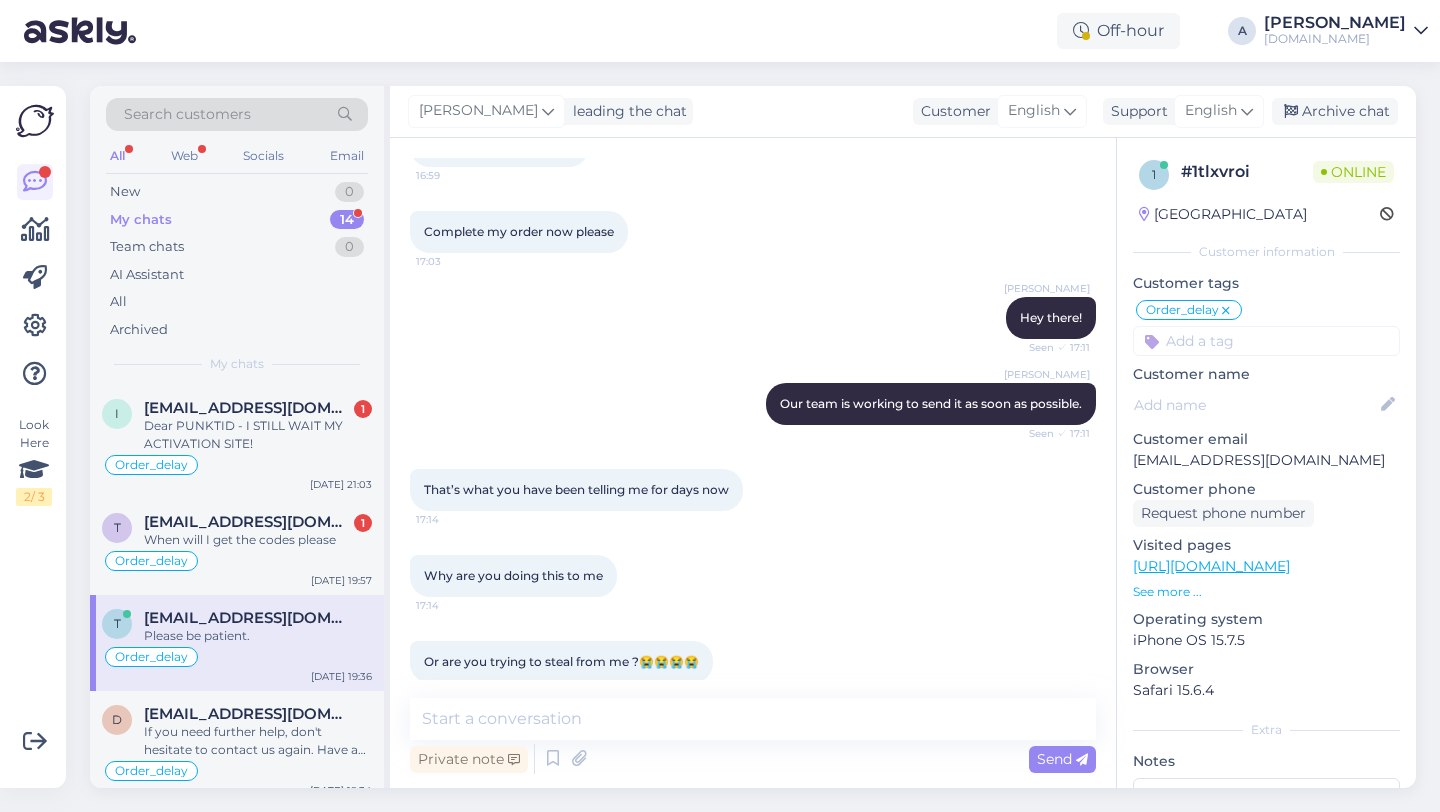 scroll, scrollTop: 734, scrollLeft: 0, axis: vertical 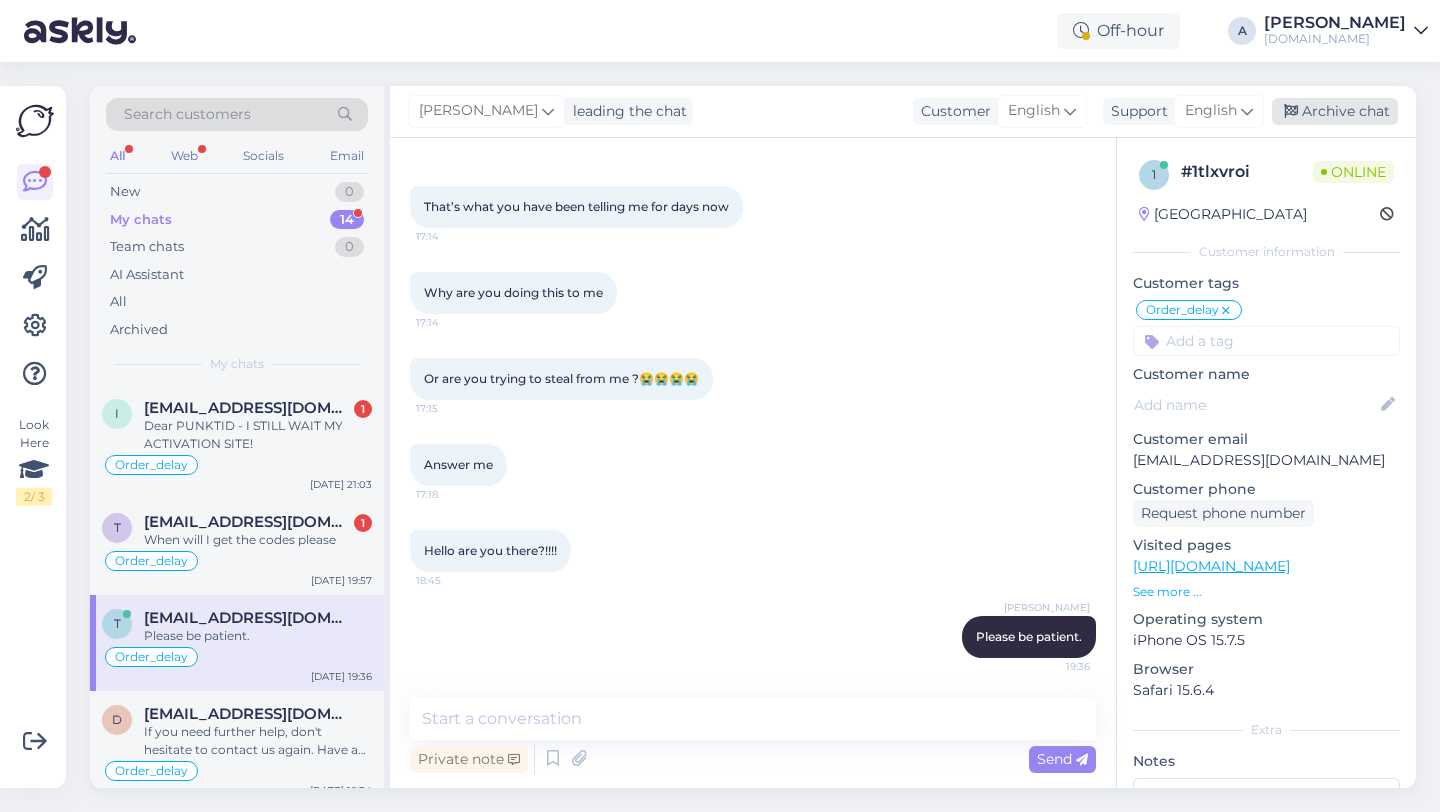 click on "Archive chat" at bounding box center (1335, 111) 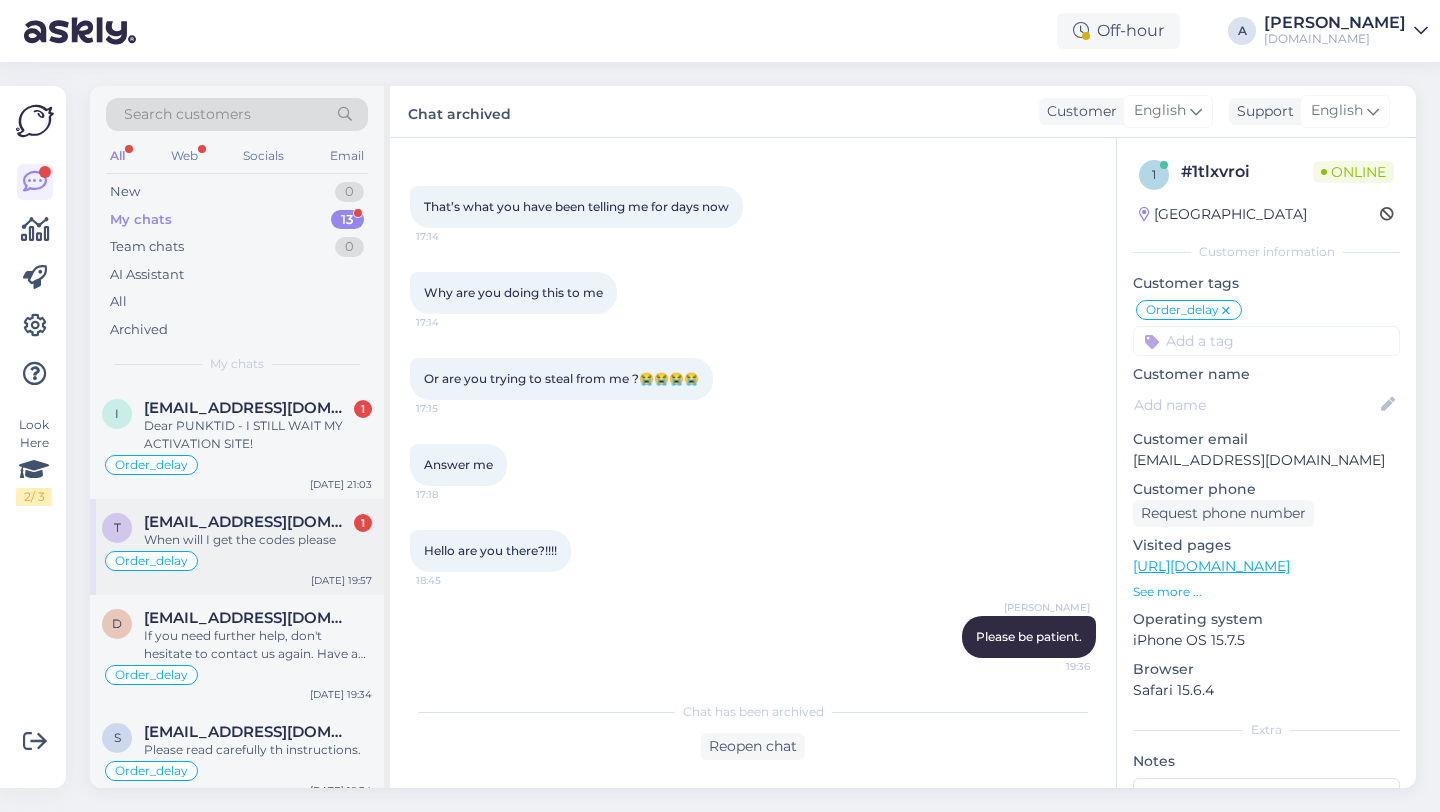 click on "[EMAIL_ADDRESS][DOMAIN_NAME]" at bounding box center [248, 522] 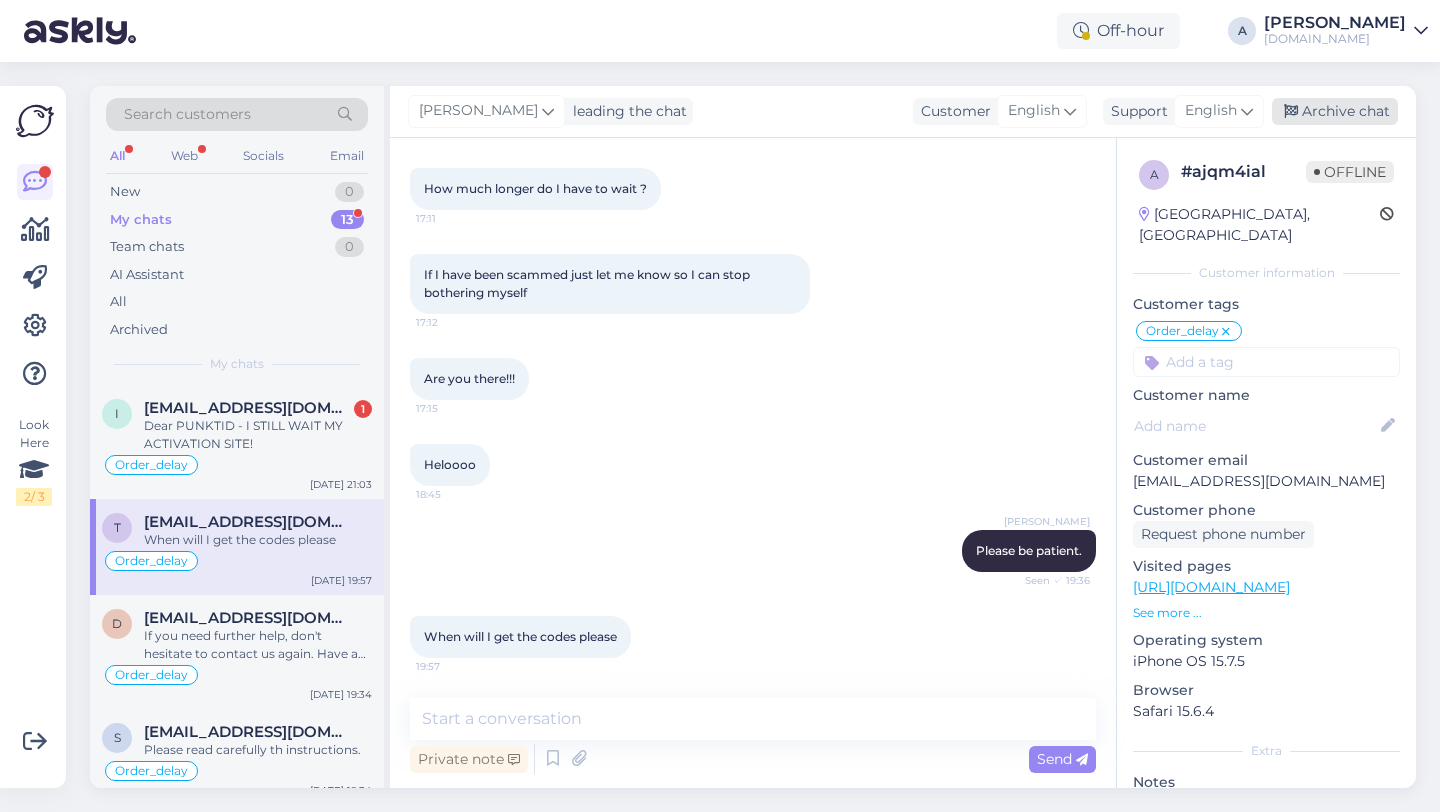 click on "Archive chat" at bounding box center (1335, 111) 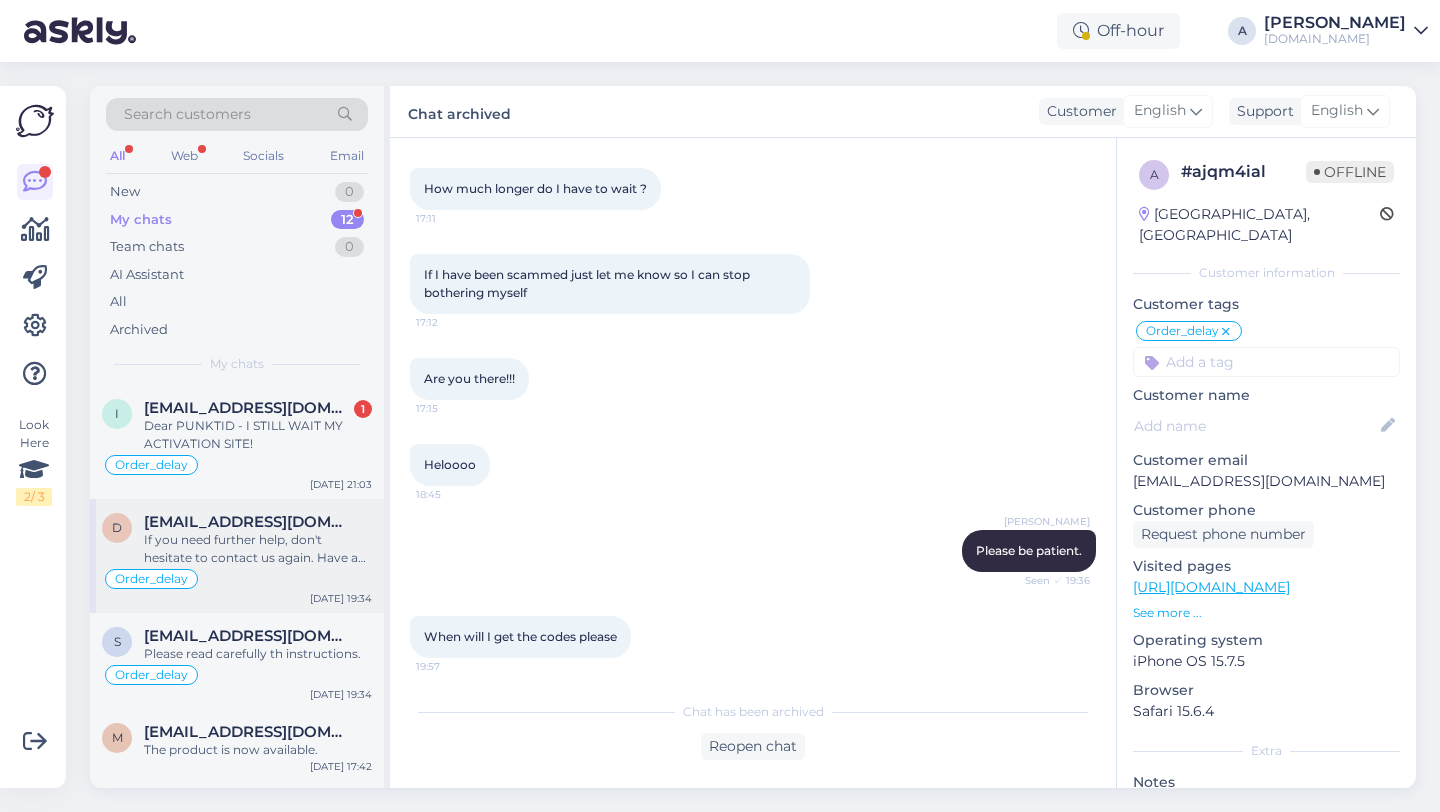 scroll, scrollTop: 845, scrollLeft: 0, axis: vertical 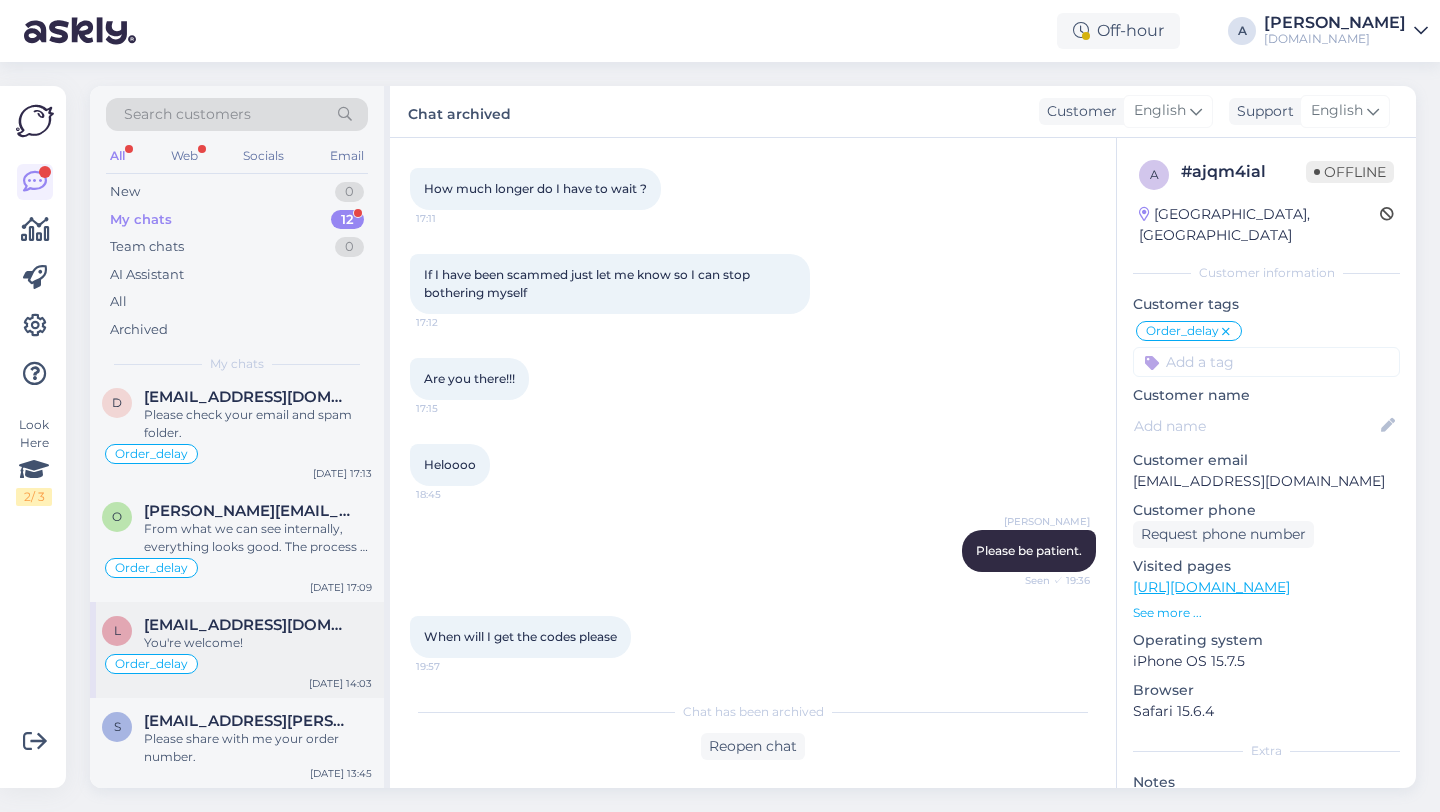 click on "You're welcome!" at bounding box center [258, 643] 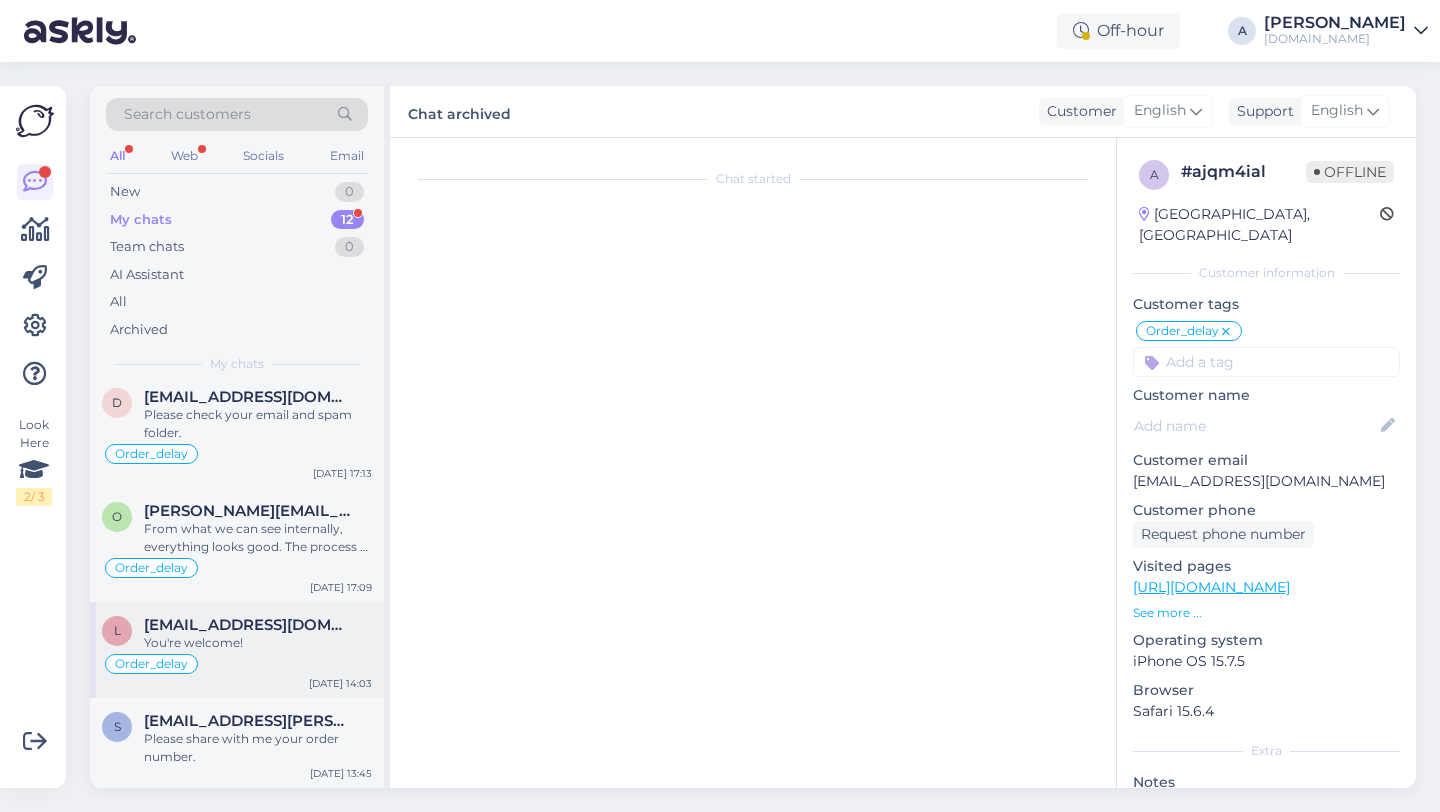 scroll, scrollTop: 10269, scrollLeft: 0, axis: vertical 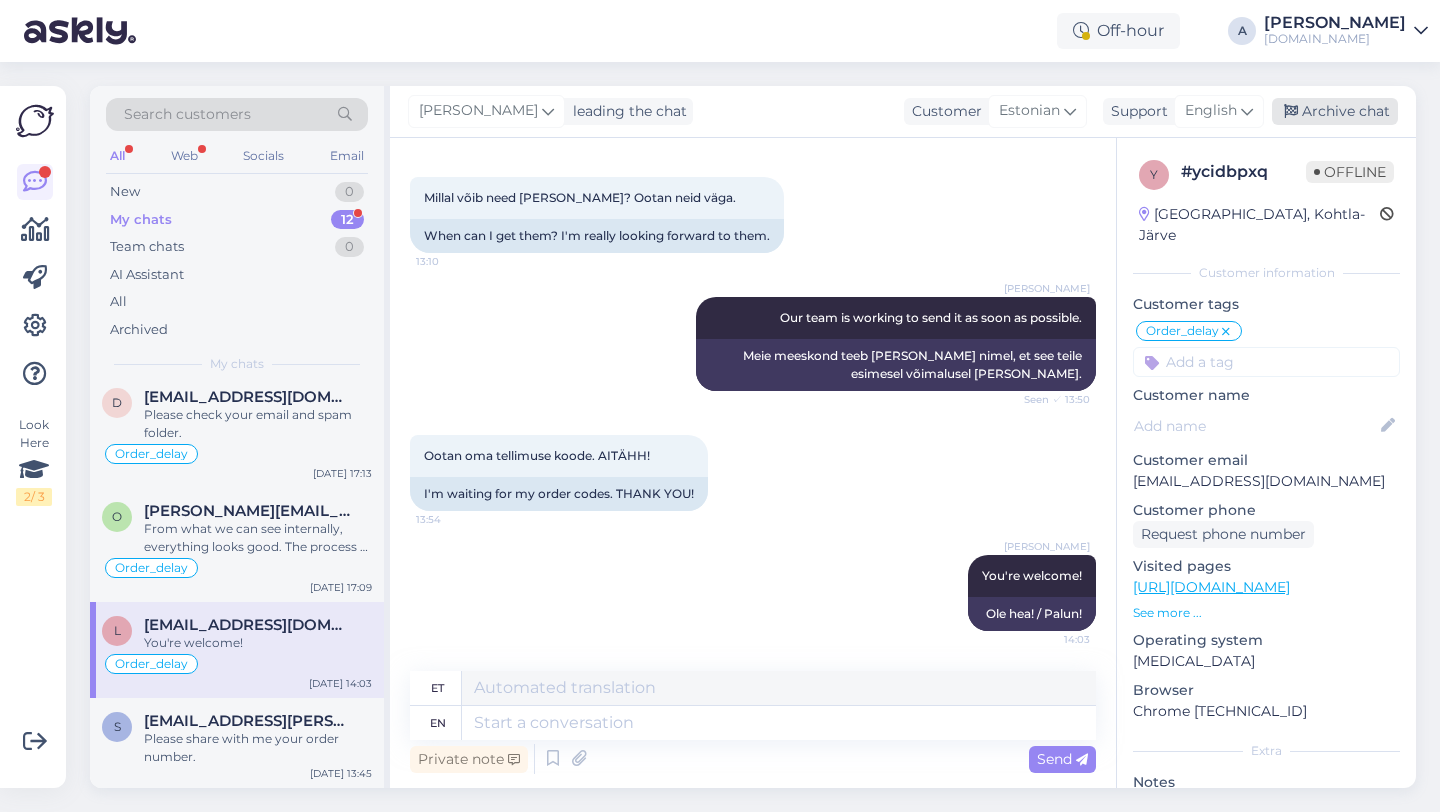 click on "Archive chat" at bounding box center [1335, 111] 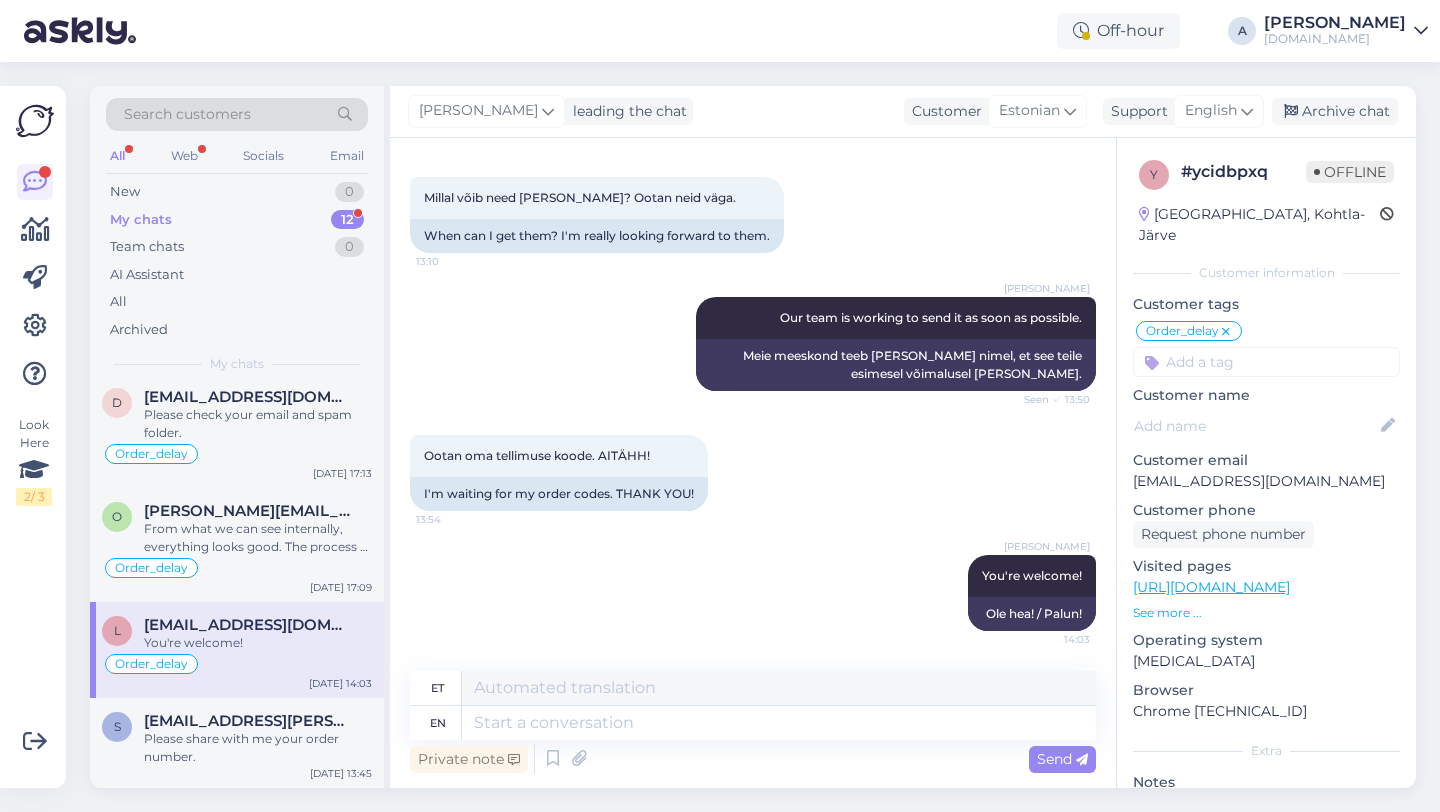 scroll, scrollTop: 0, scrollLeft: 0, axis: both 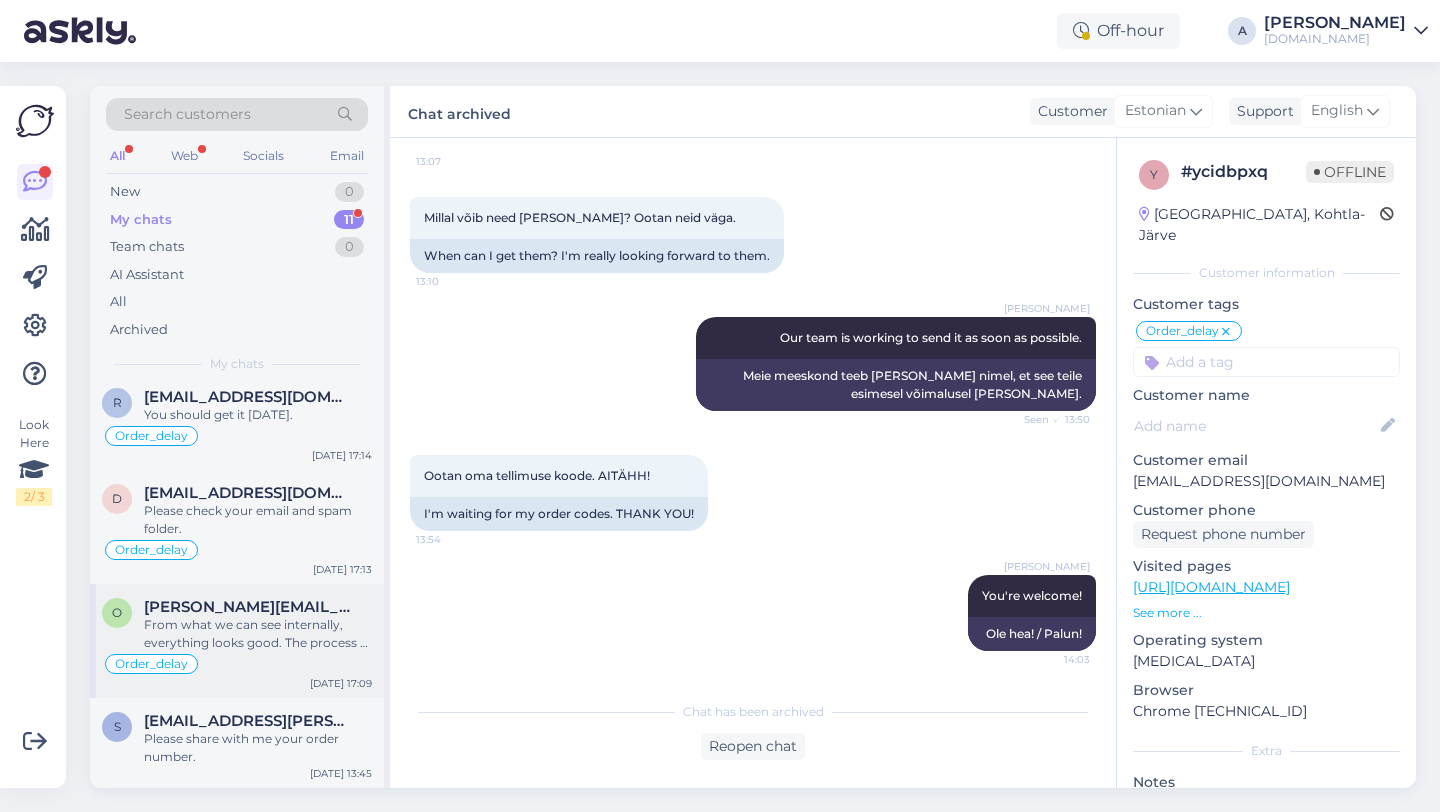 click on "From what we can see internally, everything looks good. The process of receiving the code may take a while. You should receive the code during the day." at bounding box center (258, 634) 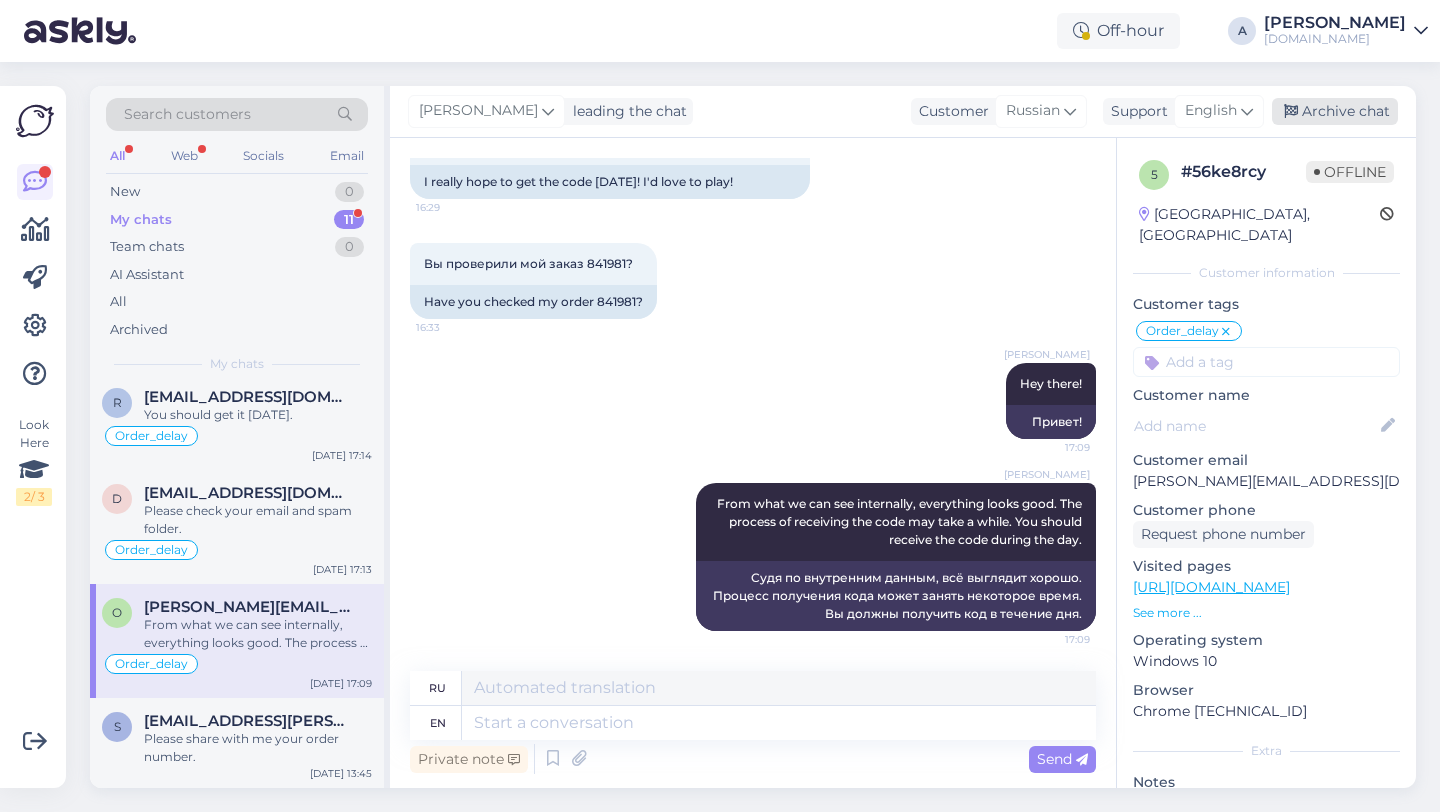 click on "Archive chat" at bounding box center (1335, 111) 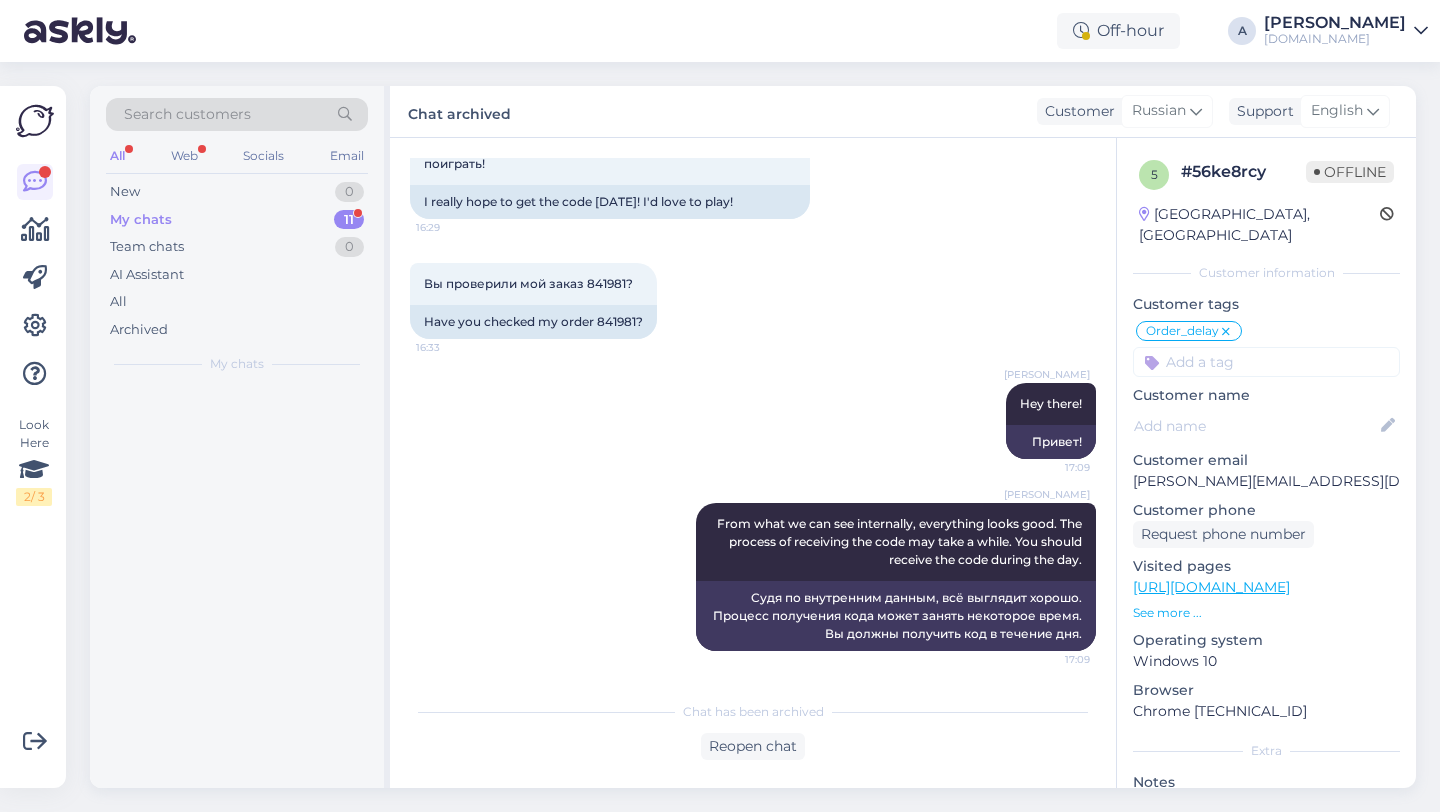 scroll, scrollTop: 0, scrollLeft: 0, axis: both 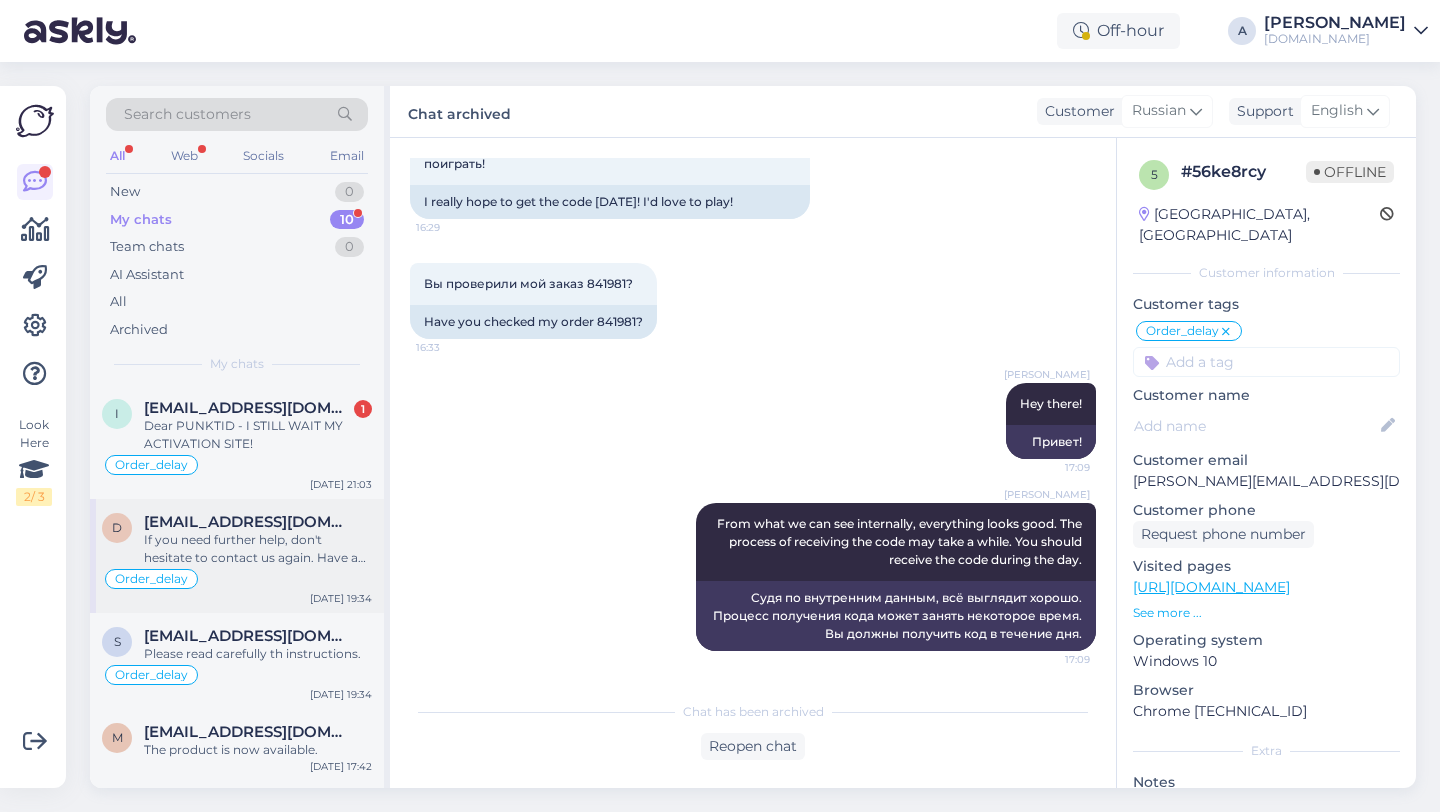 click on "If you need further help, don't hesitate to contact us again. Have a great day!" at bounding box center [258, 549] 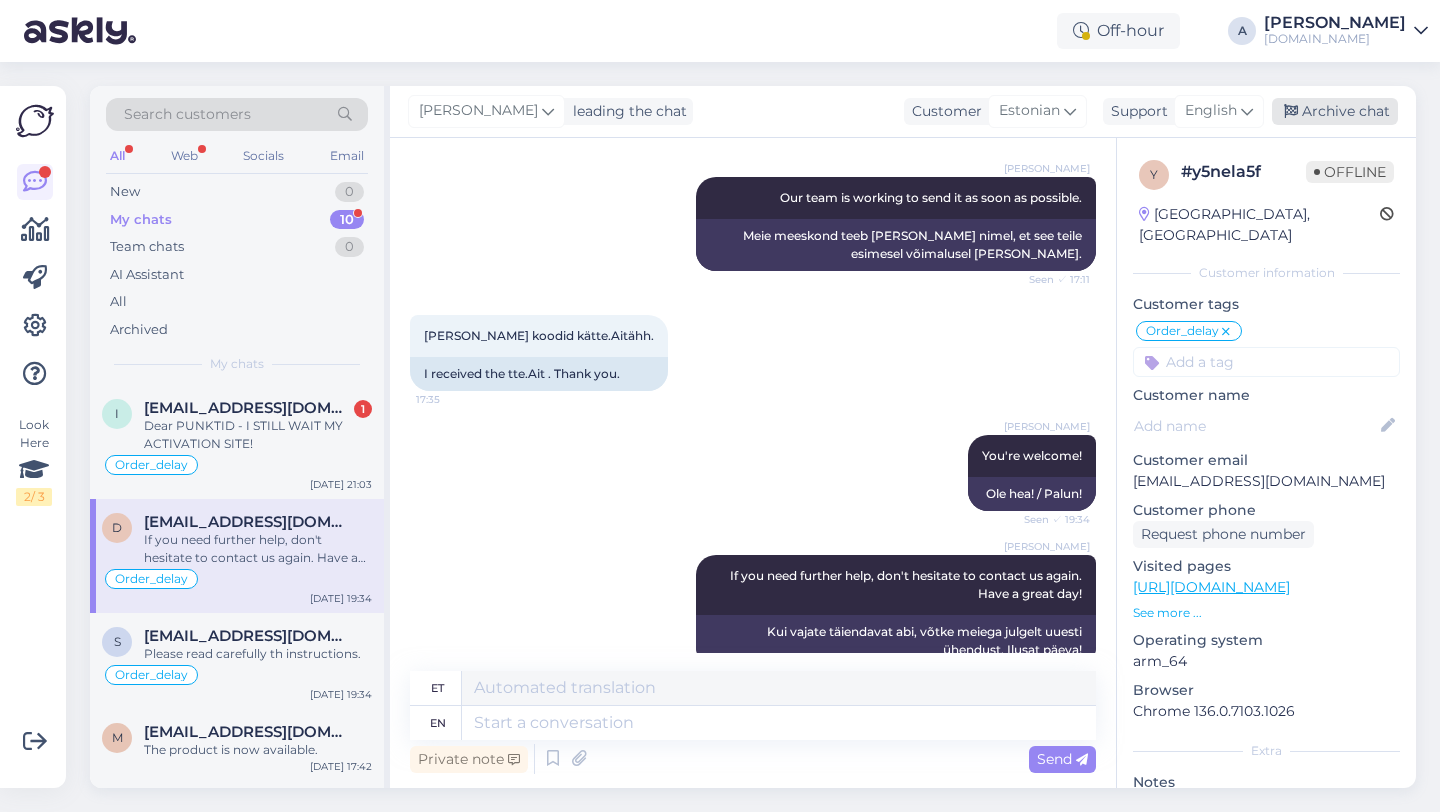 click on "Archive chat" at bounding box center (1335, 111) 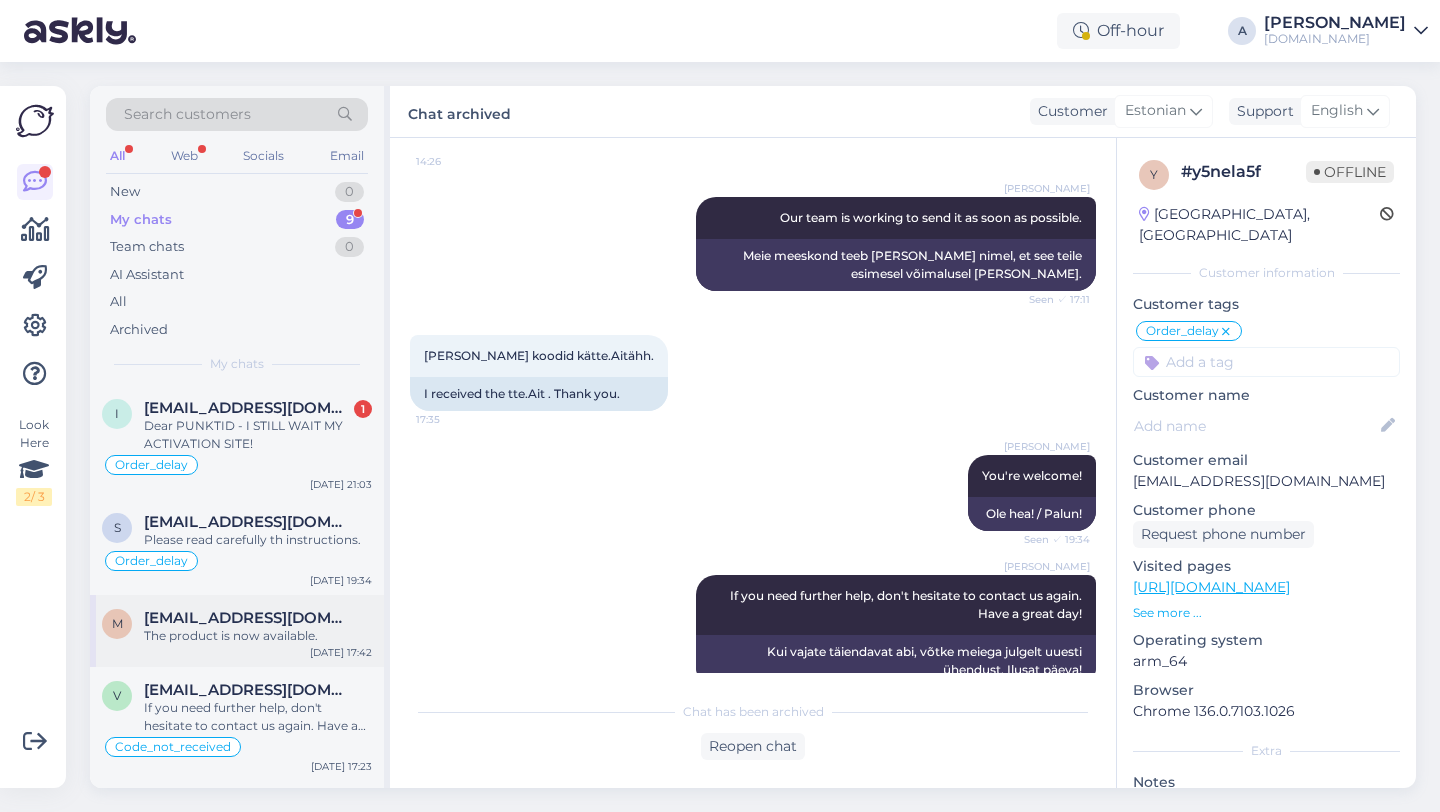 click on "The product is now available." at bounding box center (258, 636) 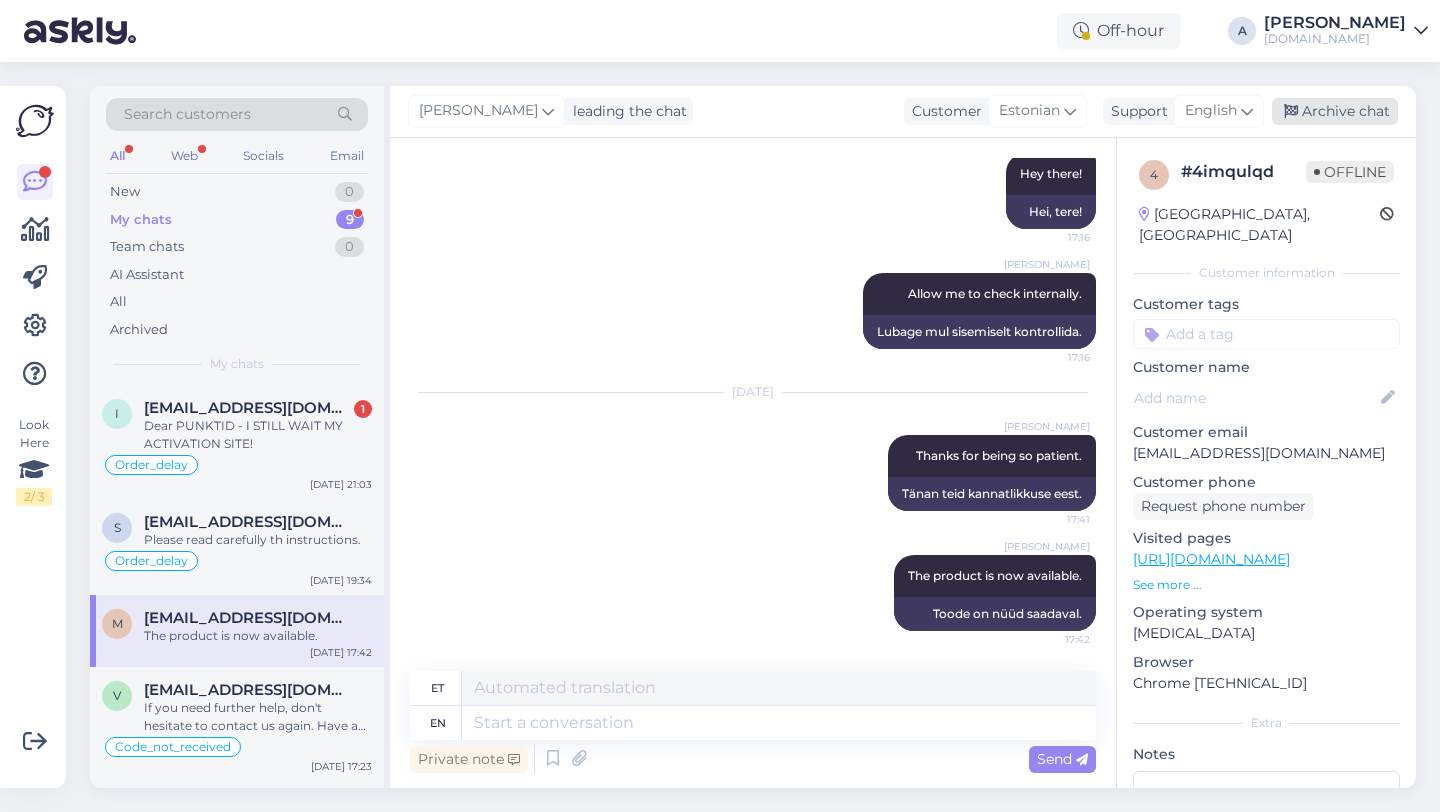 click on "Archive chat" at bounding box center (1335, 111) 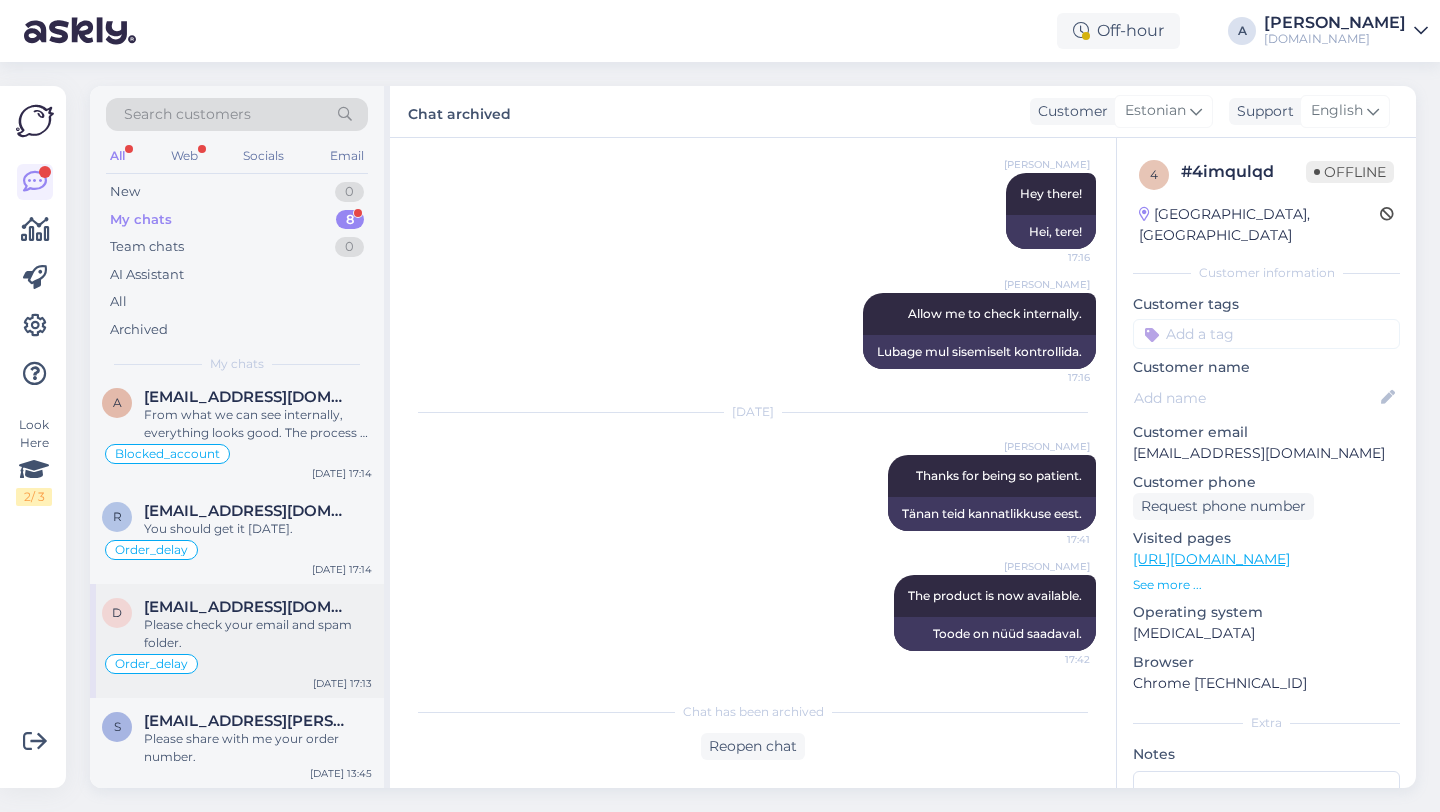 click on "[EMAIL_ADDRESS][DOMAIN_NAME]" at bounding box center (248, 607) 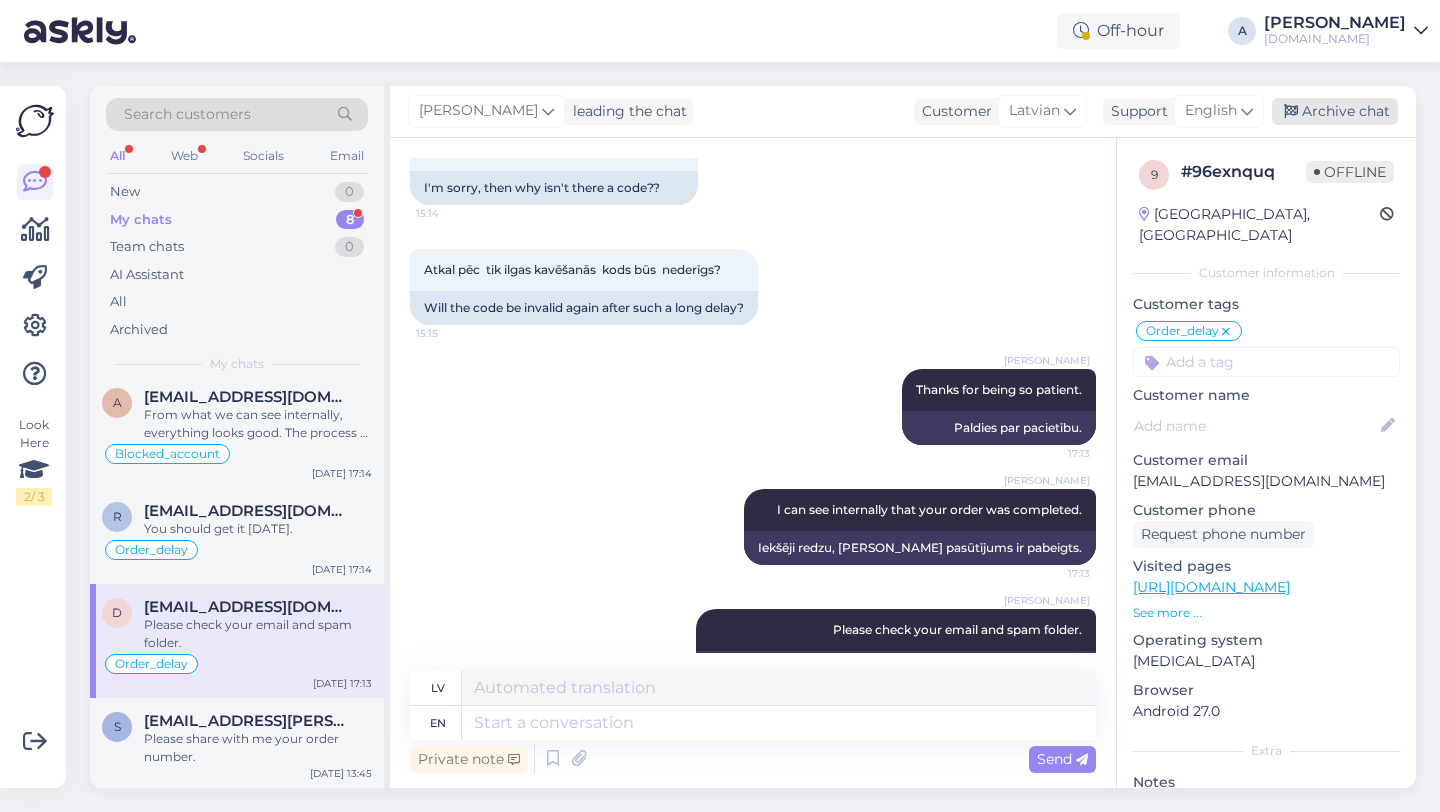 click on "Archive chat" at bounding box center [1335, 111] 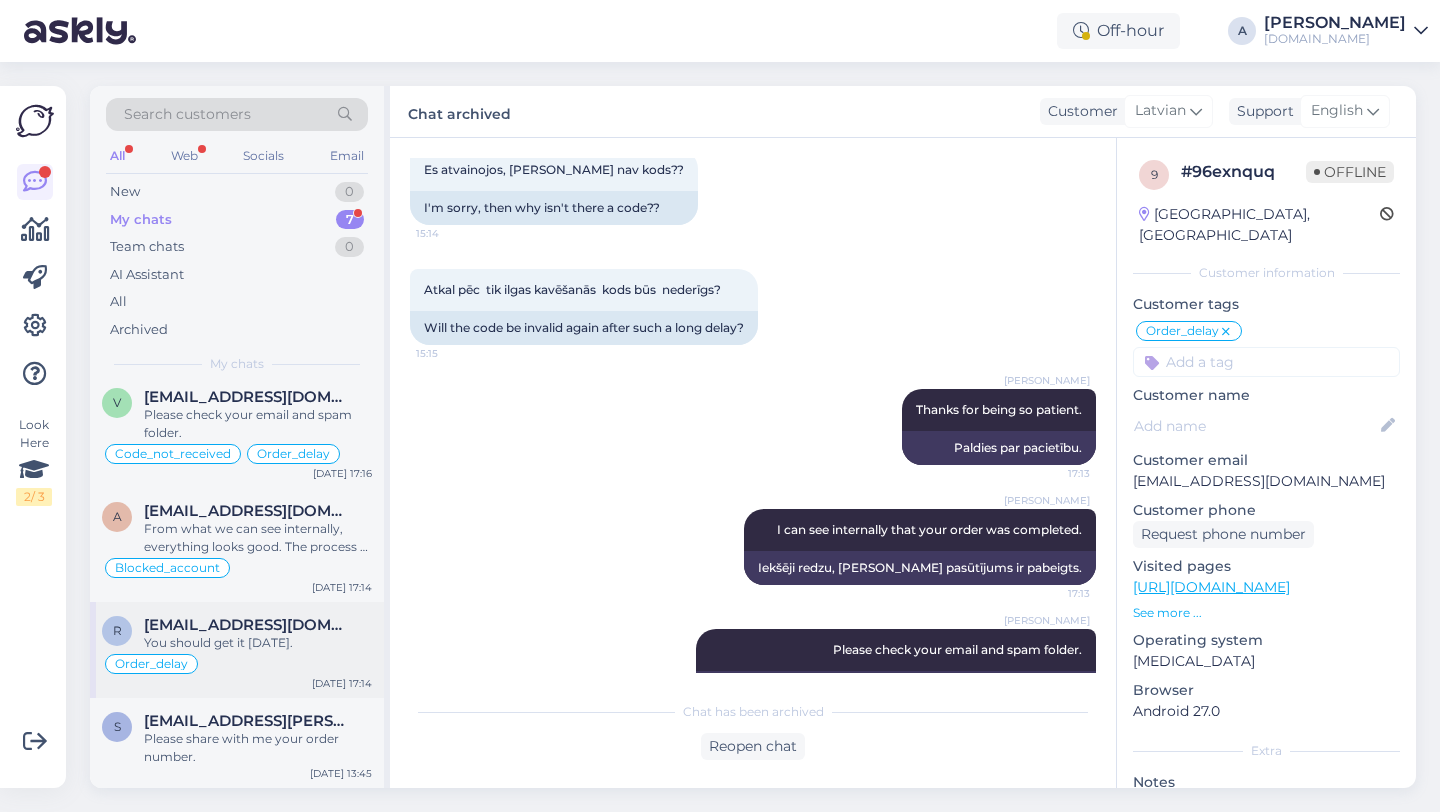 click on "[EMAIL_ADDRESS][DOMAIN_NAME]" at bounding box center (248, 625) 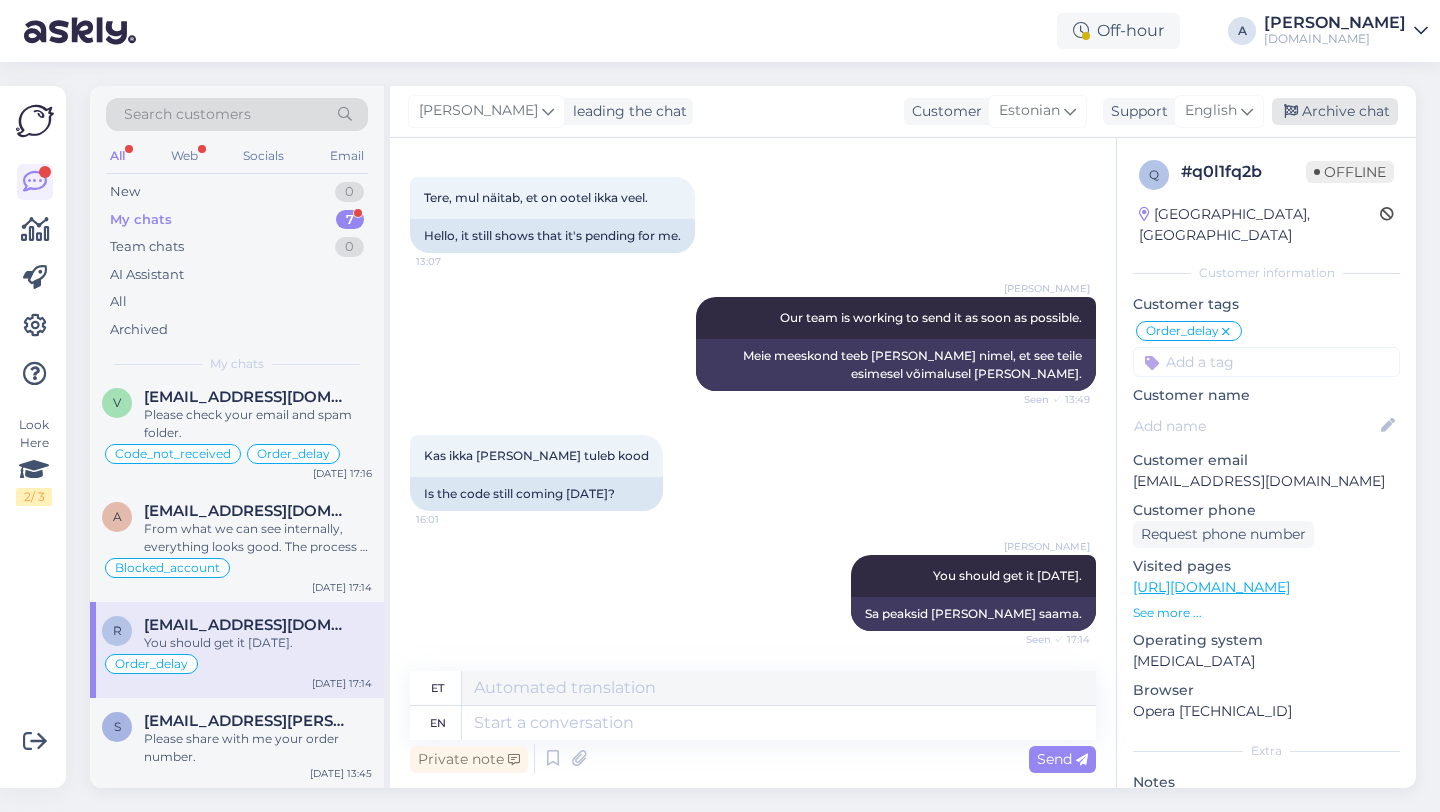 click on "Archive chat" at bounding box center (1335, 111) 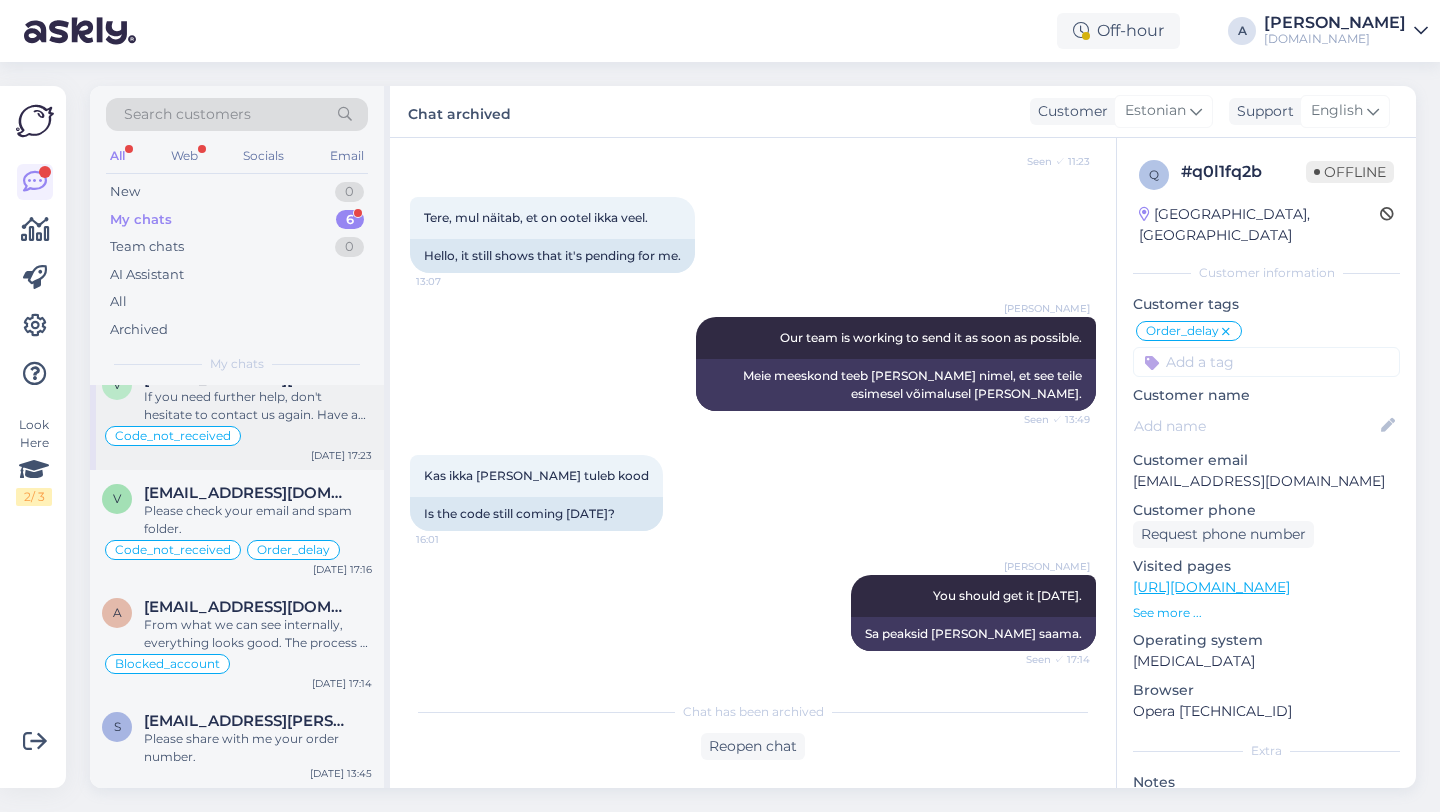 click on "From what we can see internally, everything looks good. The process of receiving the code may take a while. You should receive the code during the day." at bounding box center (258, 634) 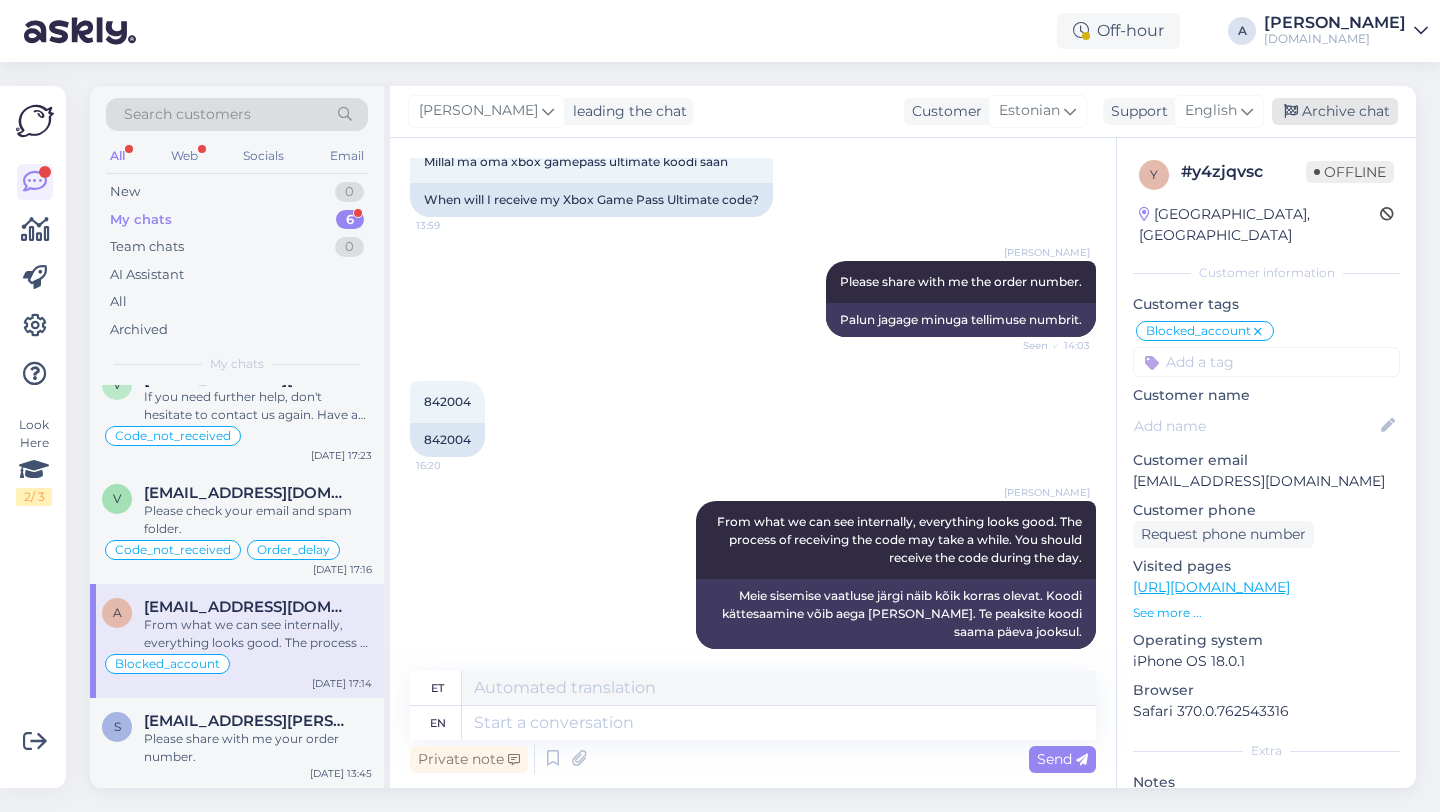 click at bounding box center (1291, 112) 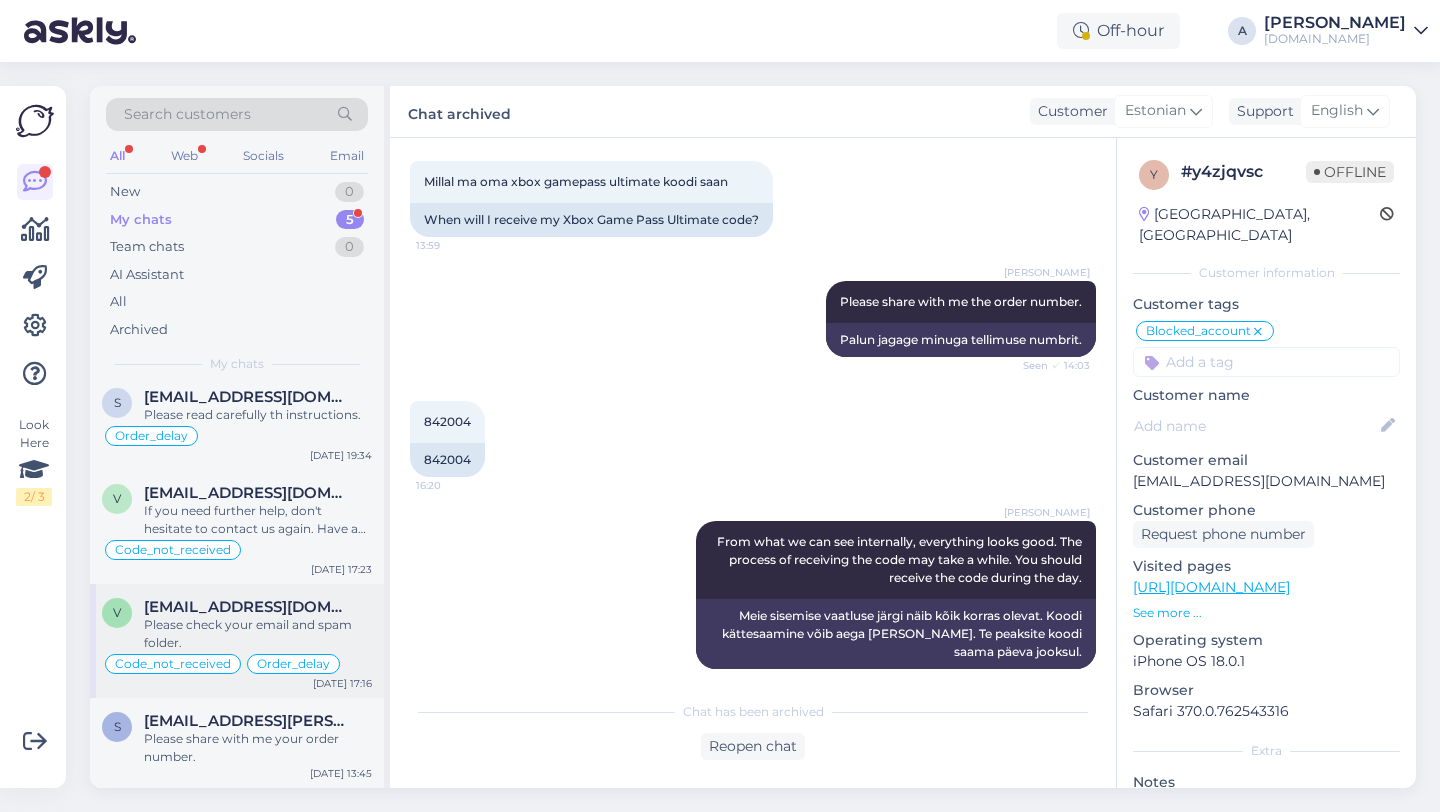 click on "[EMAIL_ADDRESS][DOMAIN_NAME]" at bounding box center [248, 607] 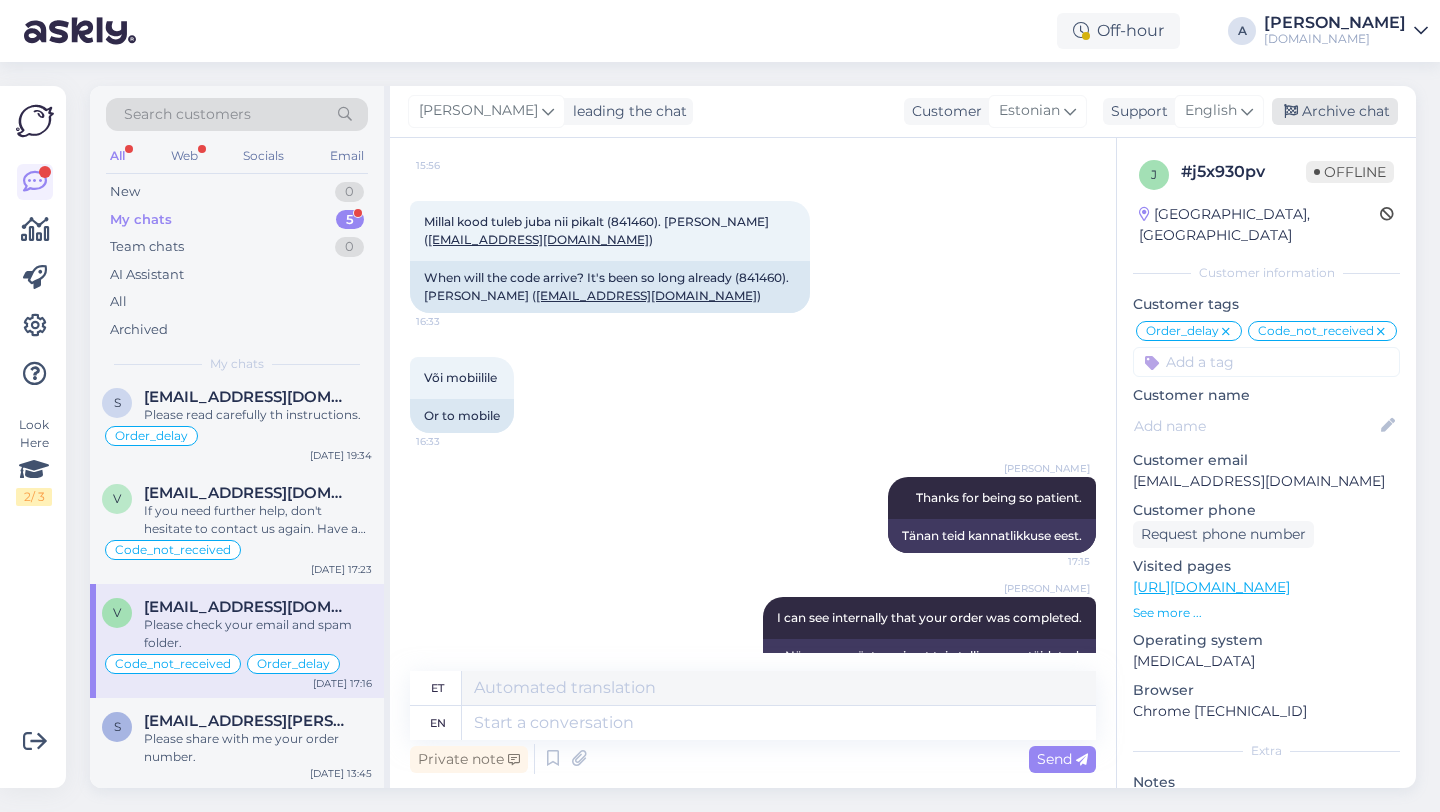 click on "Archive chat" at bounding box center (1335, 111) 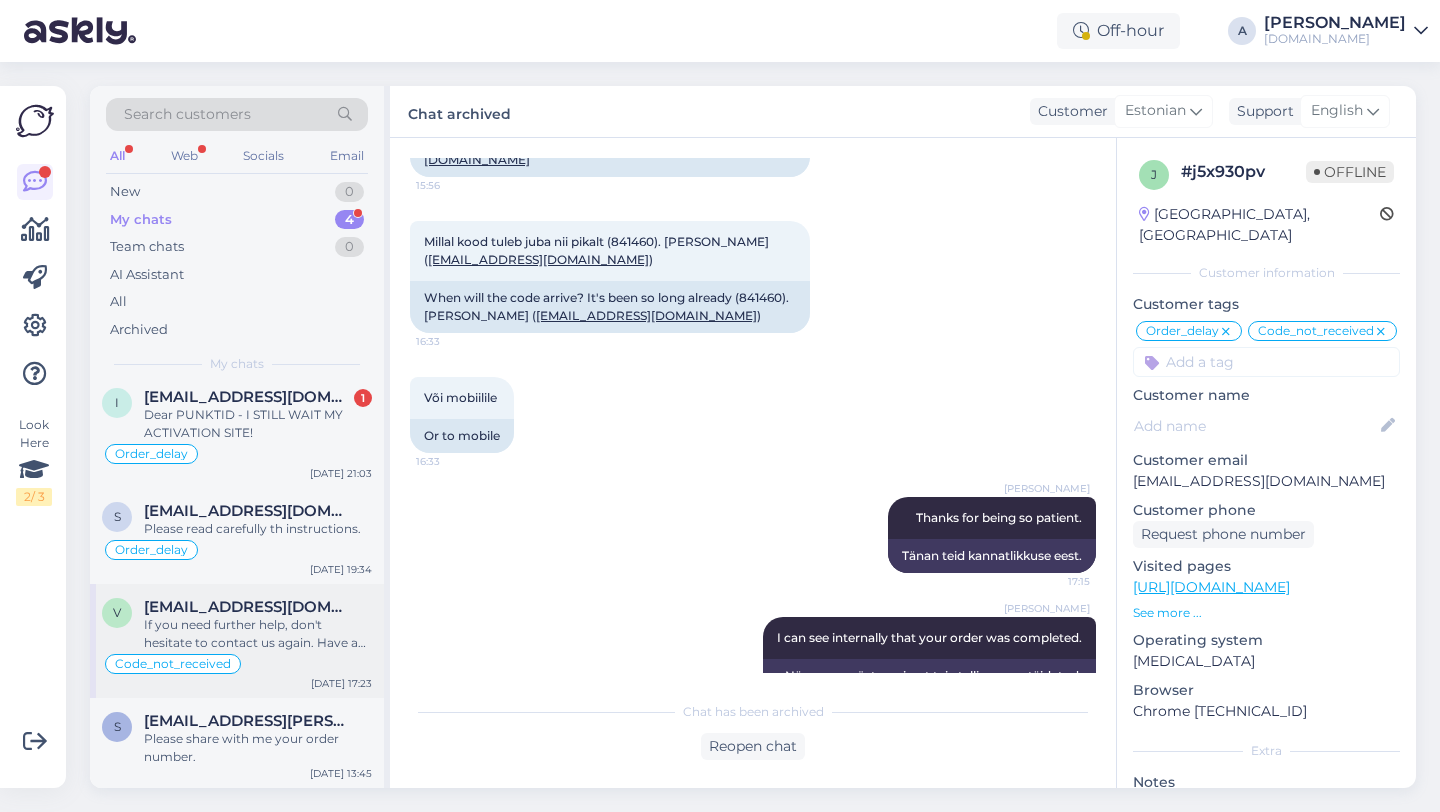 click on "[EMAIL_ADDRESS][DOMAIN_NAME]" at bounding box center [248, 607] 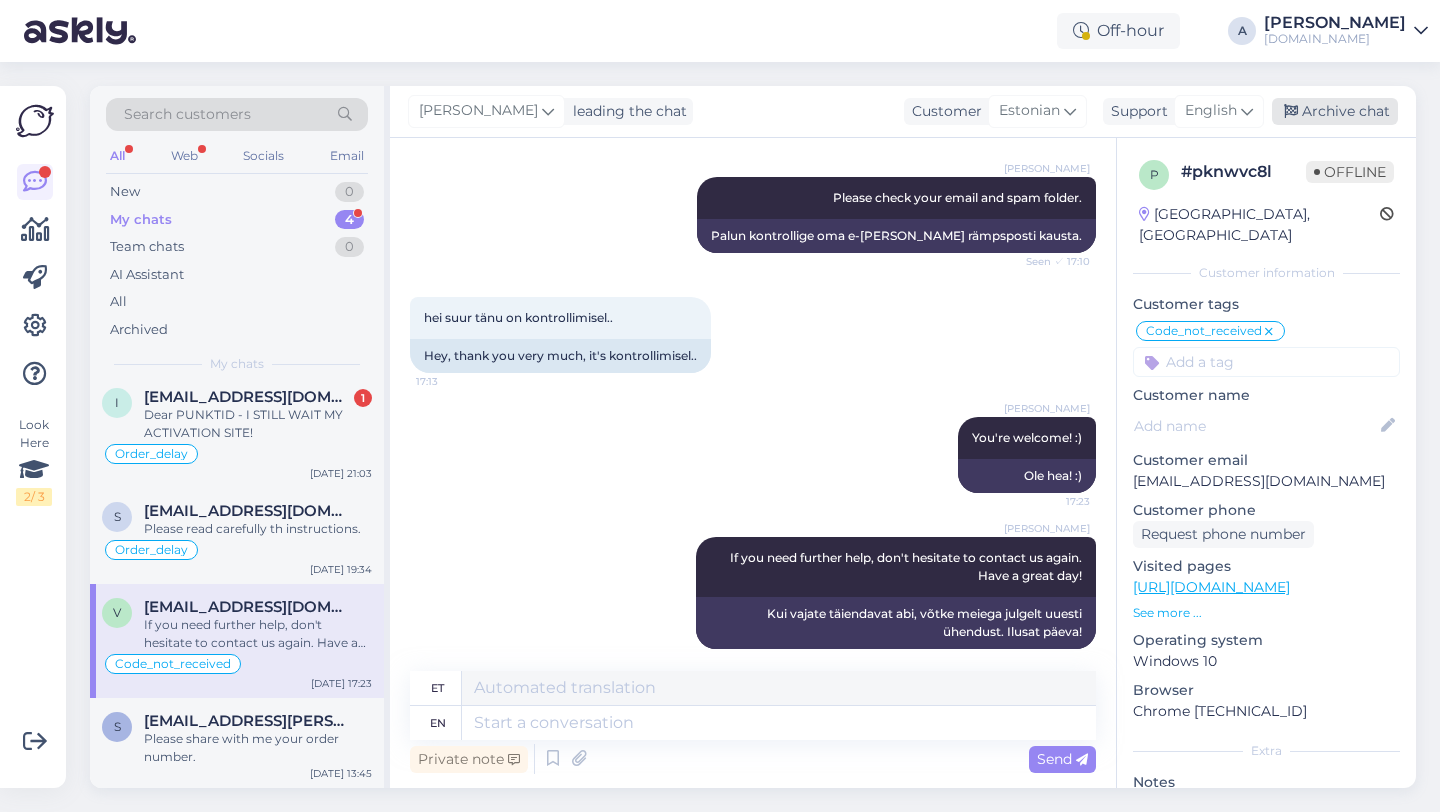 click on "Archive chat" at bounding box center (1335, 111) 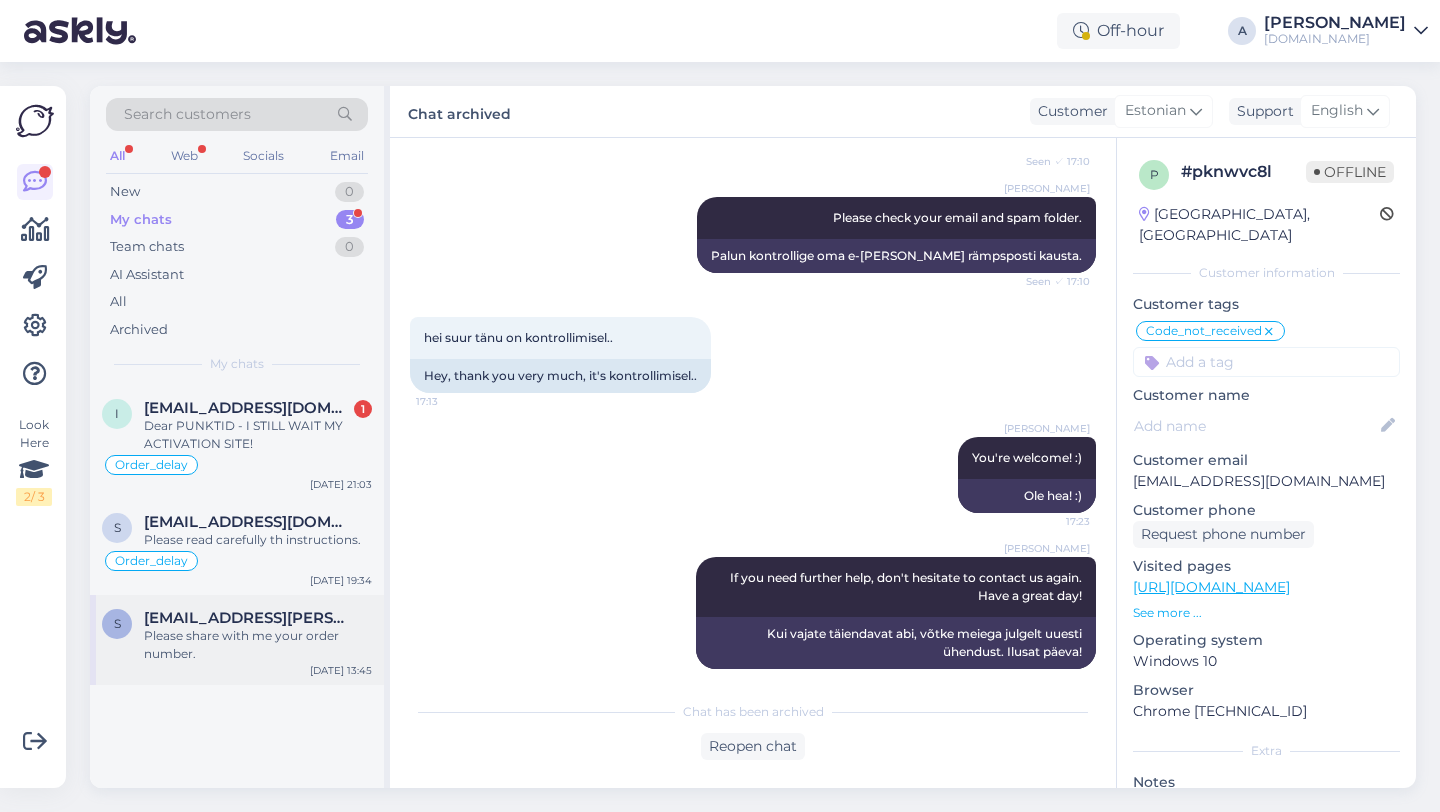 click on "[EMAIL_ADDRESS][PERSON_NAME][DOMAIN_NAME]" at bounding box center (248, 618) 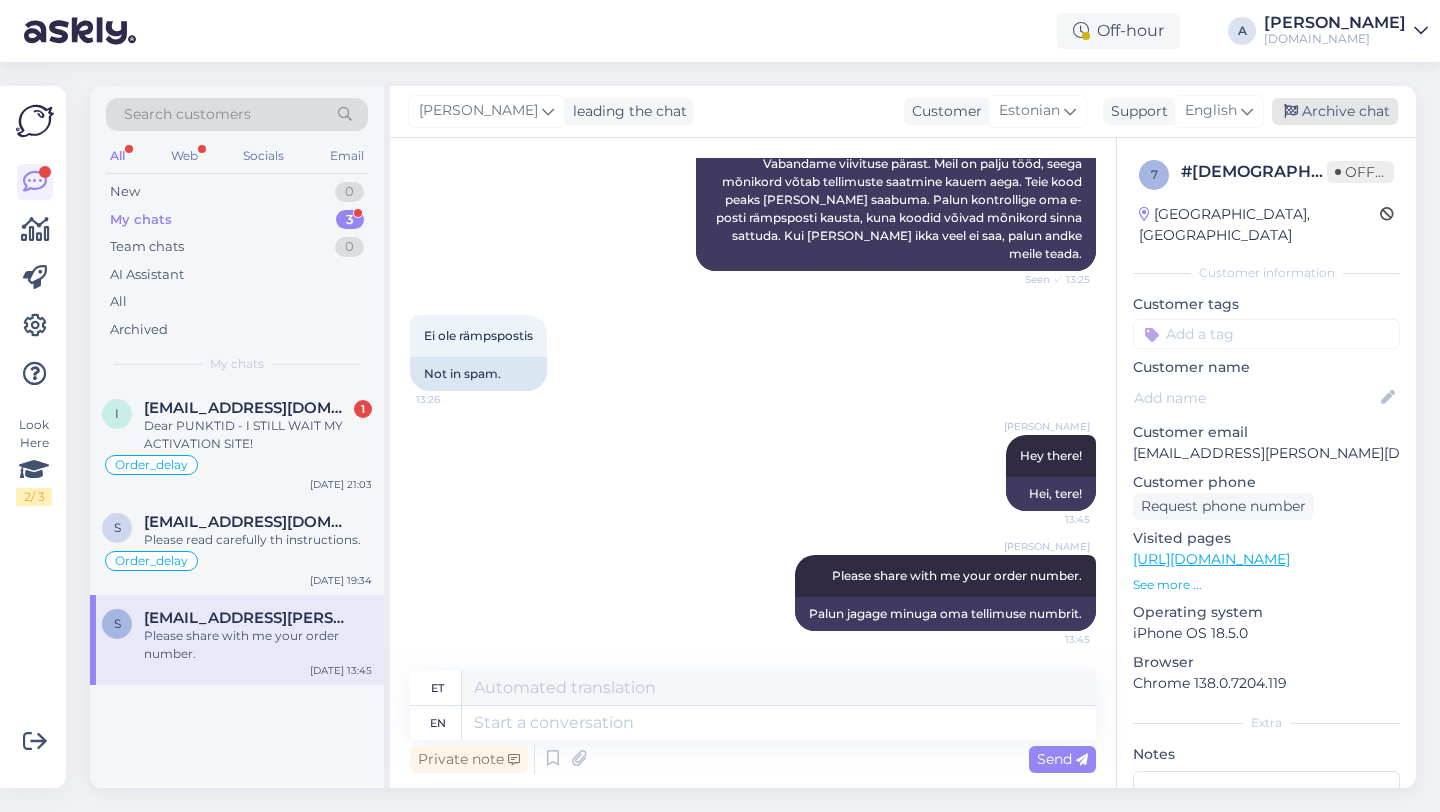 click on "Archive chat" at bounding box center [1335, 111] 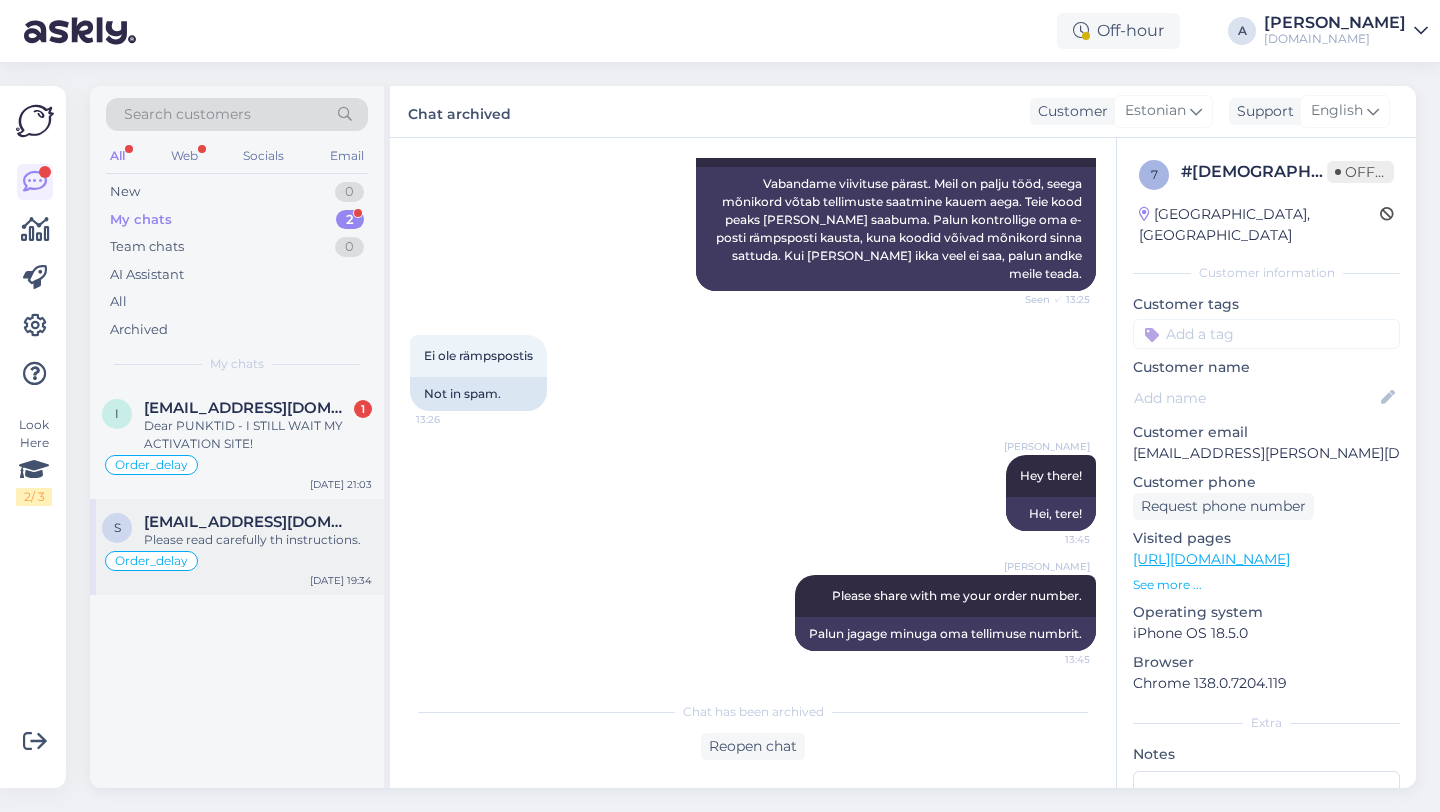 click on "Please read carefully th instructions." at bounding box center (258, 540) 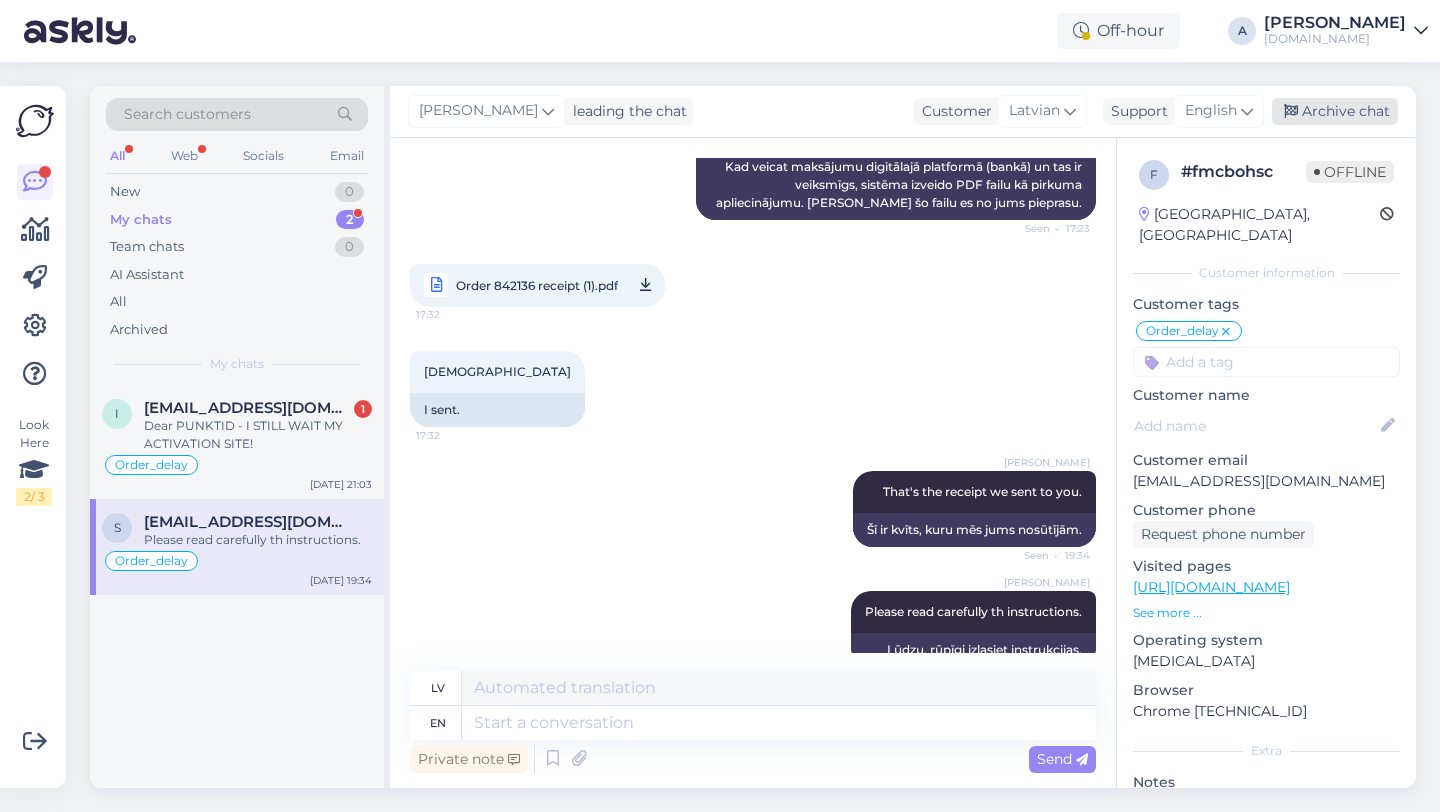 click on "Archive chat" at bounding box center [1335, 111] 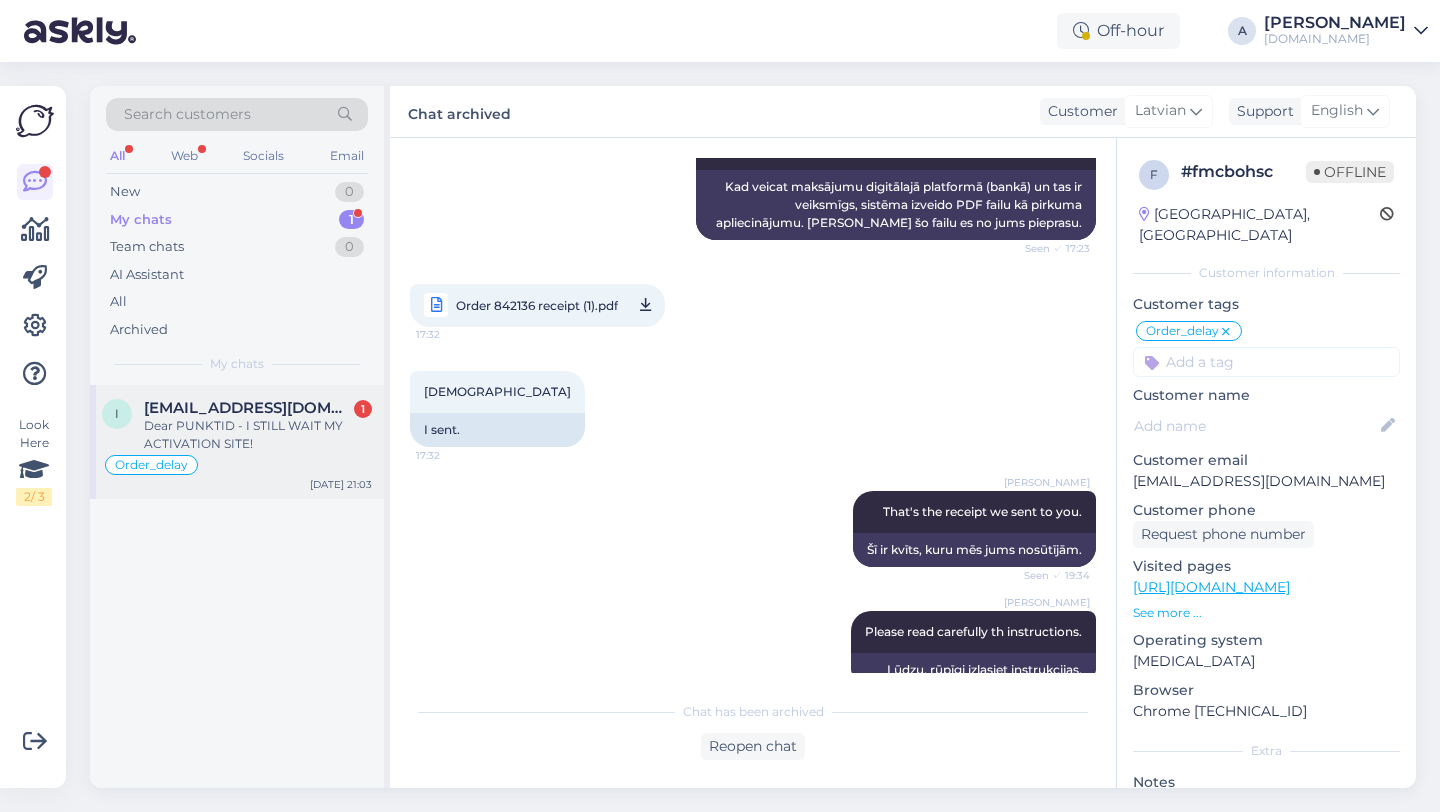 click on "Dear  PUNKTID - I STILL WAIT MY ACTIVATION SITE!" at bounding box center [258, 435] 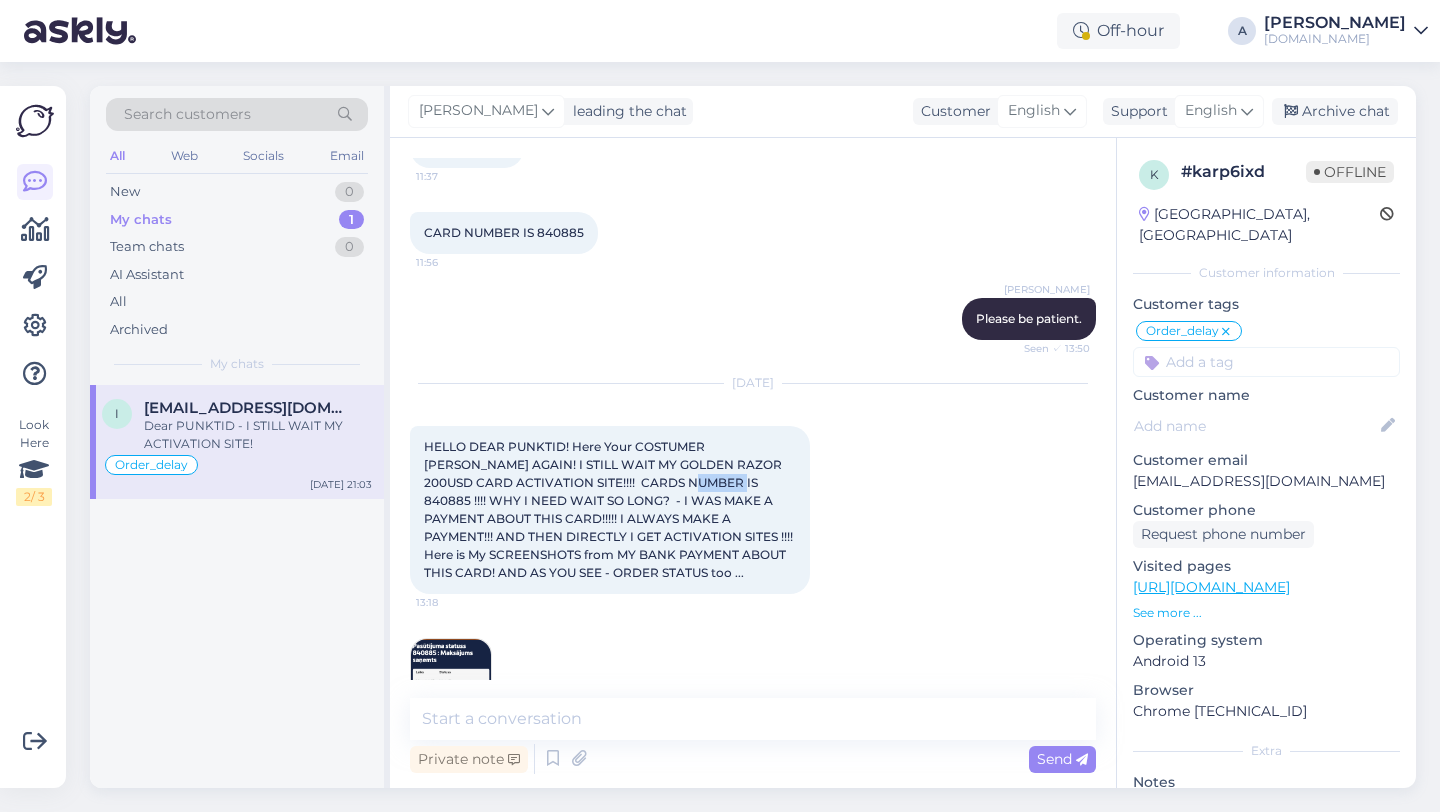 drag, startPoint x: 636, startPoint y: 360, endPoint x: 595, endPoint y: 359, distance: 41.01219 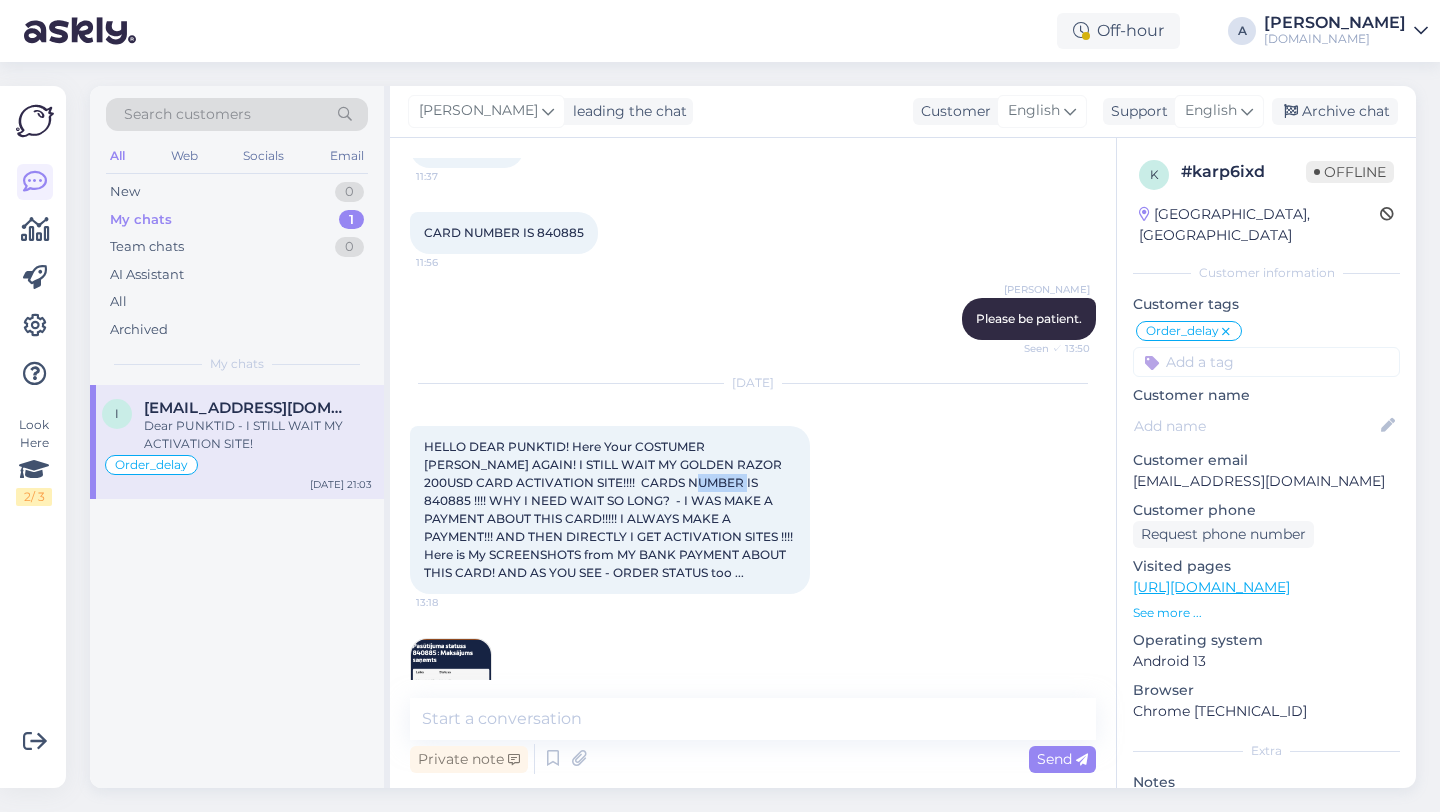 click on "HELLO DEAR PUNKTID! Here Your COSTUMER [PERSON_NAME] AGAIN! I STILL WAIT MY GOLDEN RAZOR 200USD CARD ACTIVATION SITE!!!!  CARDS NUMBER IS 840885 !!!! WHY I NEED WAIT SO LONG?  - I WAS MAKE A PAYMENT ABOUT THIS CARD!!!!! I ALWAYS MAKE A PAYMENT!!! AND THEN DIRECTLY I GET ACTIVATION SITES !!!!  Here is My SCREENSHOTS from MY BANK PAYMENT ABOUT THIS CARD! AND AS YOU SEE - ORDER STATUS too ..." at bounding box center [611, 509] 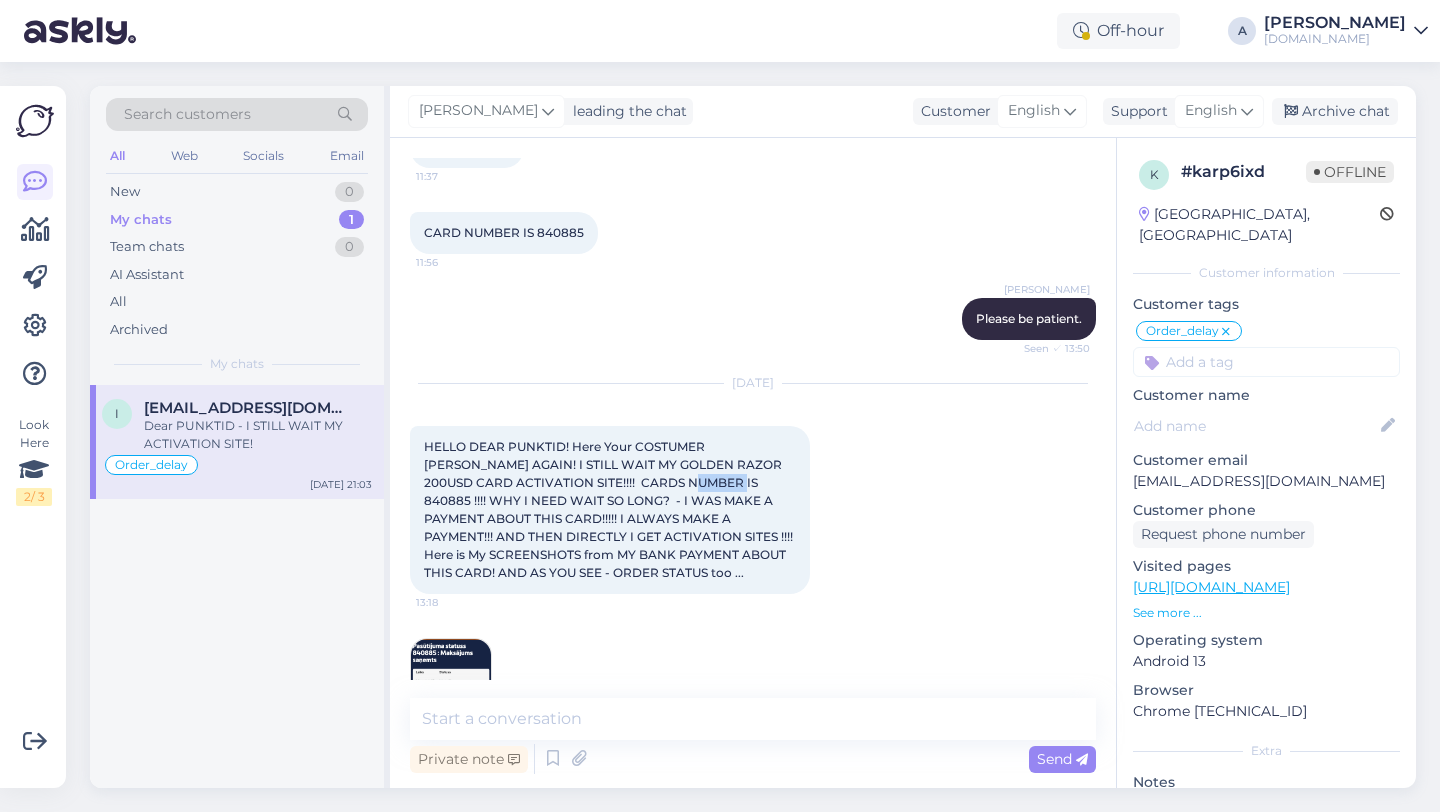 copy on "840885" 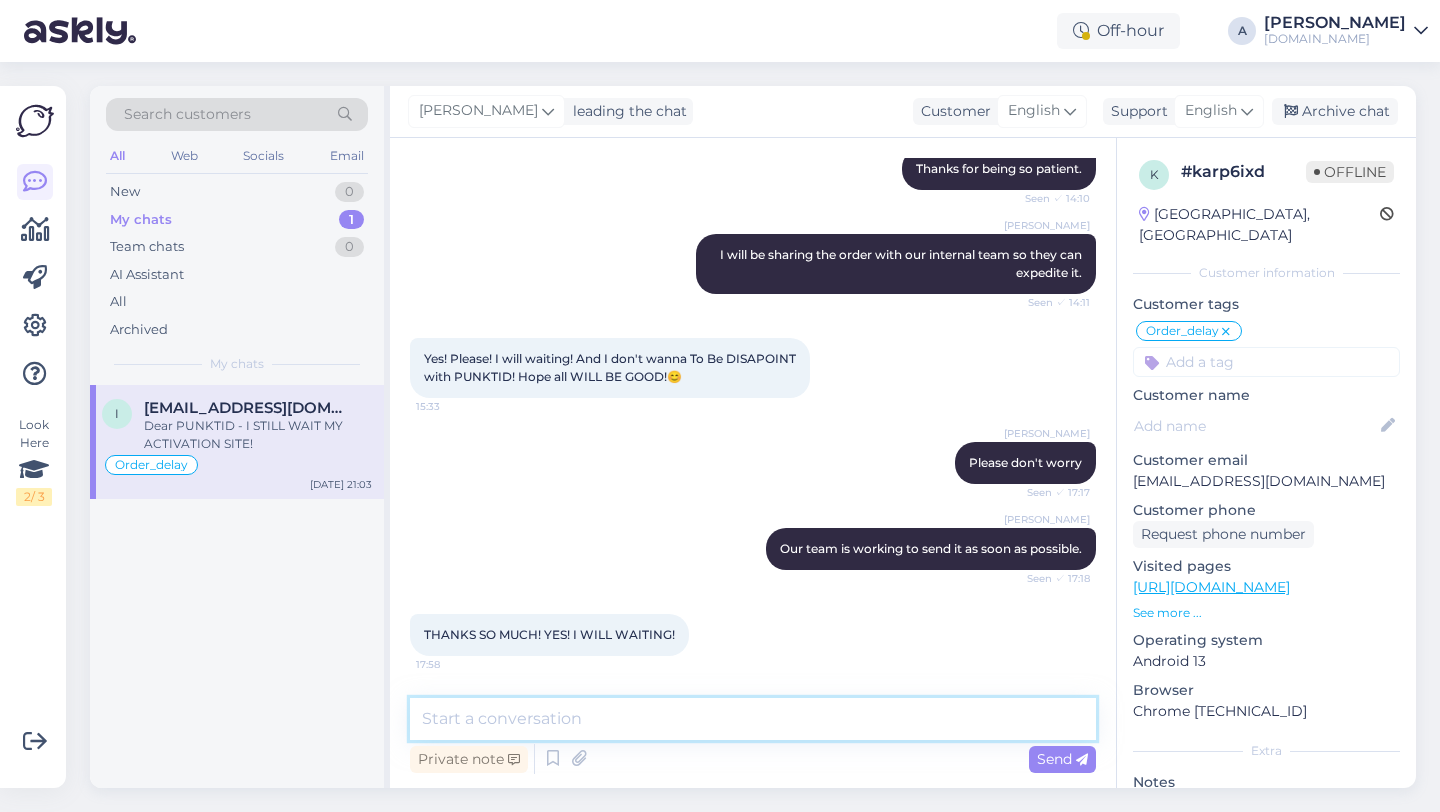 click at bounding box center [753, 719] 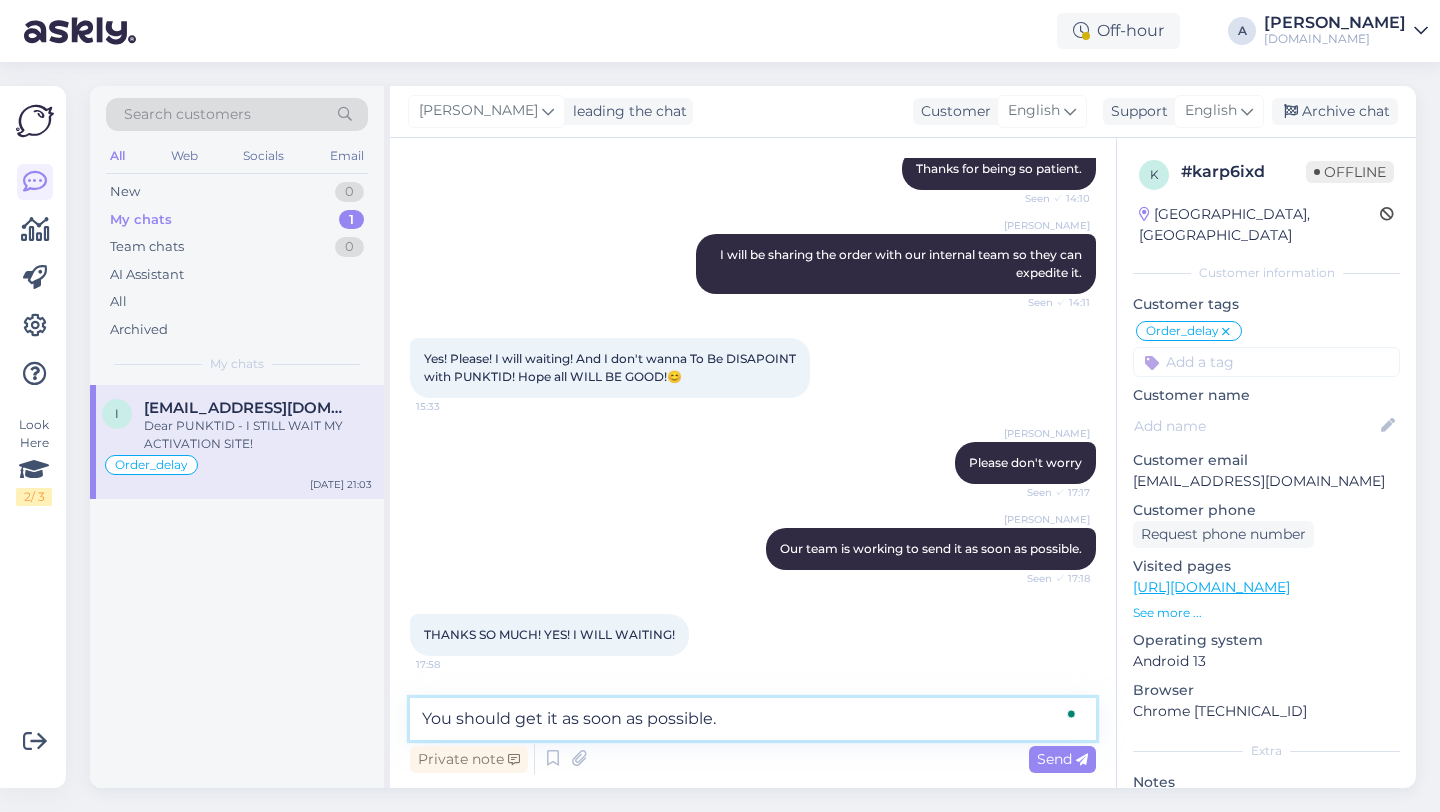 type on "You should get it as soon as possible." 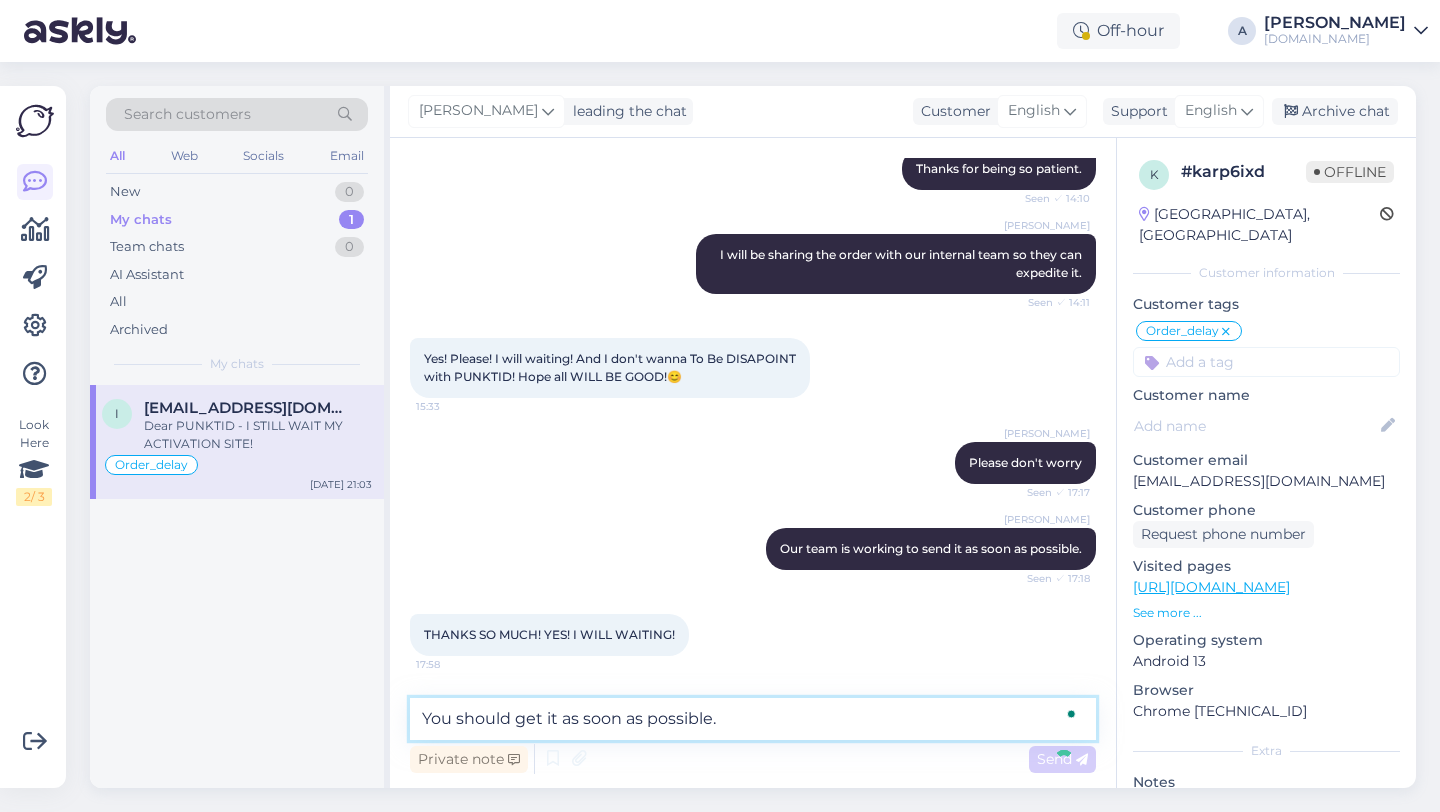 type 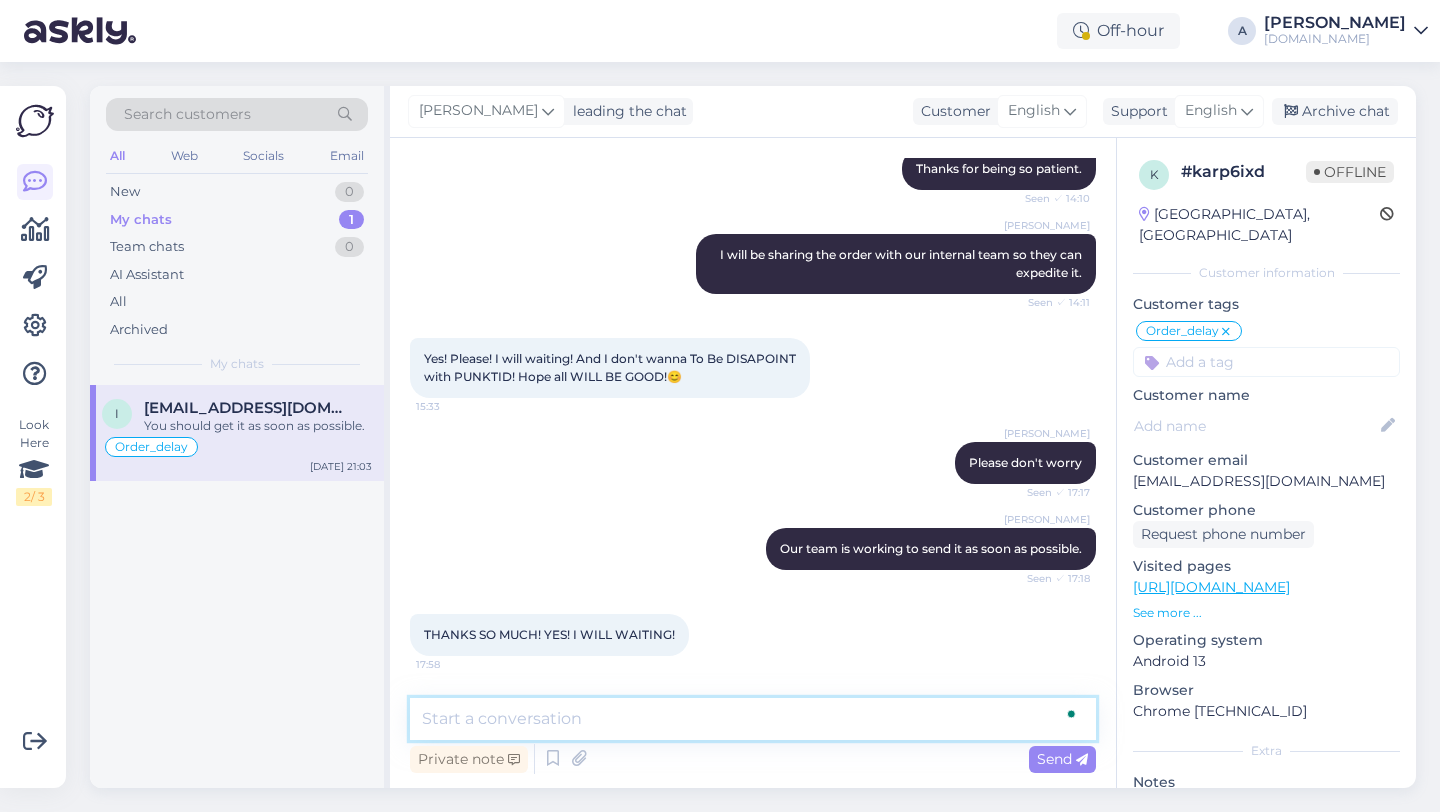 scroll, scrollTop: 10296, scrollLeft: 0, axis: vertical 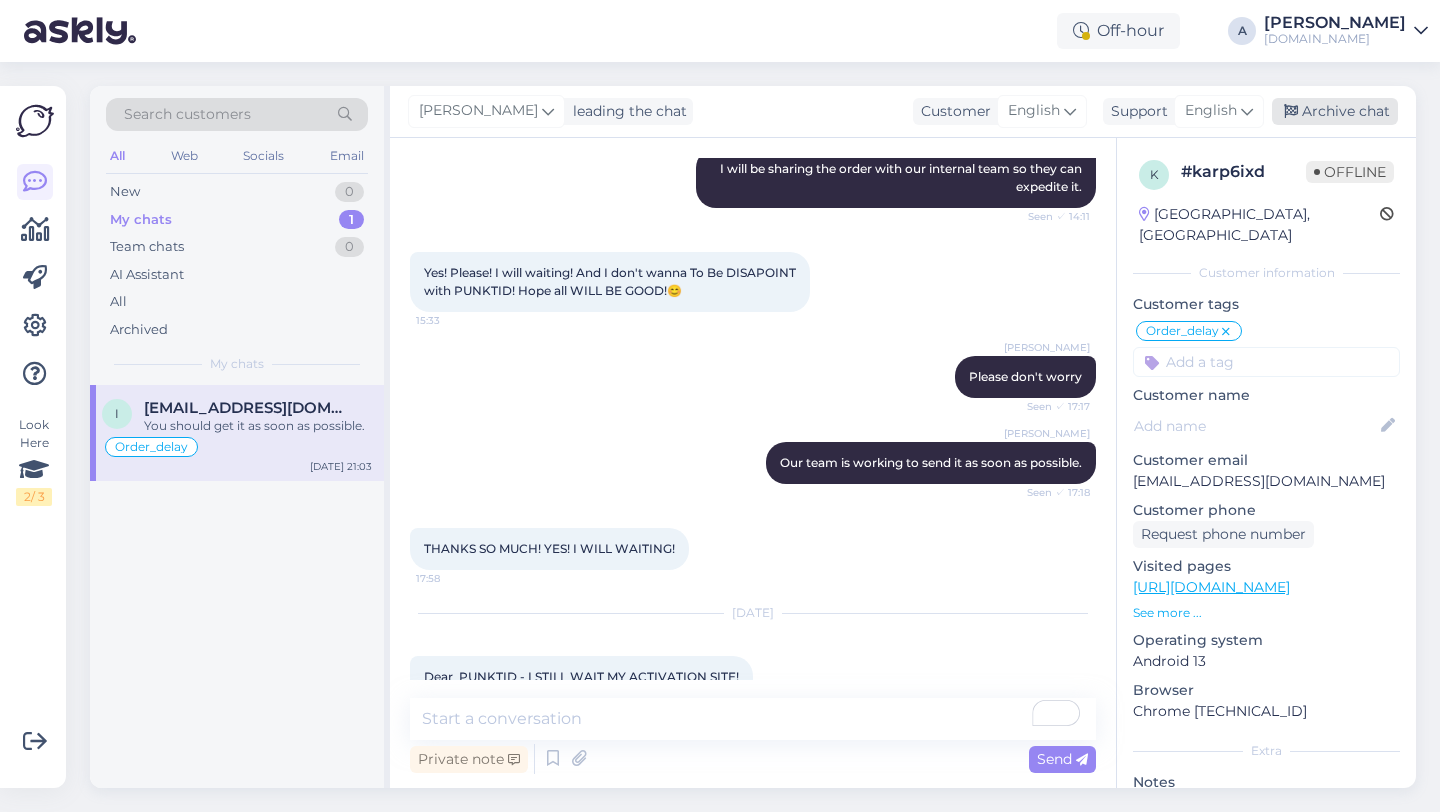click on "Archive chat" at bounding box center (1335, 111) 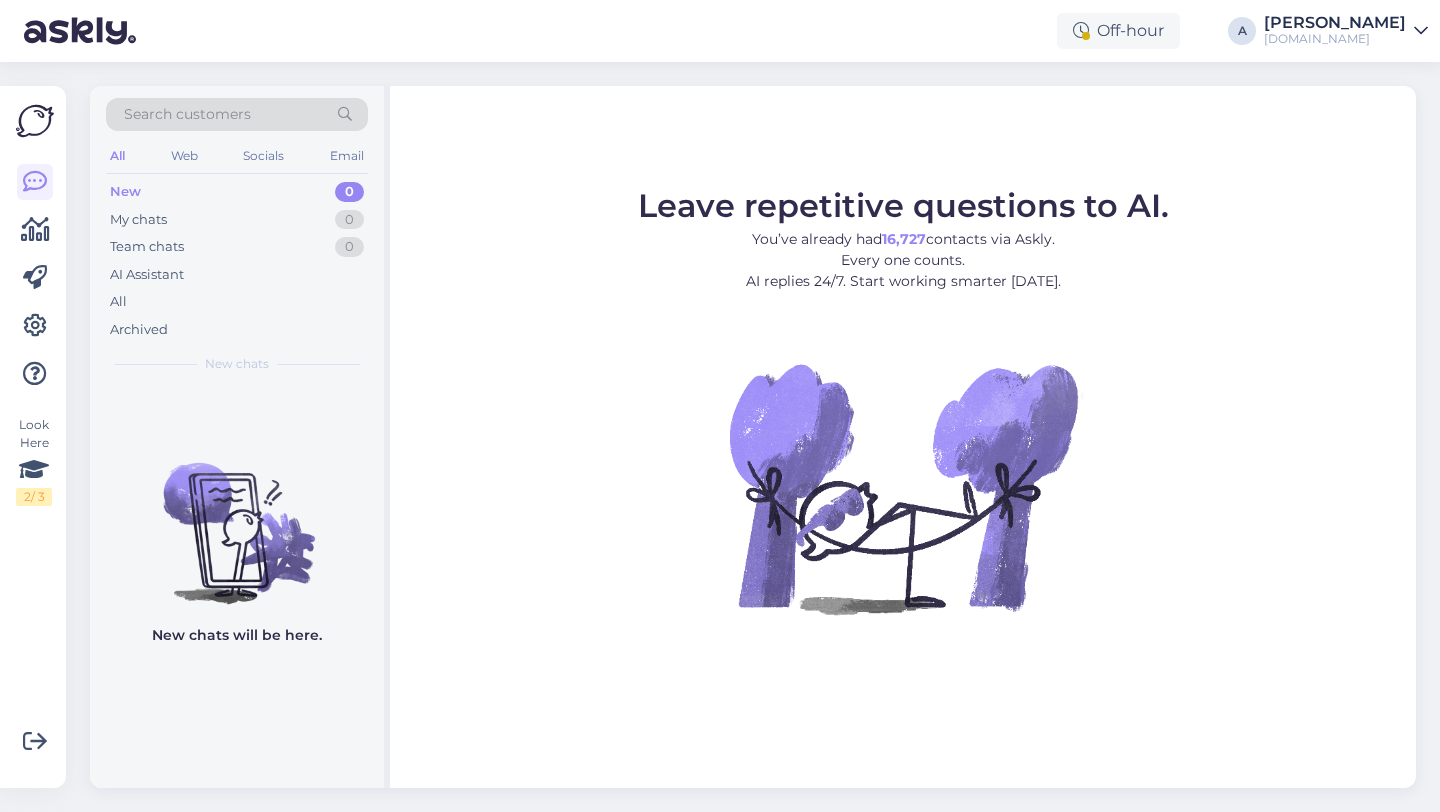 scroll, scrollTop: 0, scrollLeft: 0, axis: both 